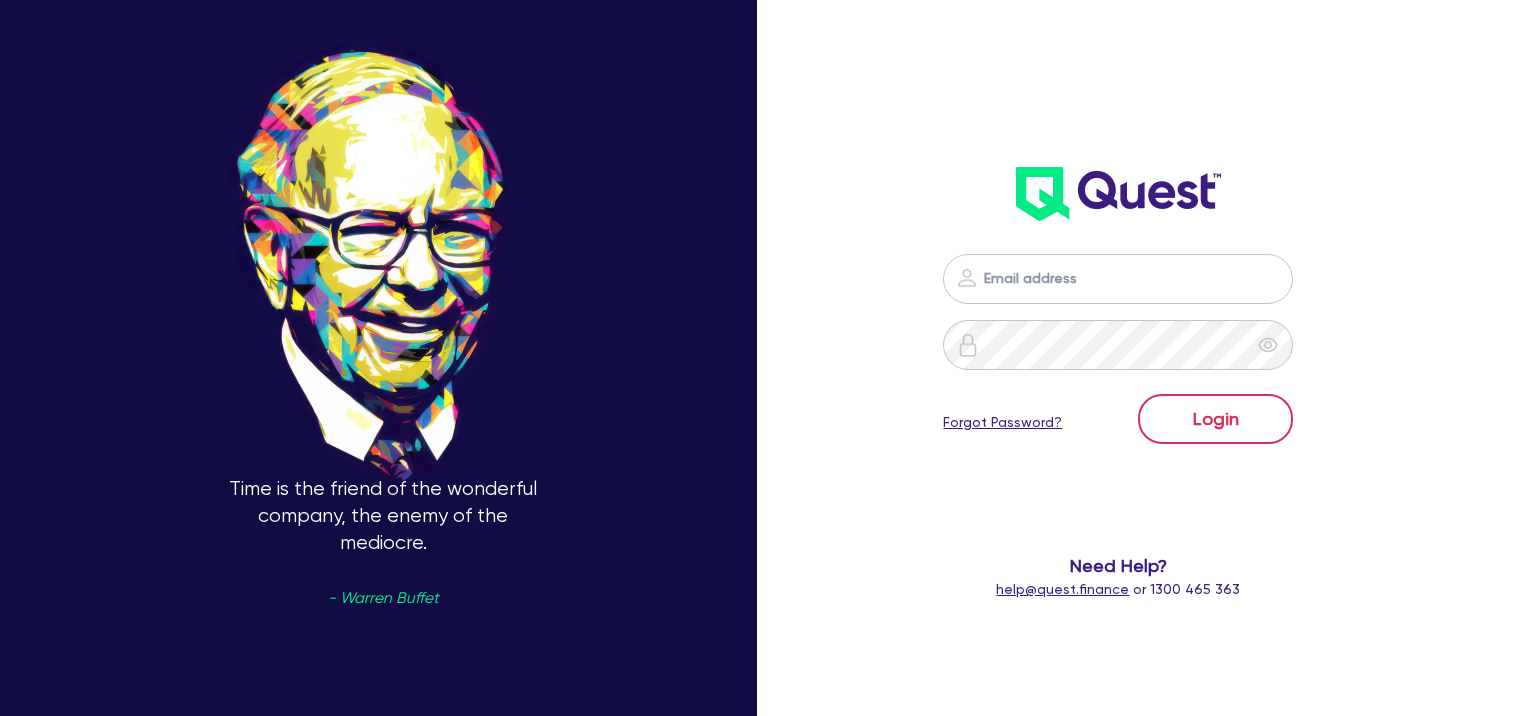 scroll, scrollTop: 0, scrollLeft: 0, axis: both 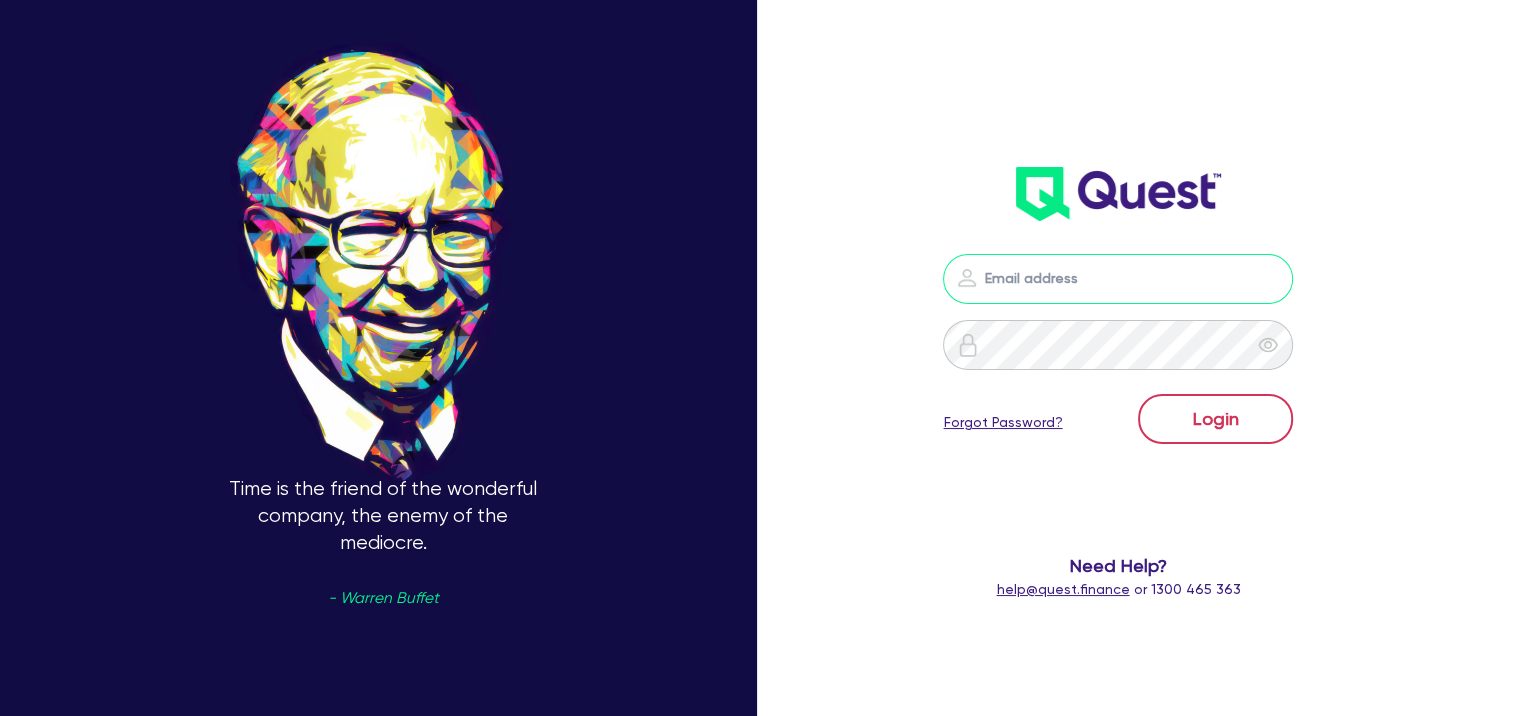 type on "cameron@[EXAMPLE.COM]" 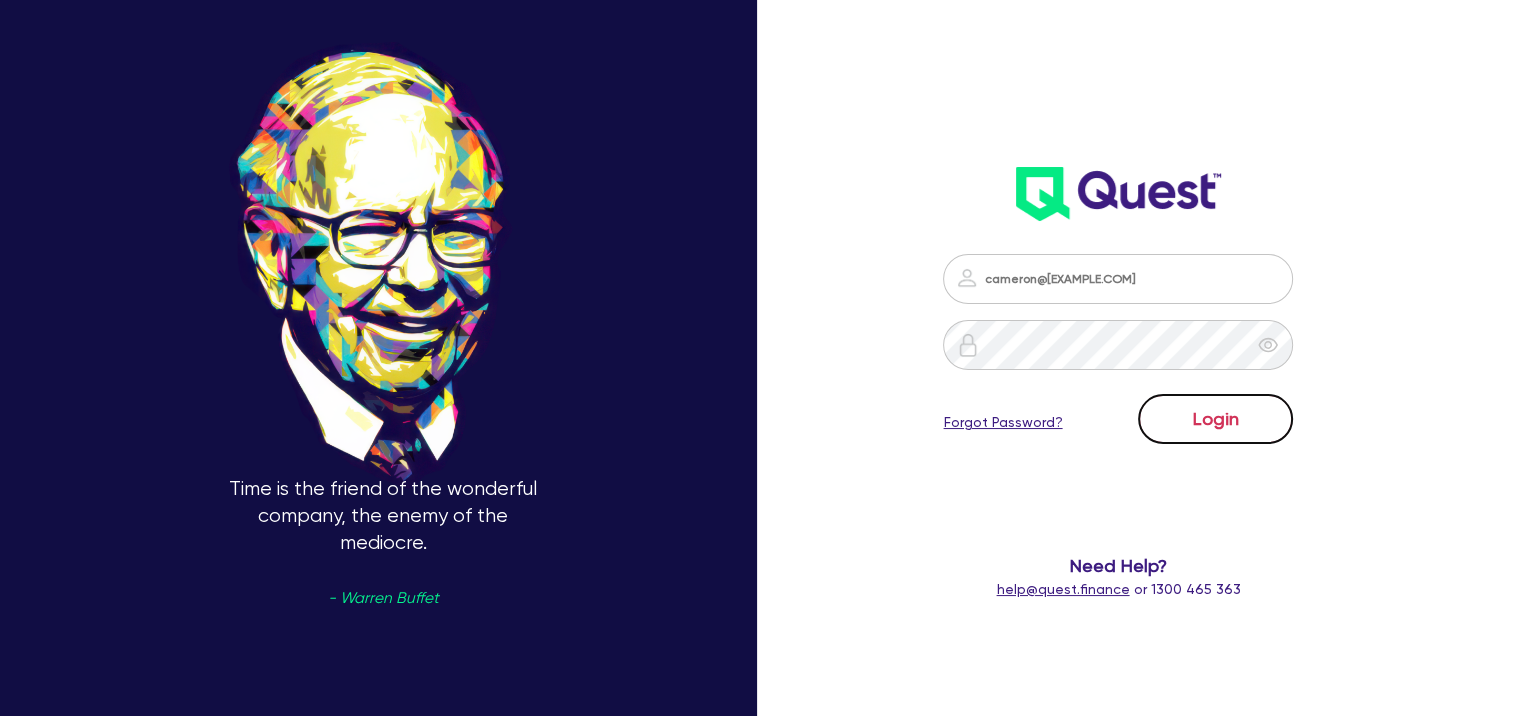 click on "Login" at bounding box center (1215, 419) 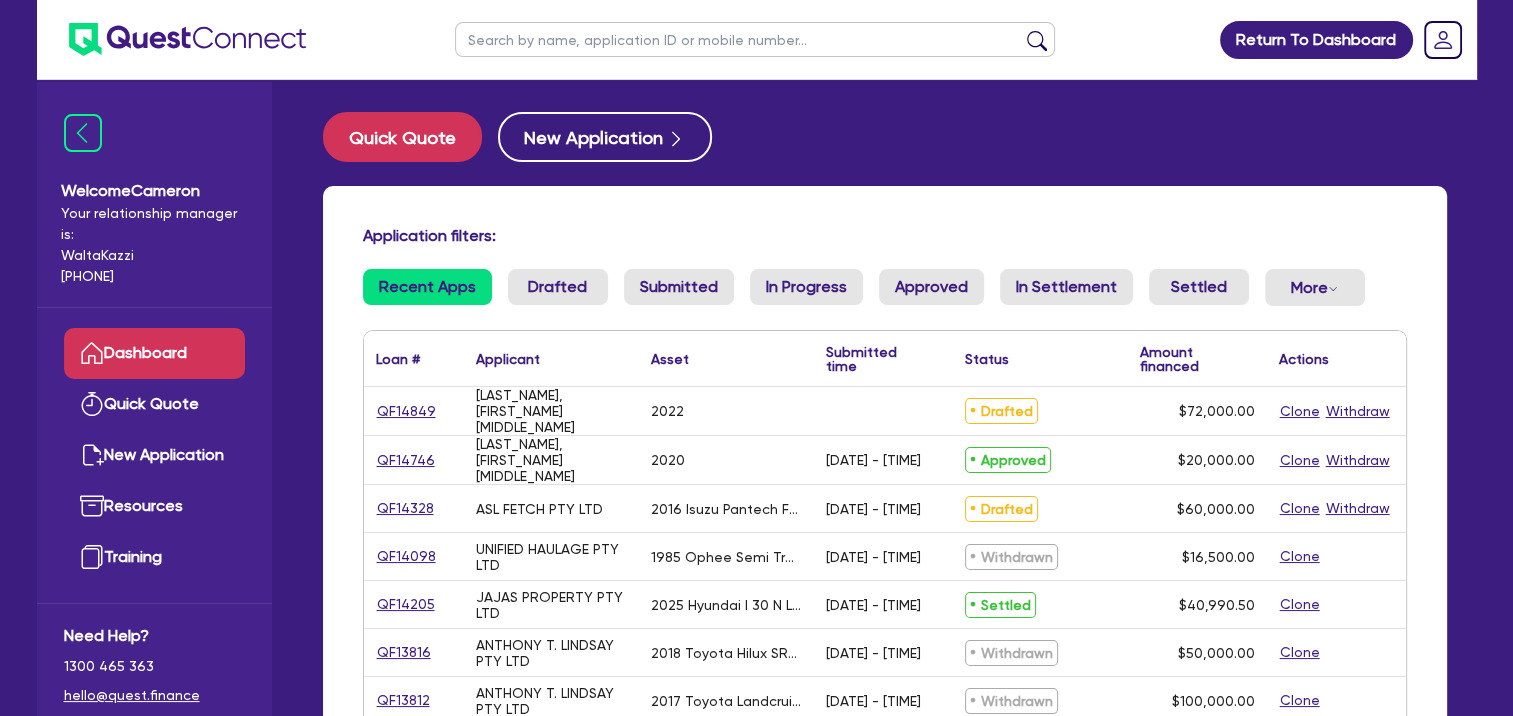 click on "[LAST_NAME], [FIRST_NAME] [MIDDLE_NAME]" at bounding box center [551, 411] 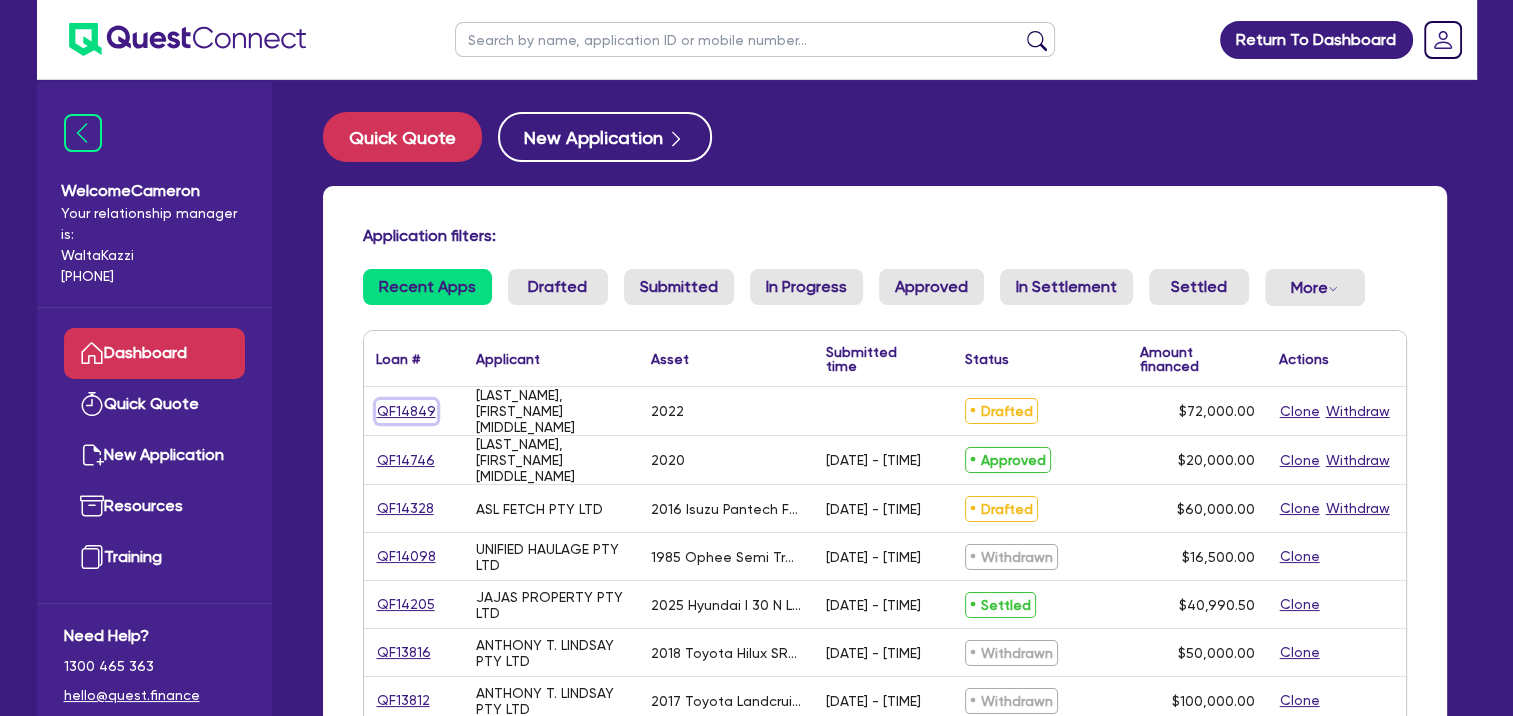 click on "QF14849" at bounding box center [406, 411] 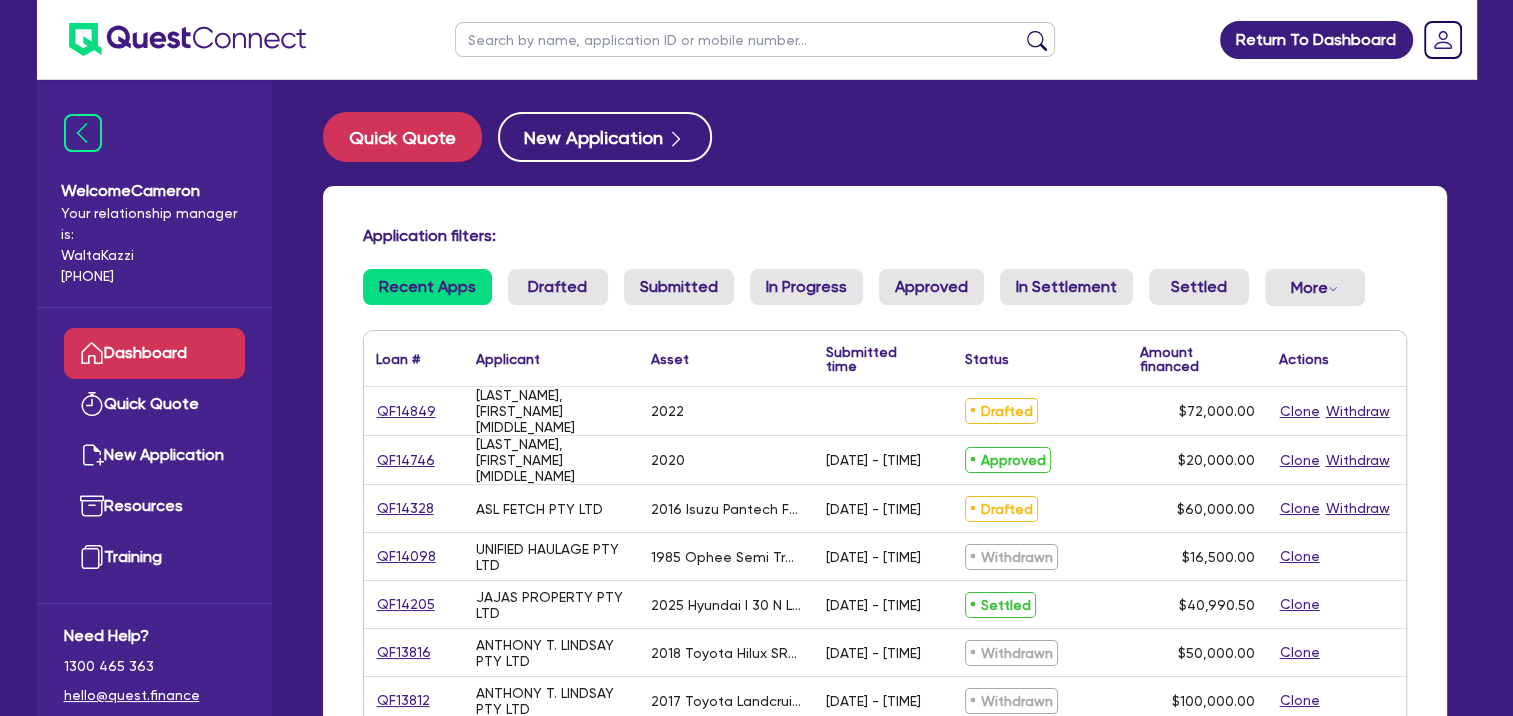 select on "PRIMARY_ASSETS" 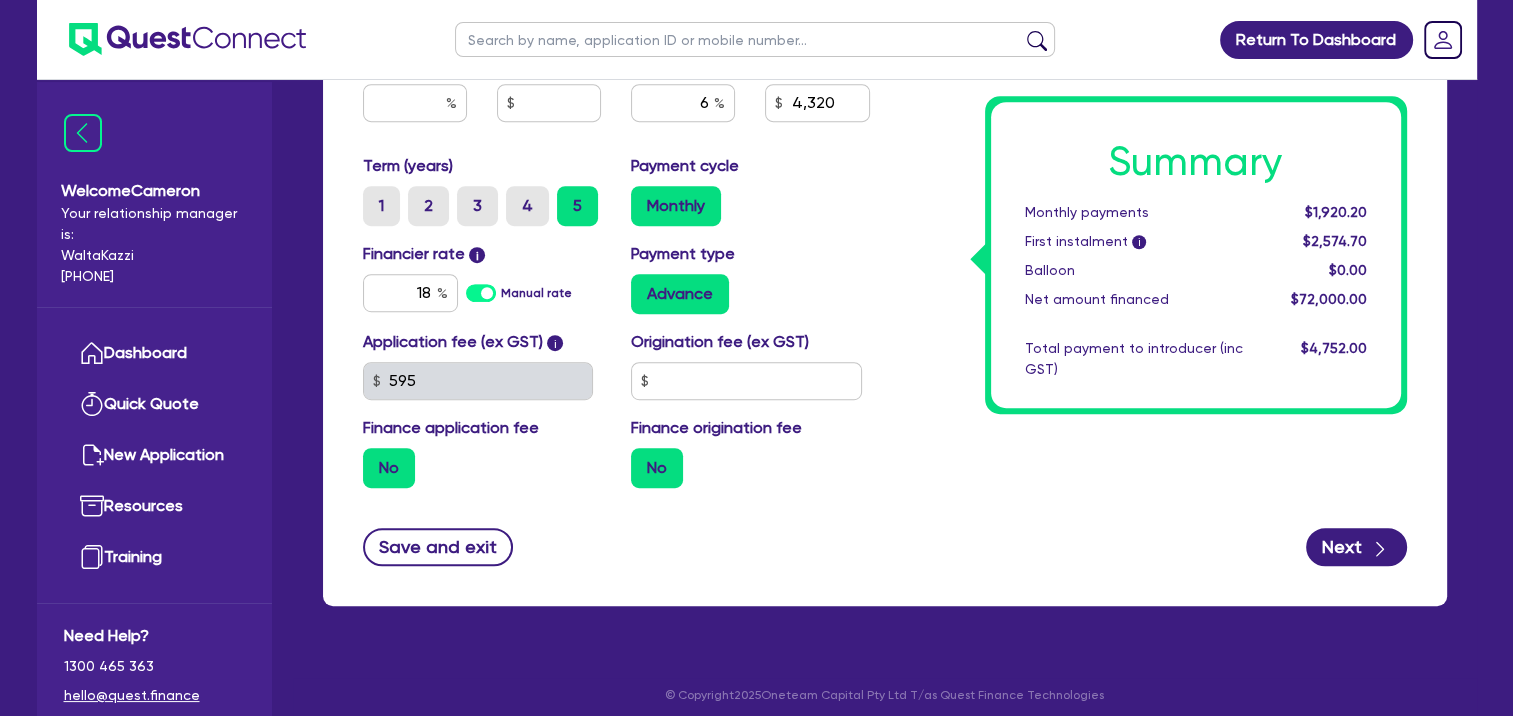 scroll, scrollTop: 1109, scrollLeft: 0, axis: vertical 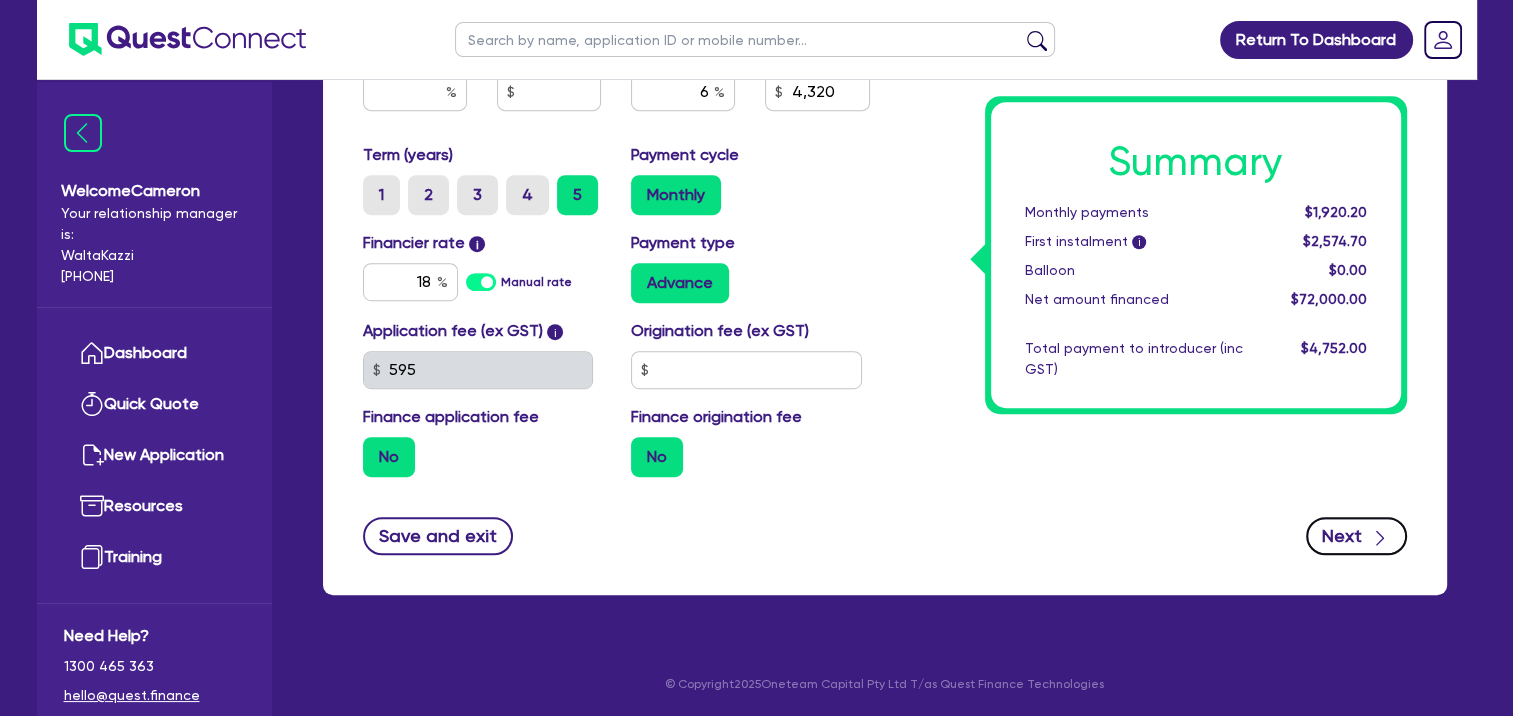 click 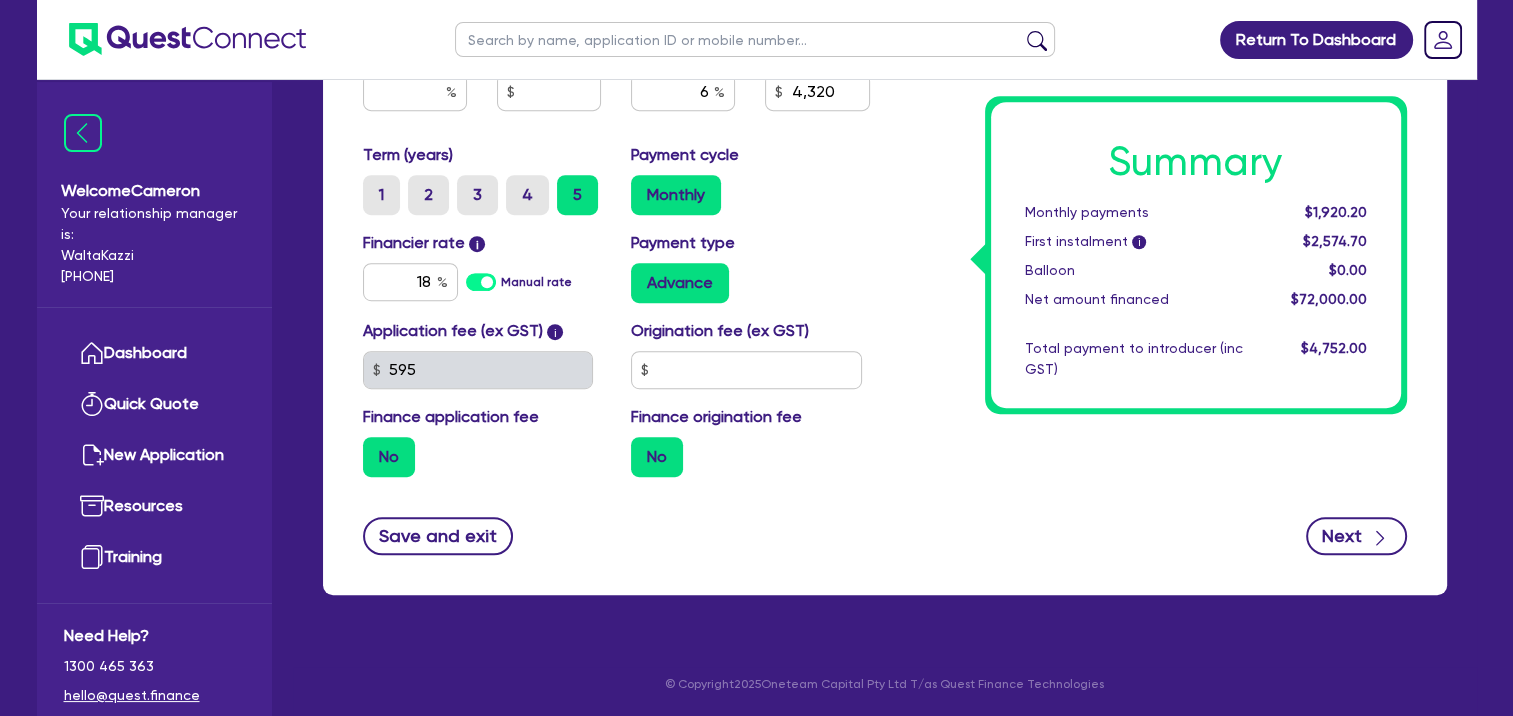 type on "77,000" 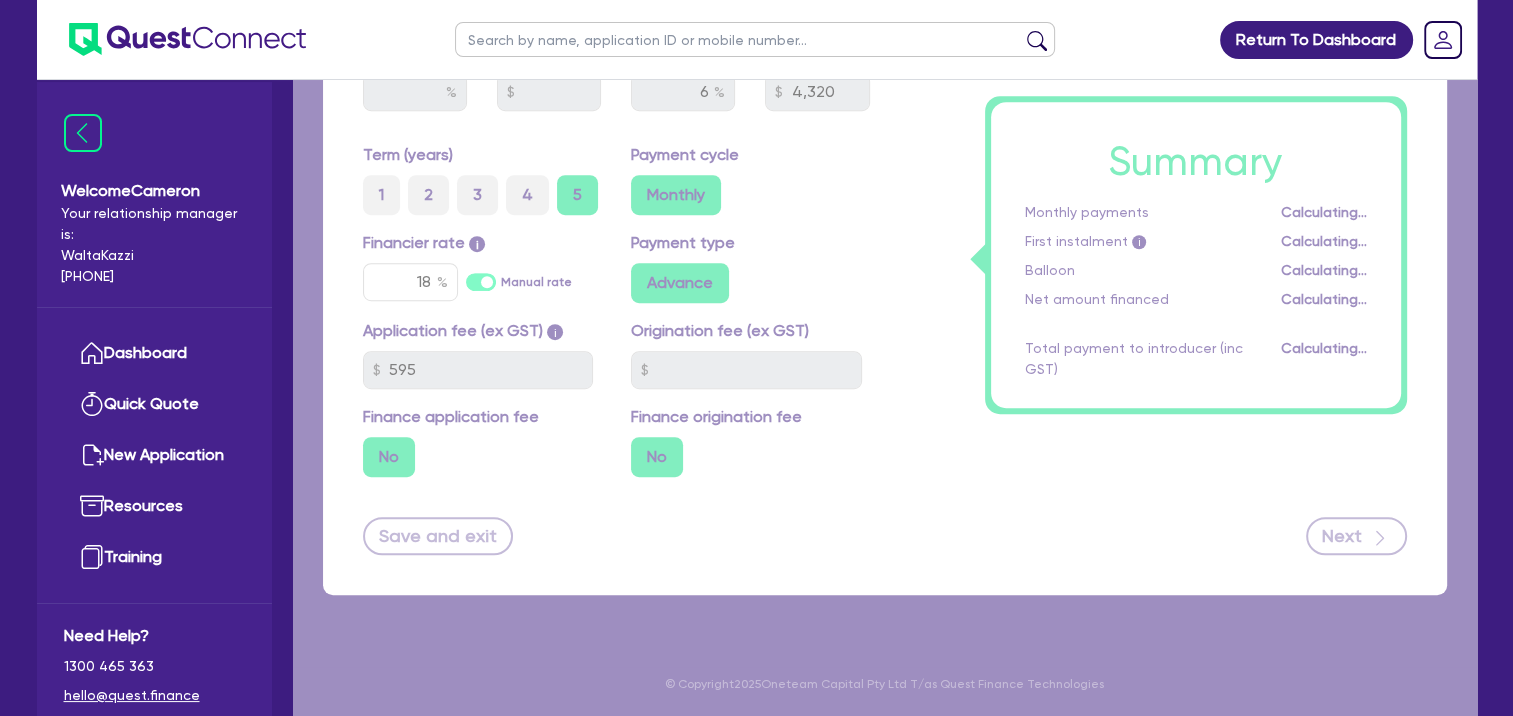 scroll, scrollTop: 0, scrollLeft: 0, axis: both 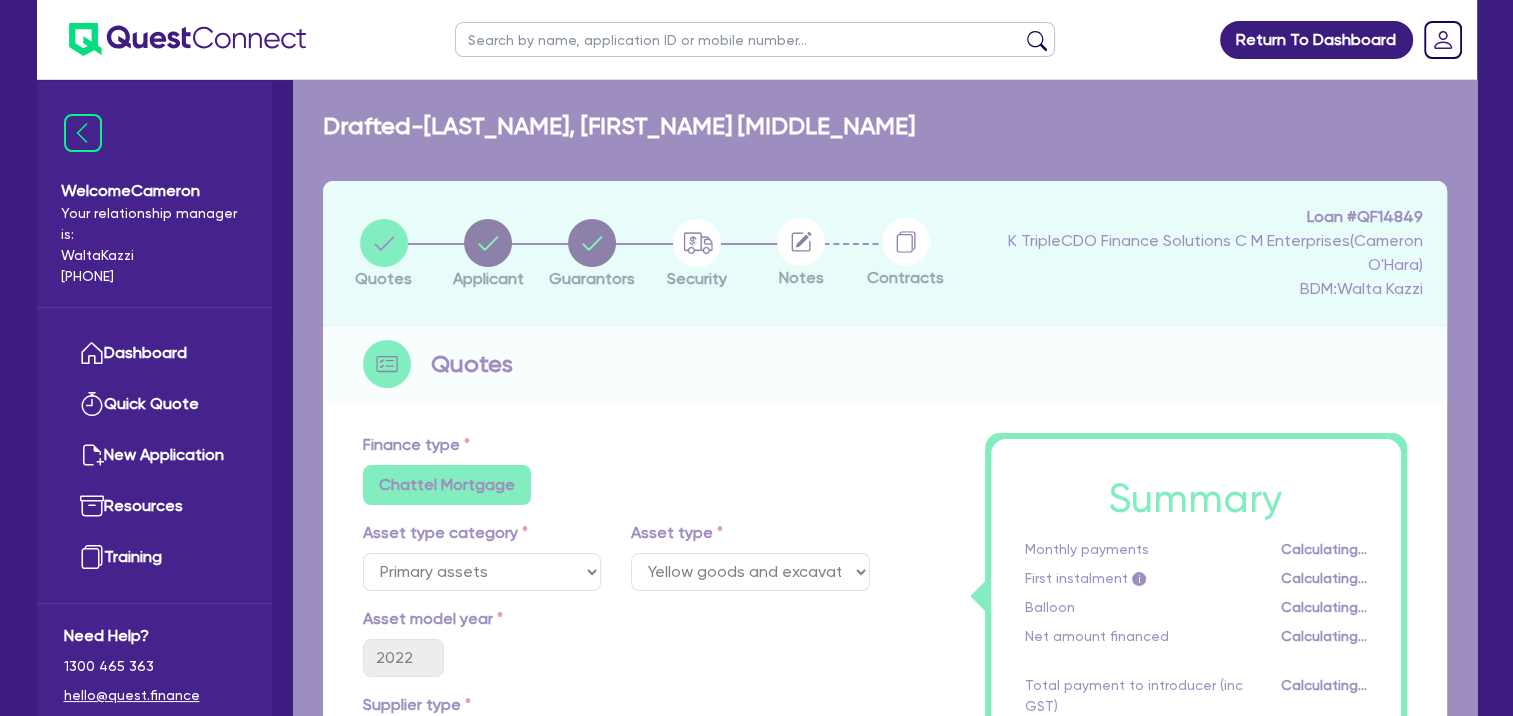 select on "SOLE_TRADER" 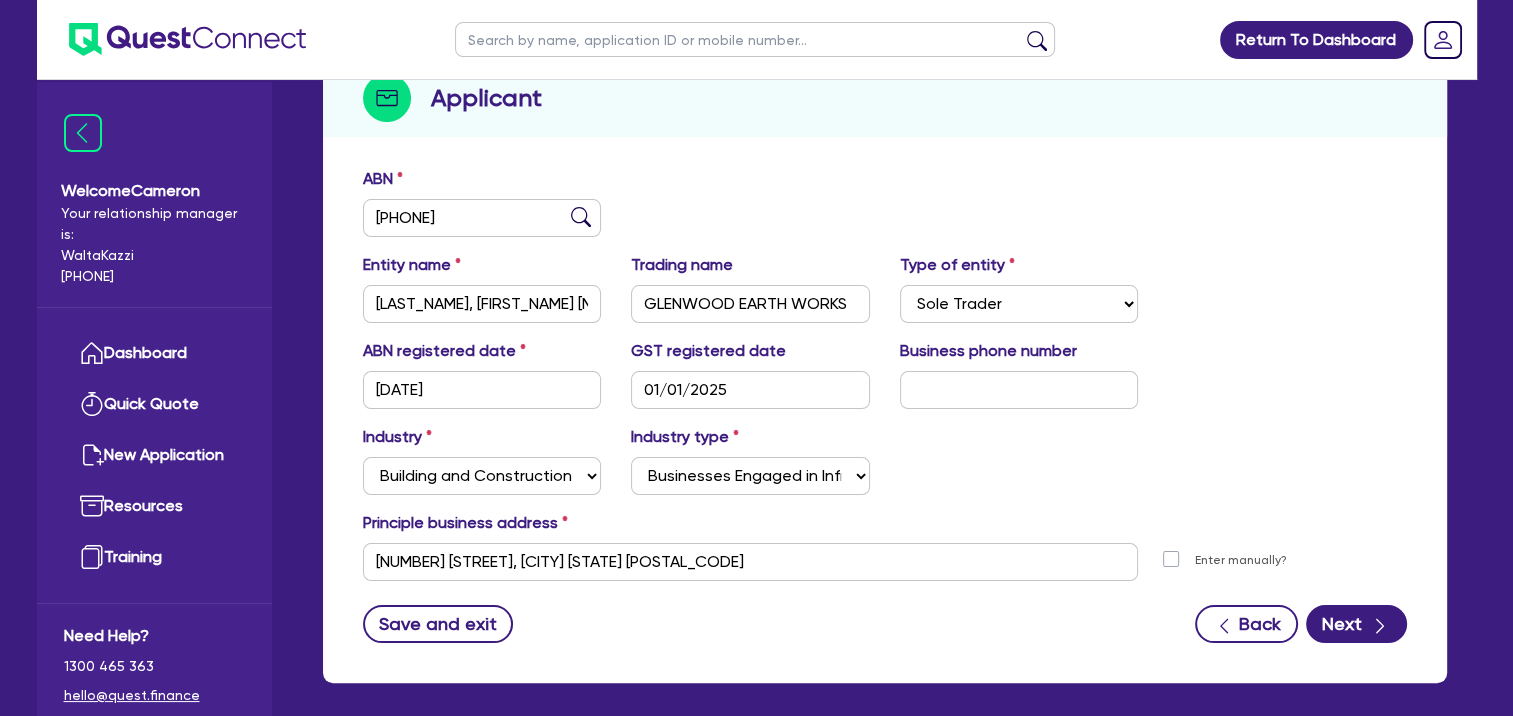 scroll, scrollTop: 300, scrollLeft: 0, axis: vertical 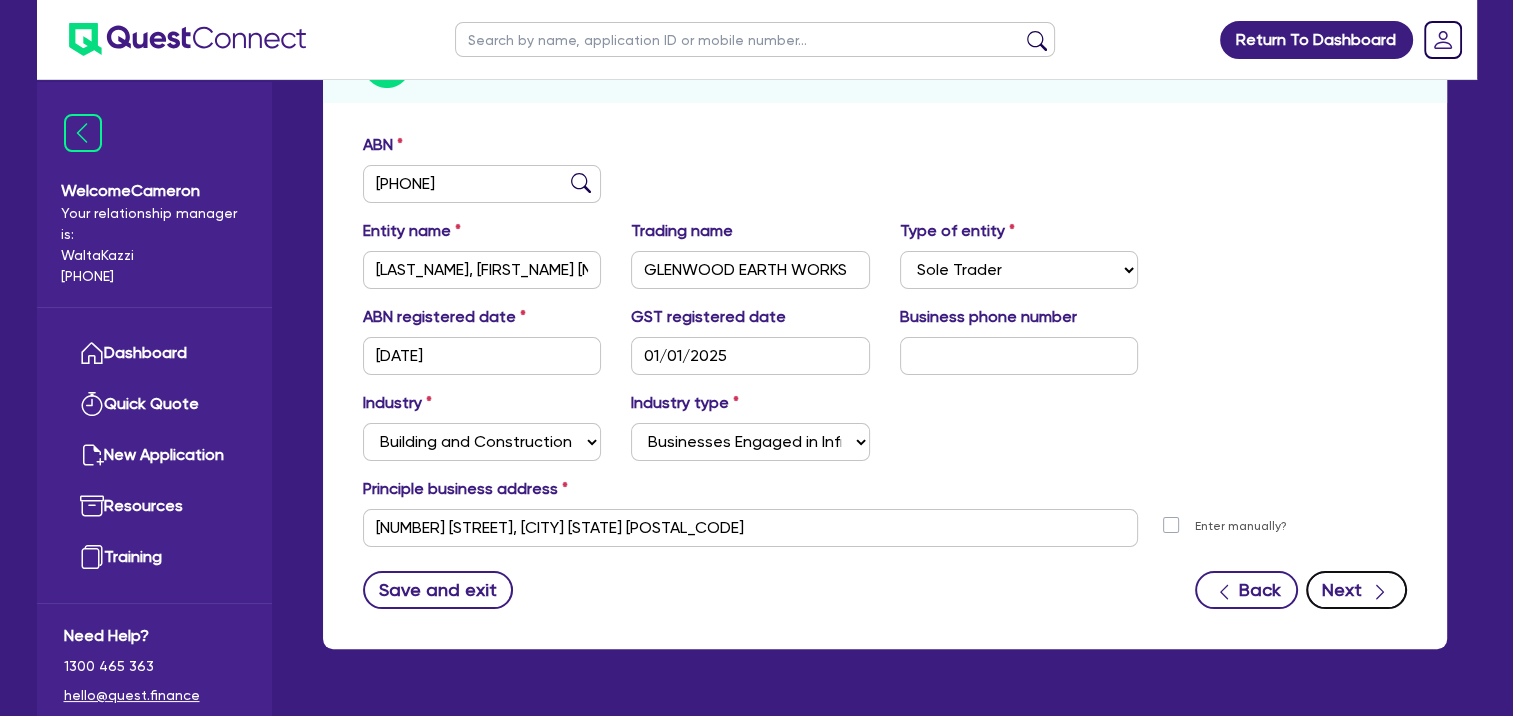 click on "Next" at bounding box center (1356, 590) 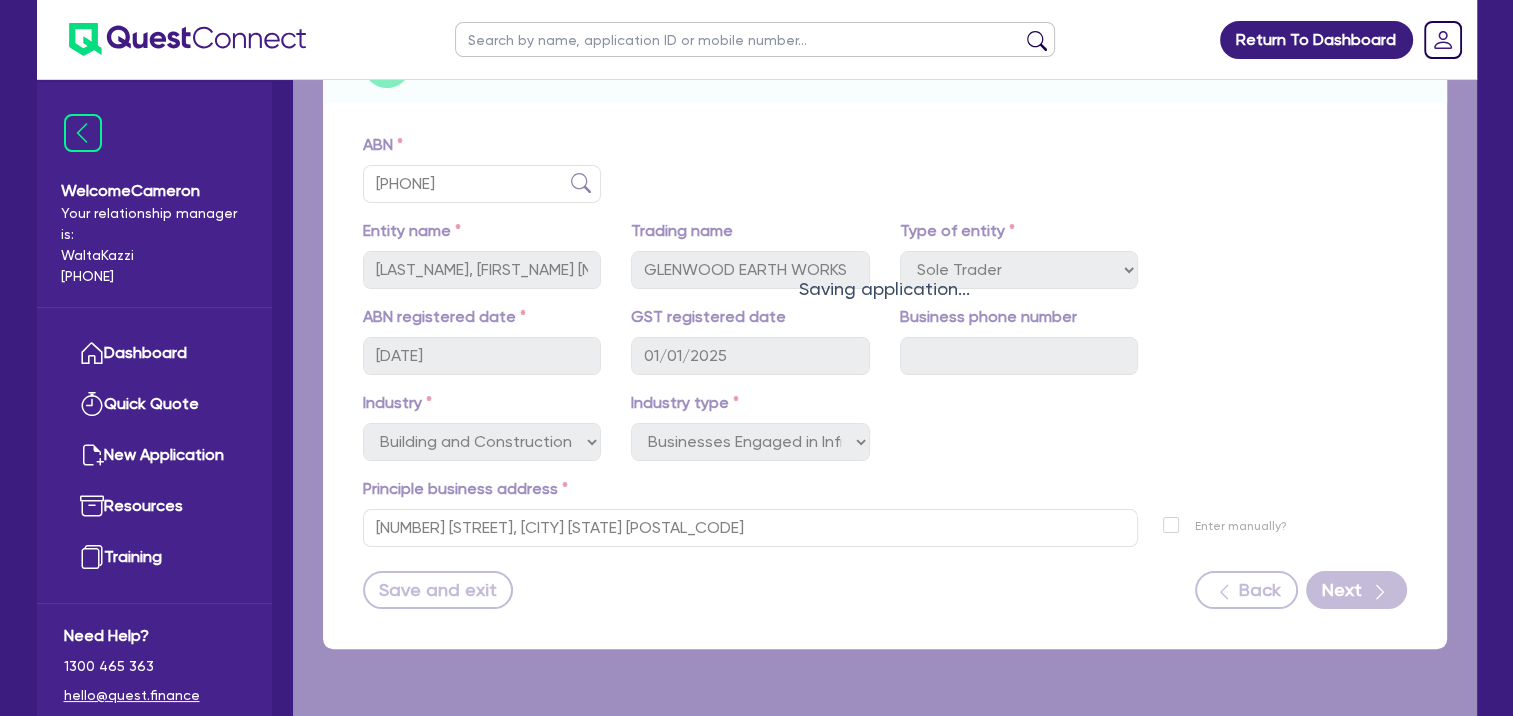 scroll, scrollTop: 0, scrollLeft: 0, axis: both 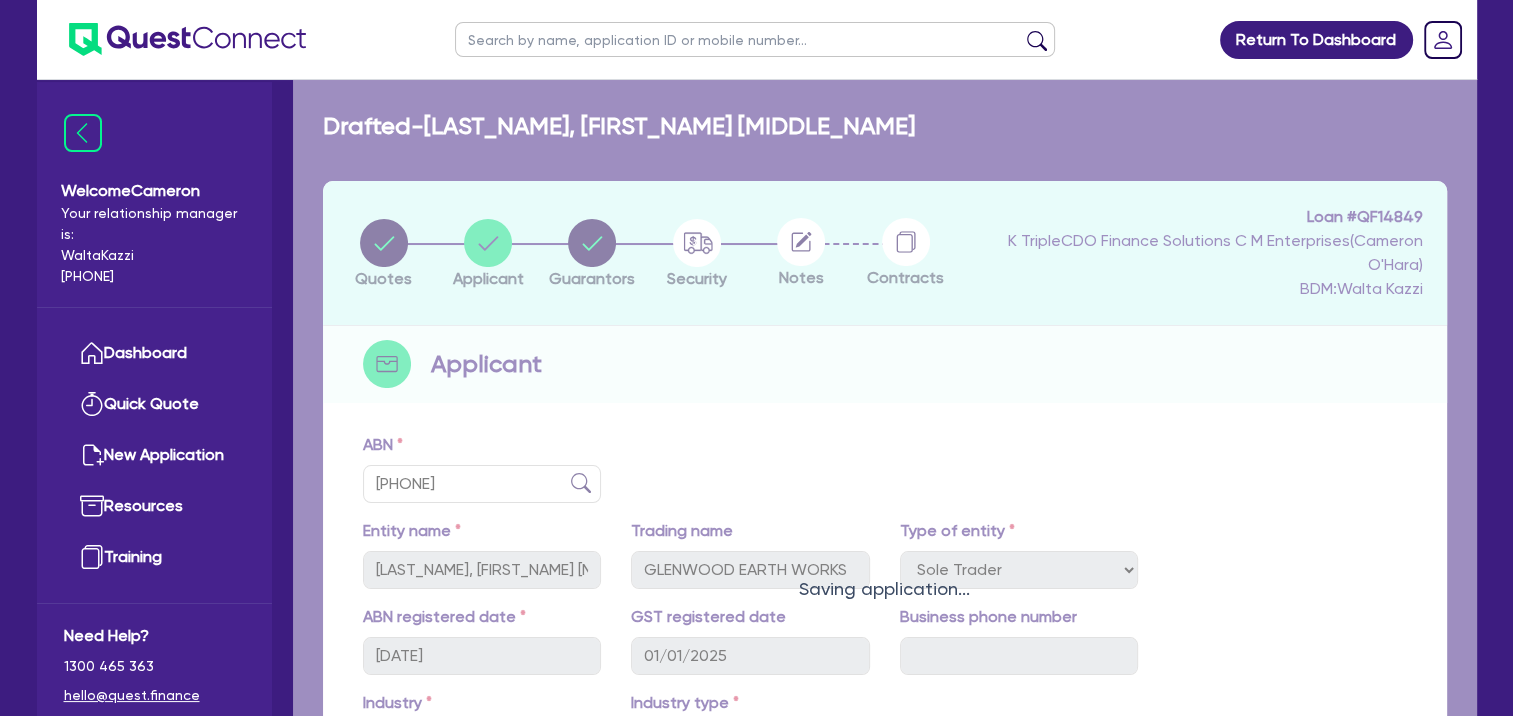 select on "MR" 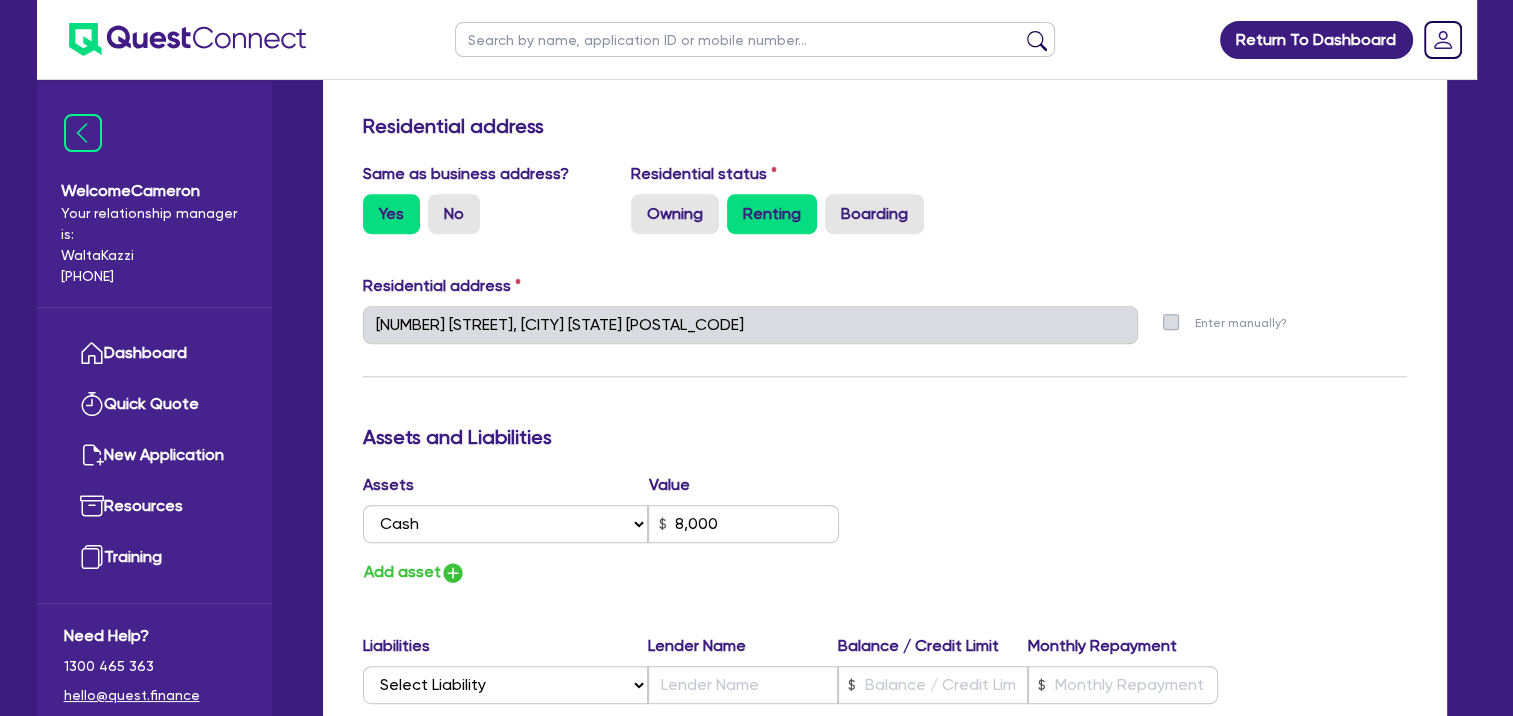 scroll, scrollTop: 1100, scrollLeft: 0, axis: vertical 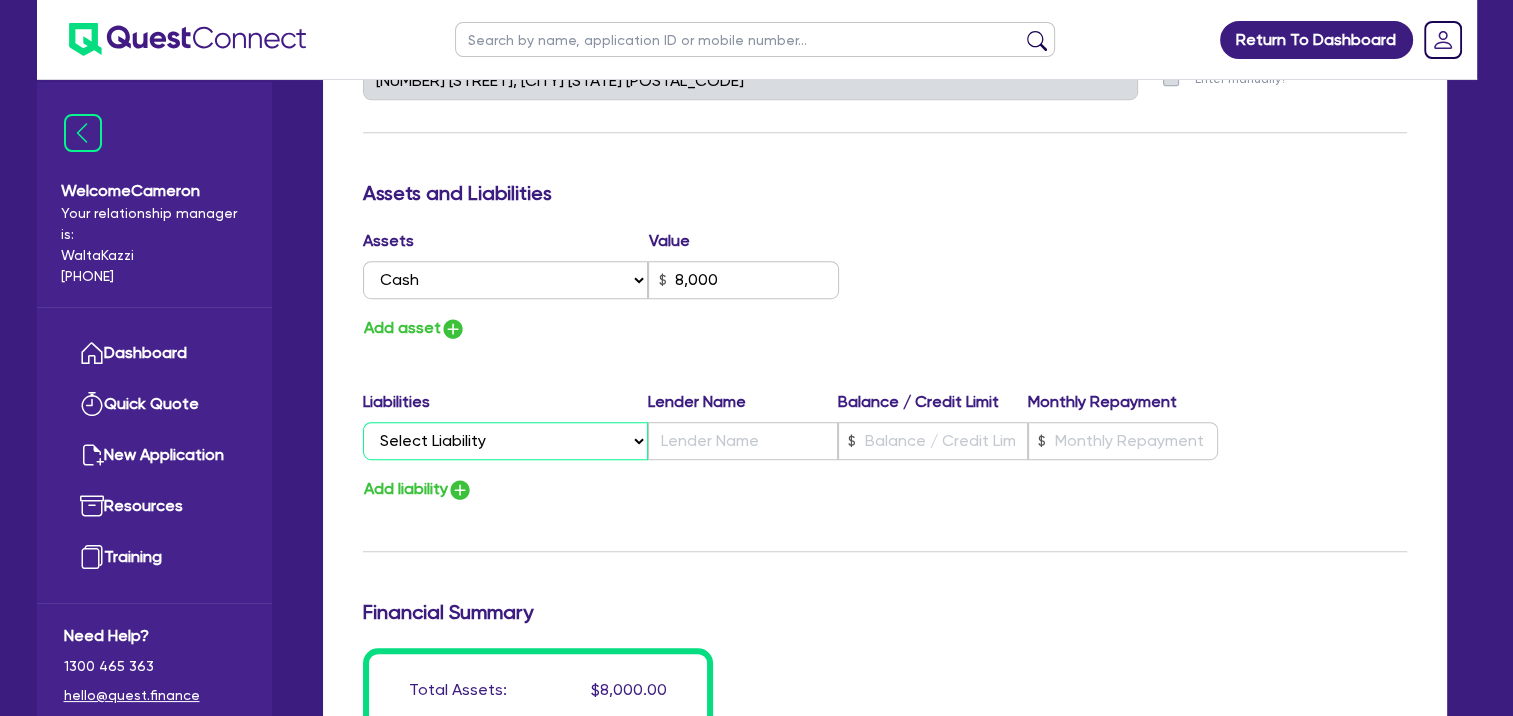 click on "Select Liability Credit card Mortgage Investment property loan Vehicle loan Truck loan Trailer loan Equipment loan Personal loan Other loan" at bounding box center (505, 441) 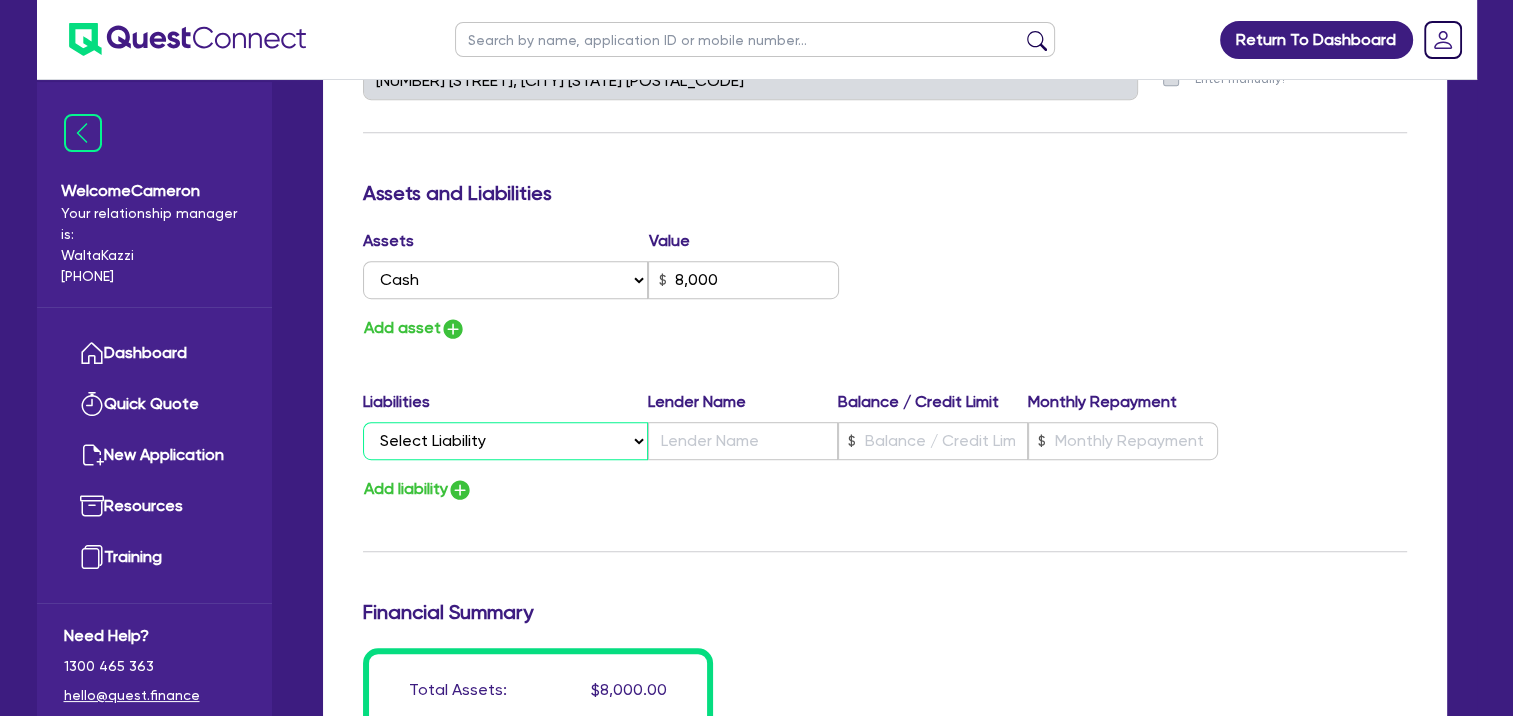 select on "VEHICLE_LOAN" 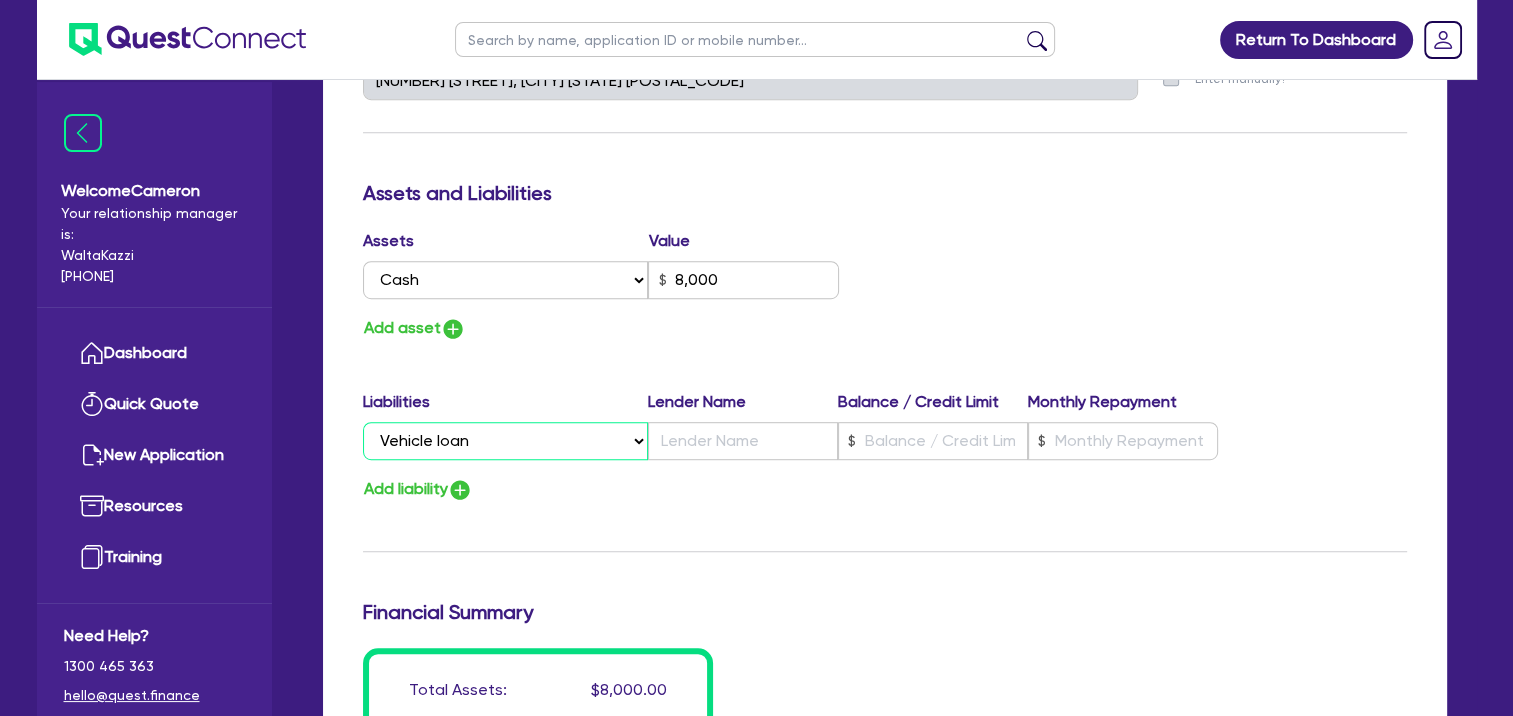click on "Select Liability Credit card Mortgage Investment property loan Vehicle loan Truck loan Trailer loan Equipment loan Personal loan Other loan" at bounding box center (505, 441) 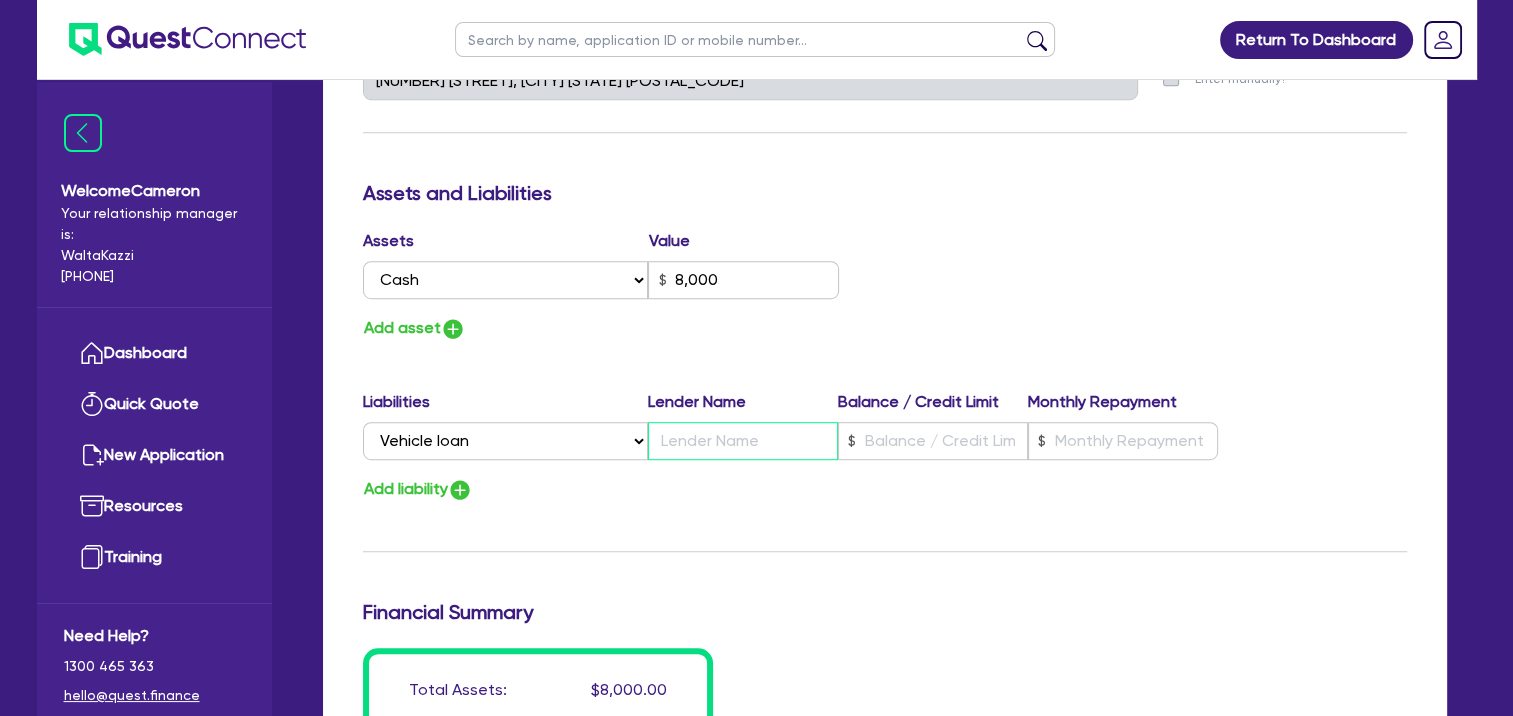 click at bounding box center (743, 441) 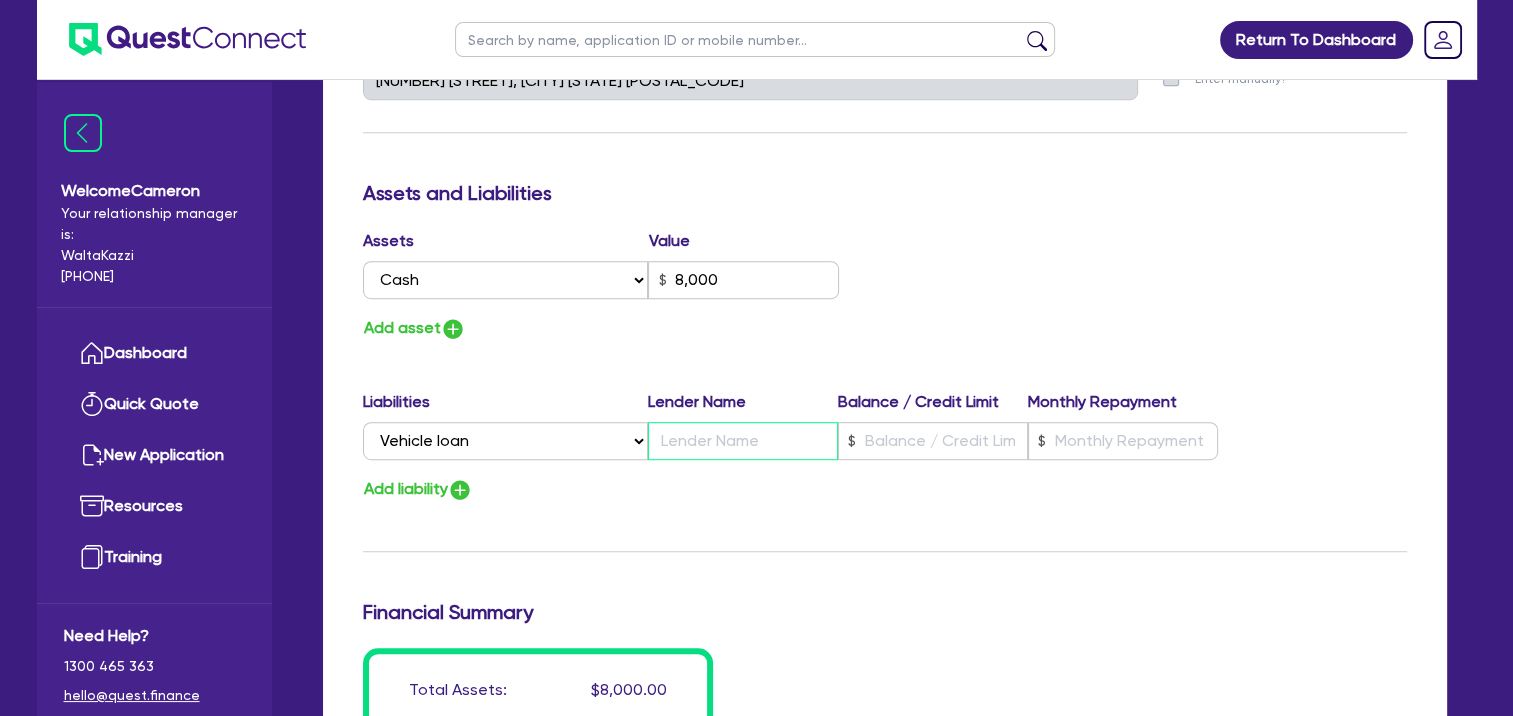 type on "0" 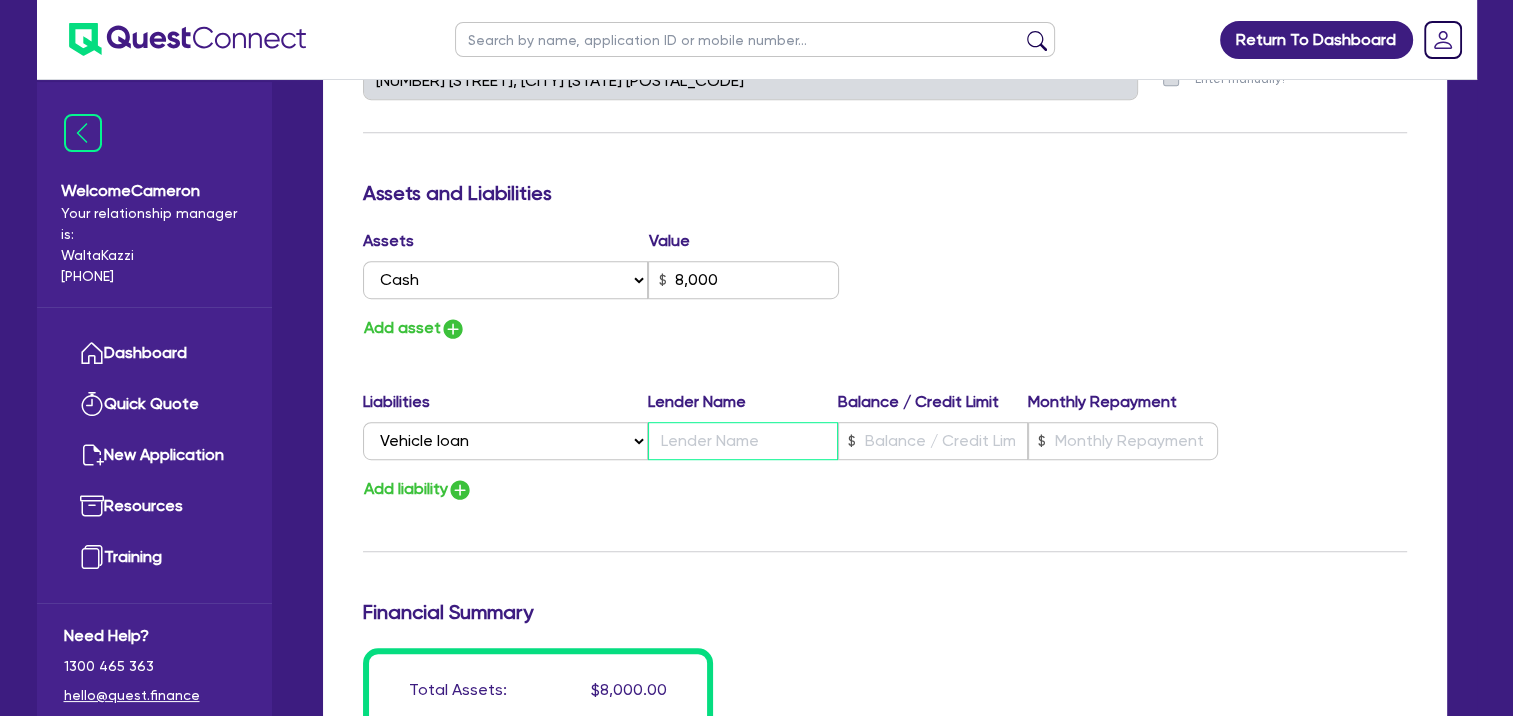 type on "[PHONE]" 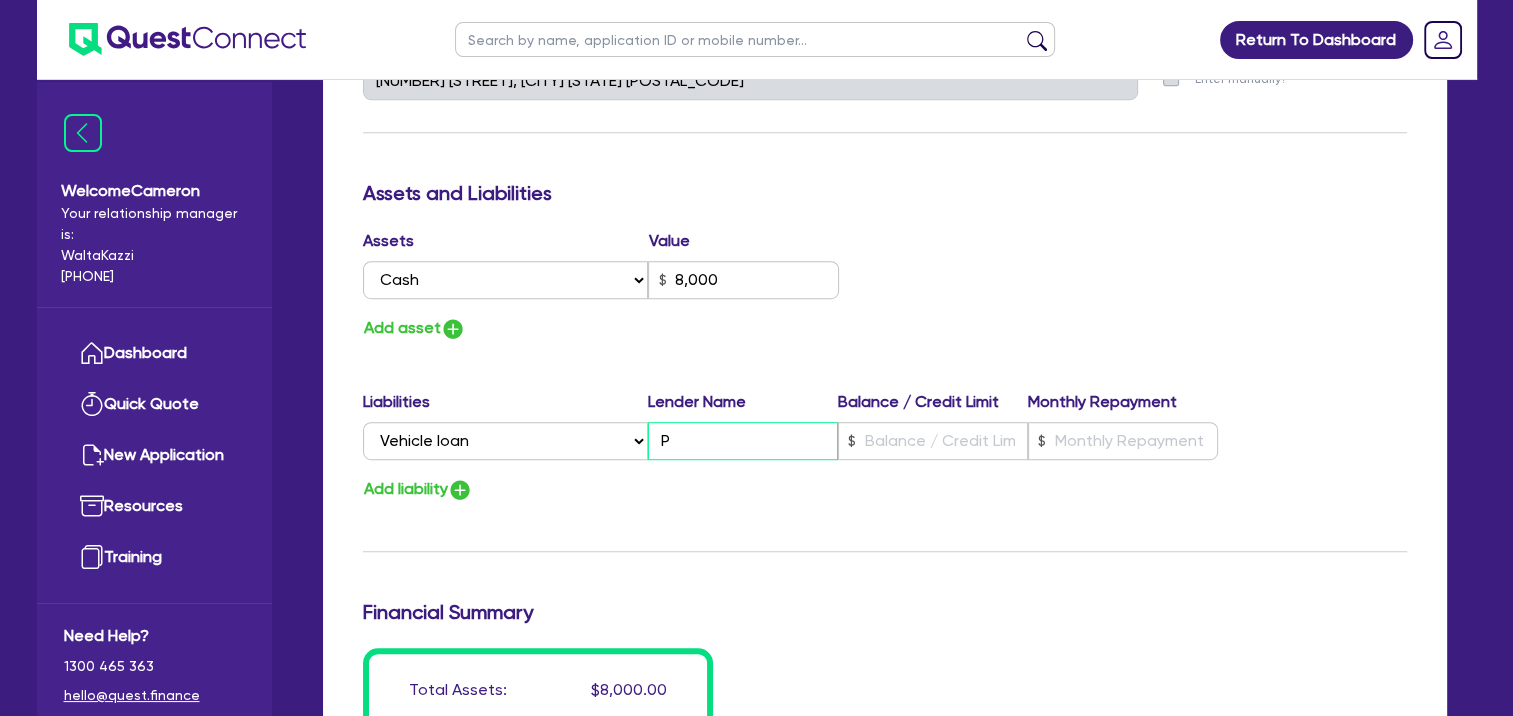 type on "0" 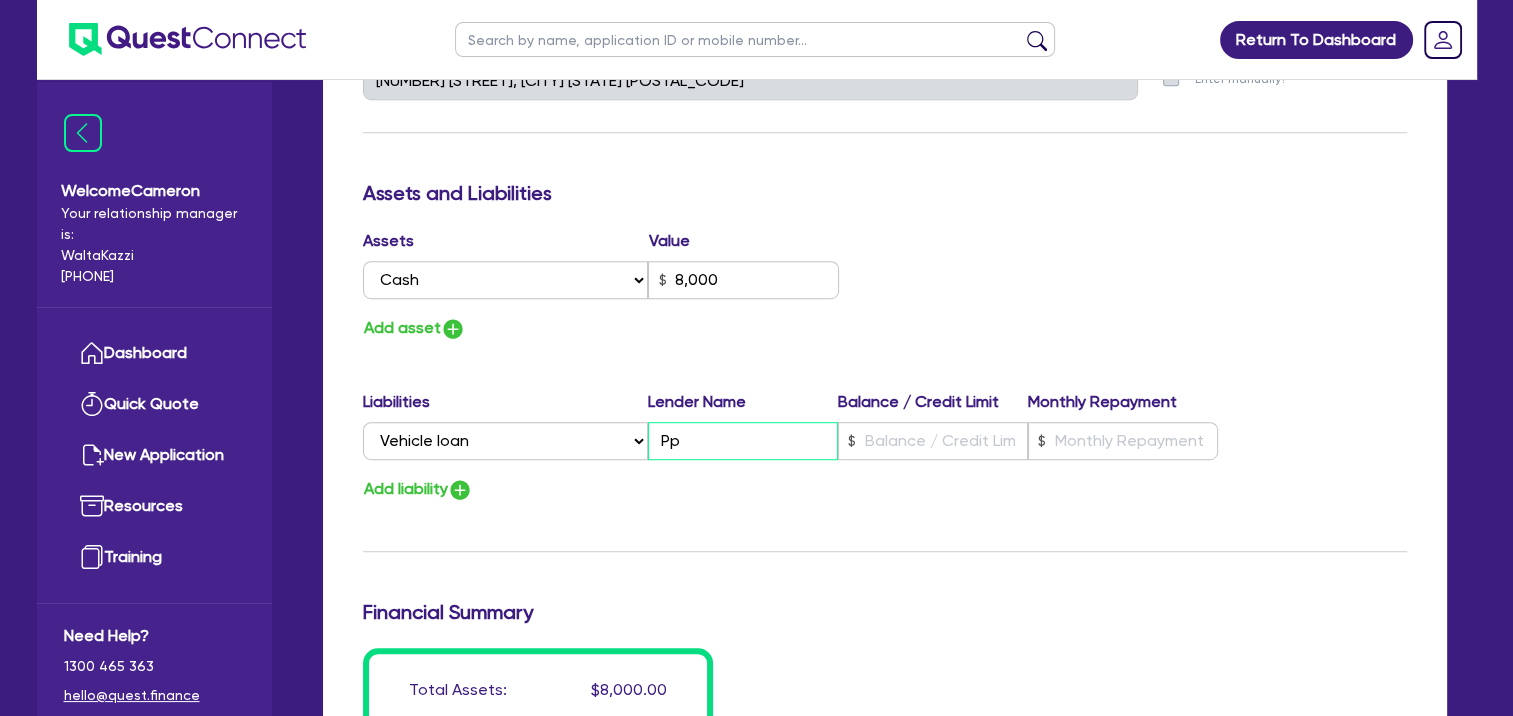 type on "0" 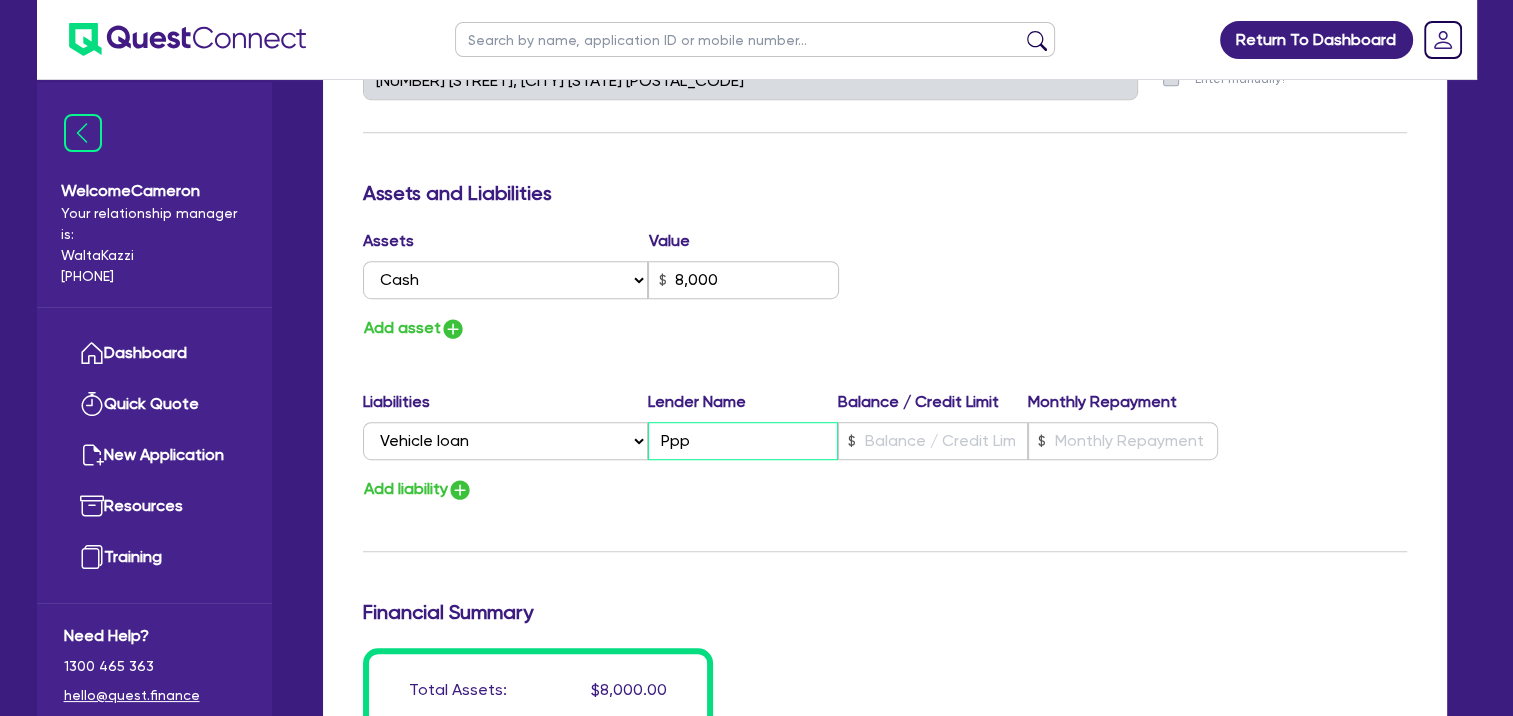type on "0" 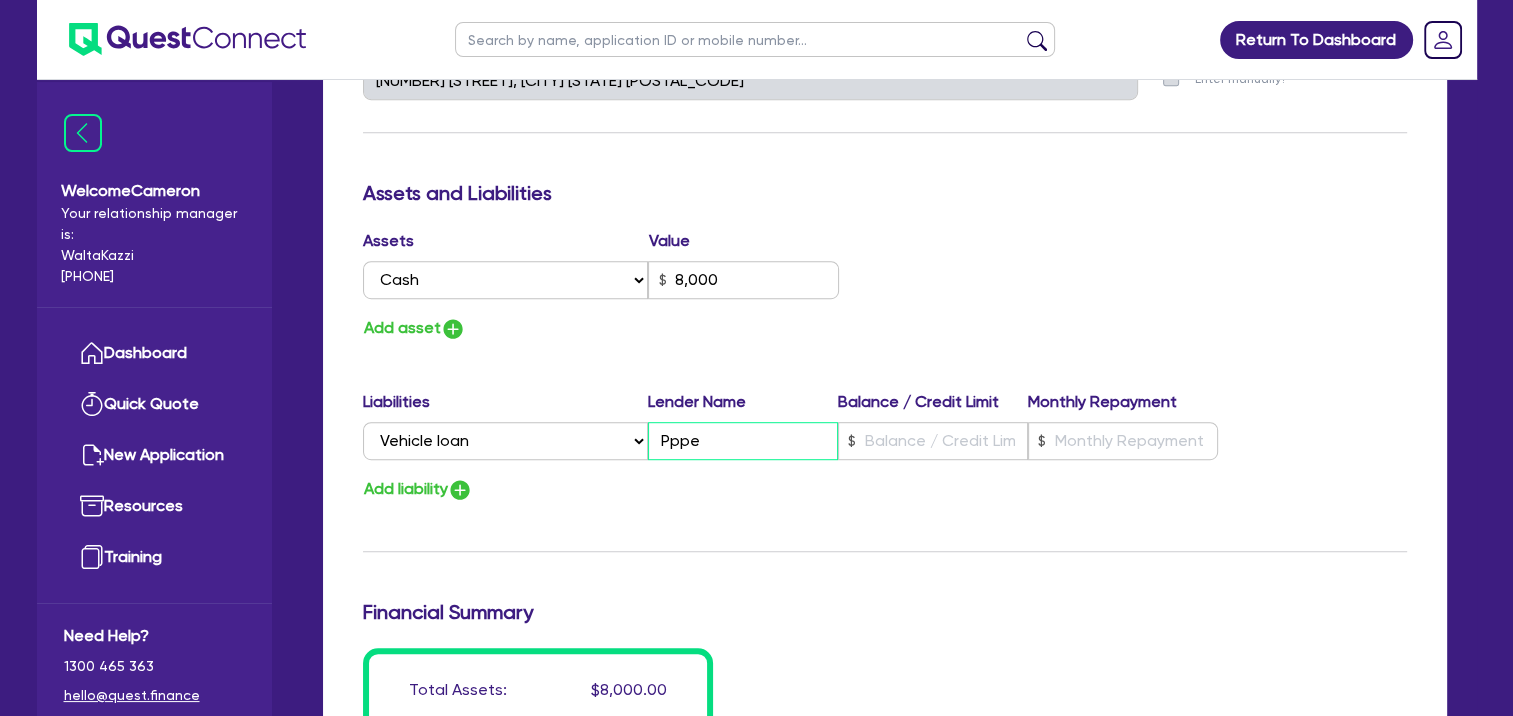 type on "0" 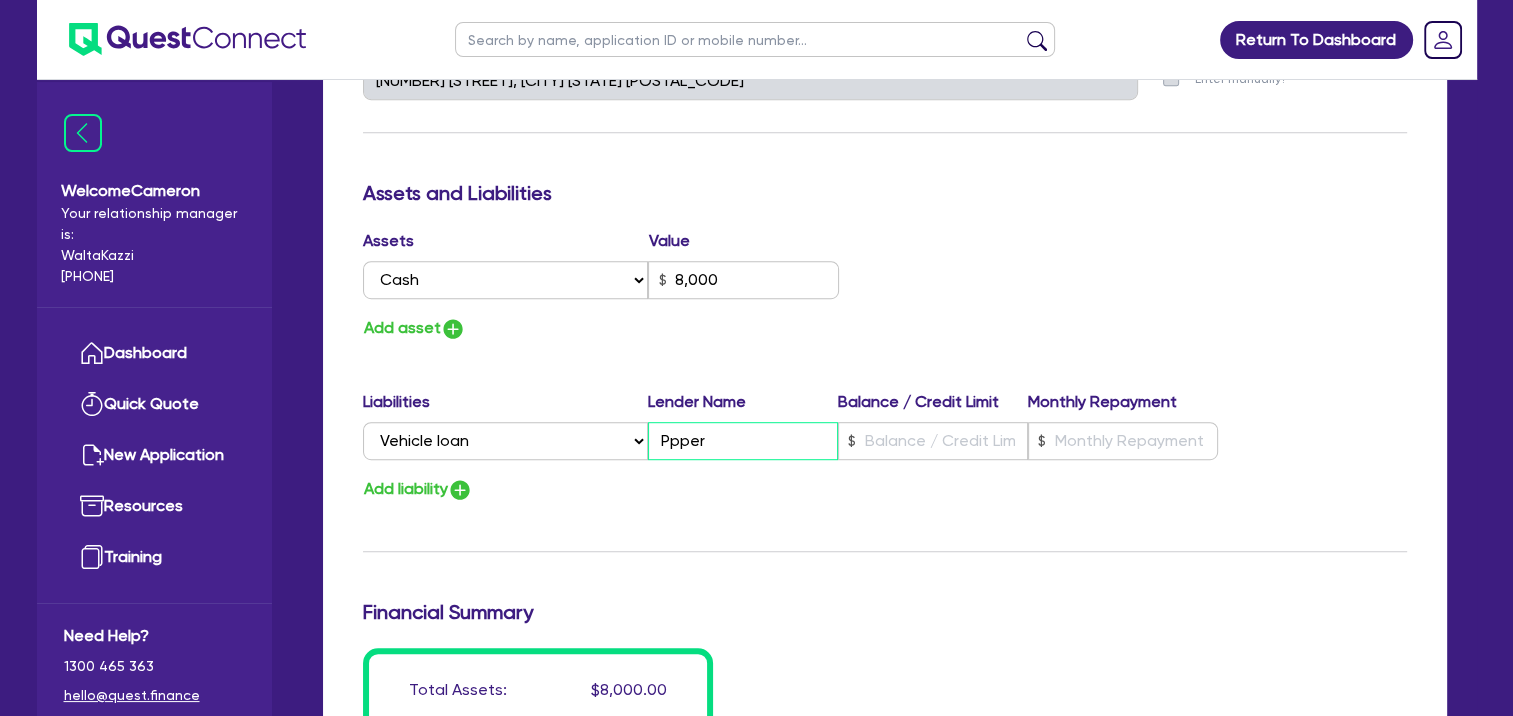 type on "0" 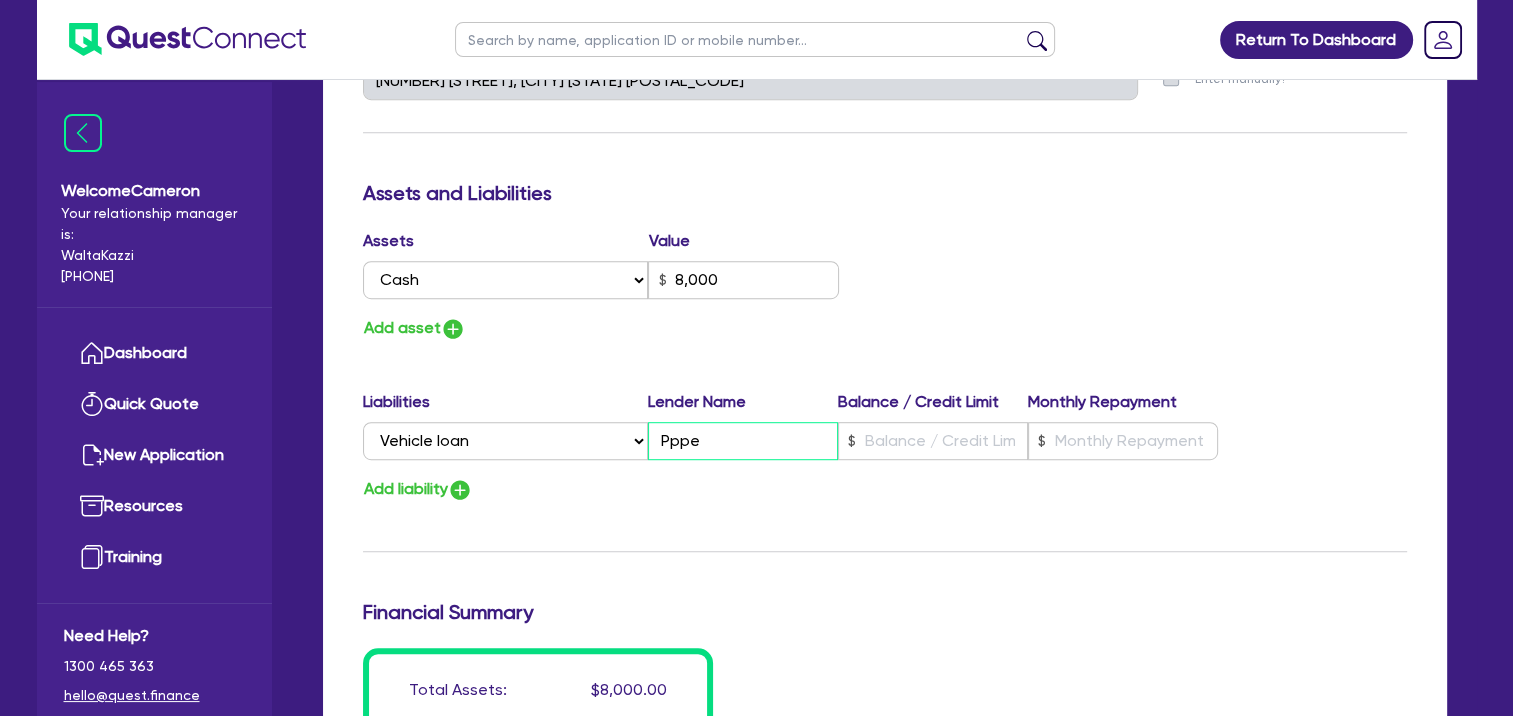 type on "0" 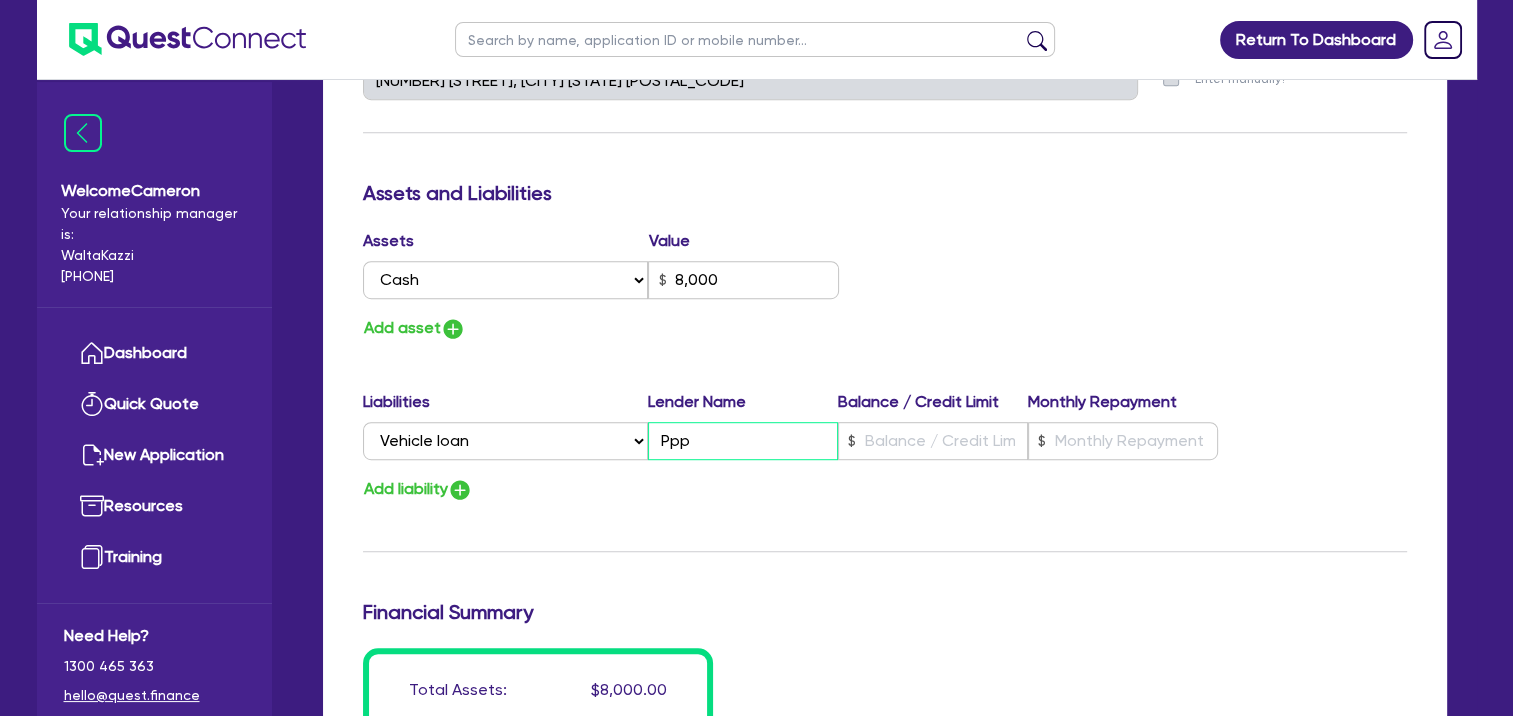 type on "0" 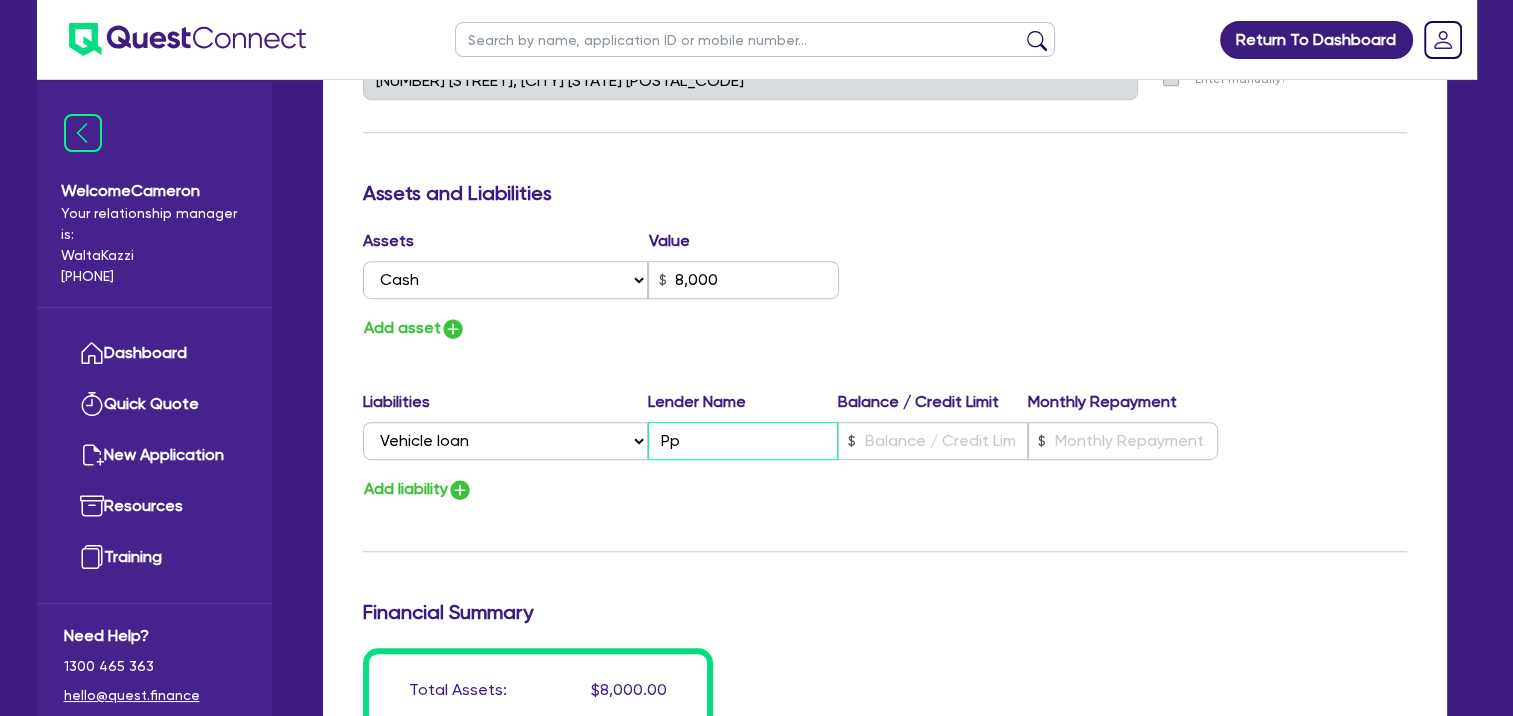 type on "0" 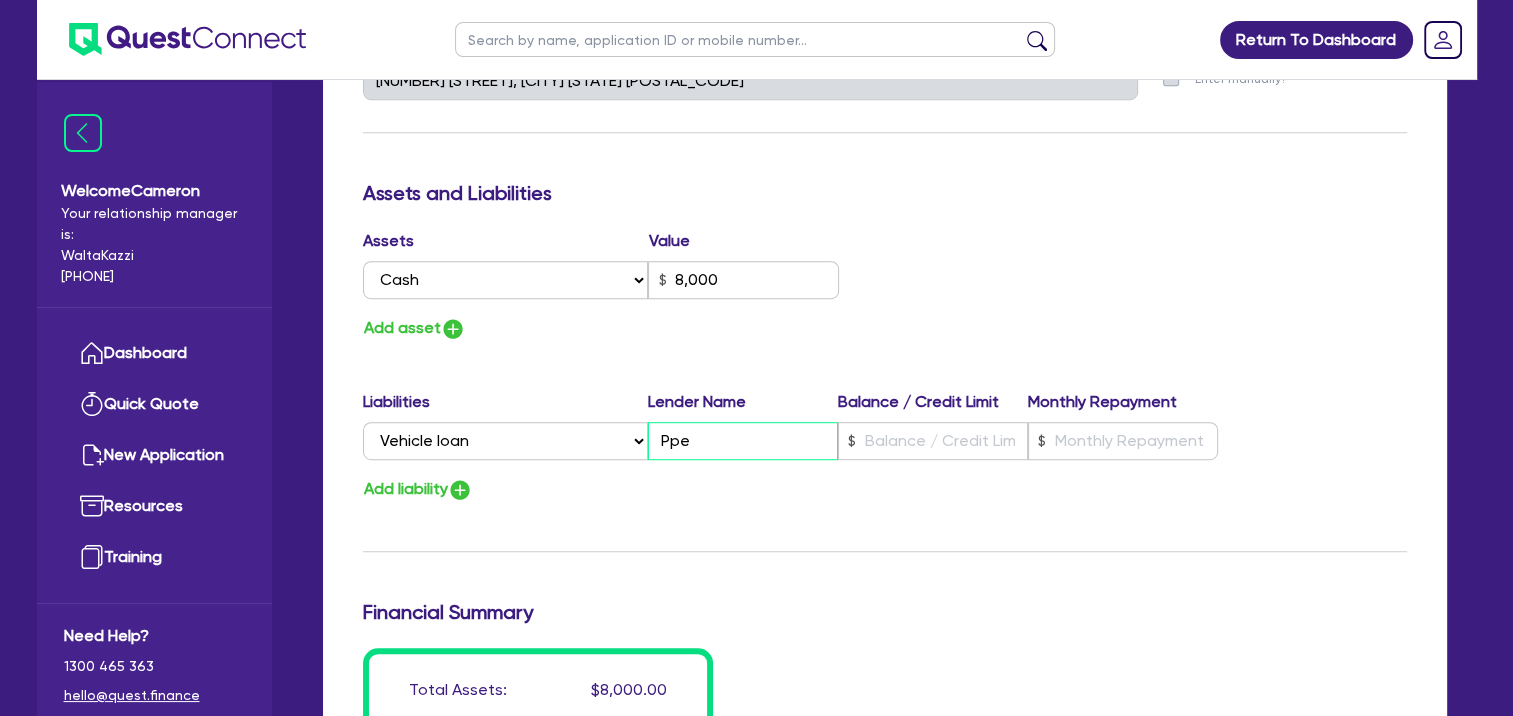type on "0" 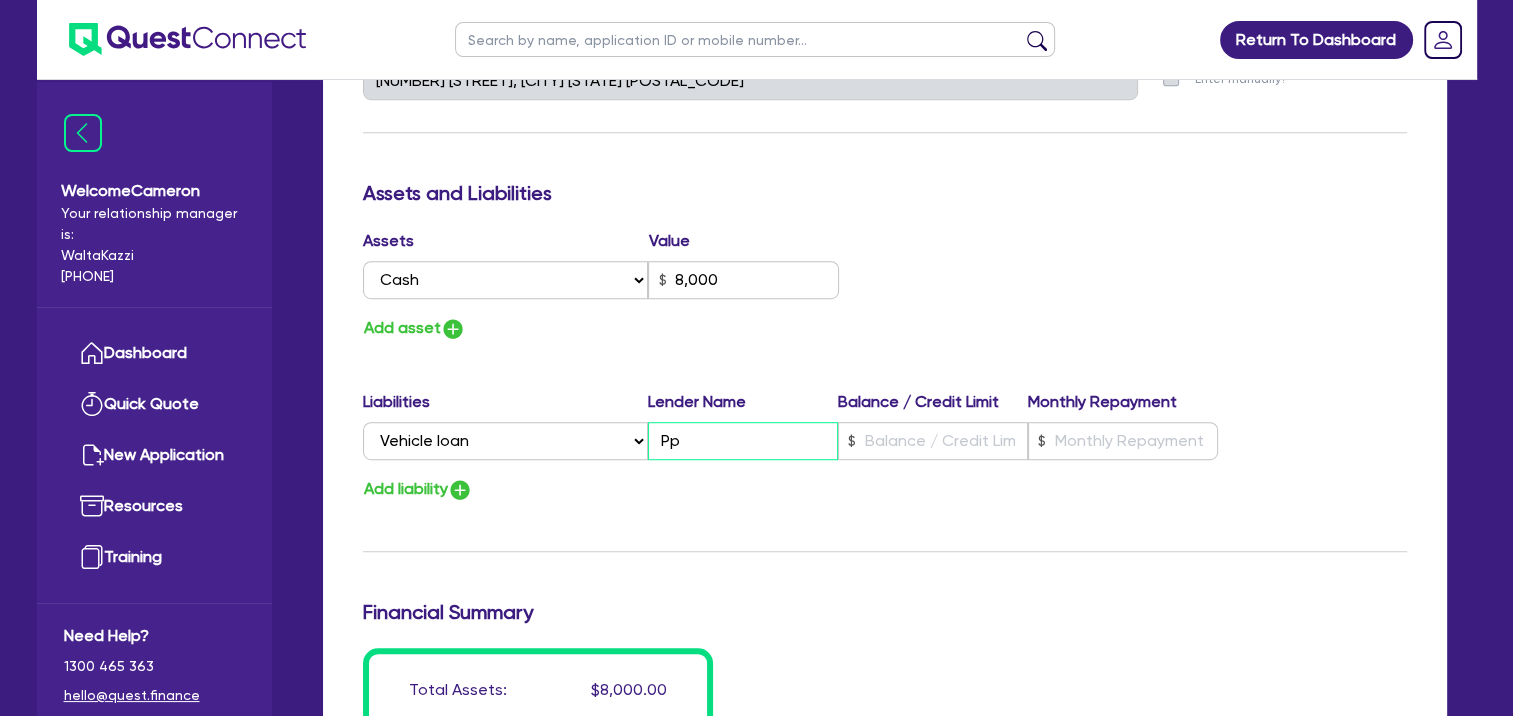 type on "0" 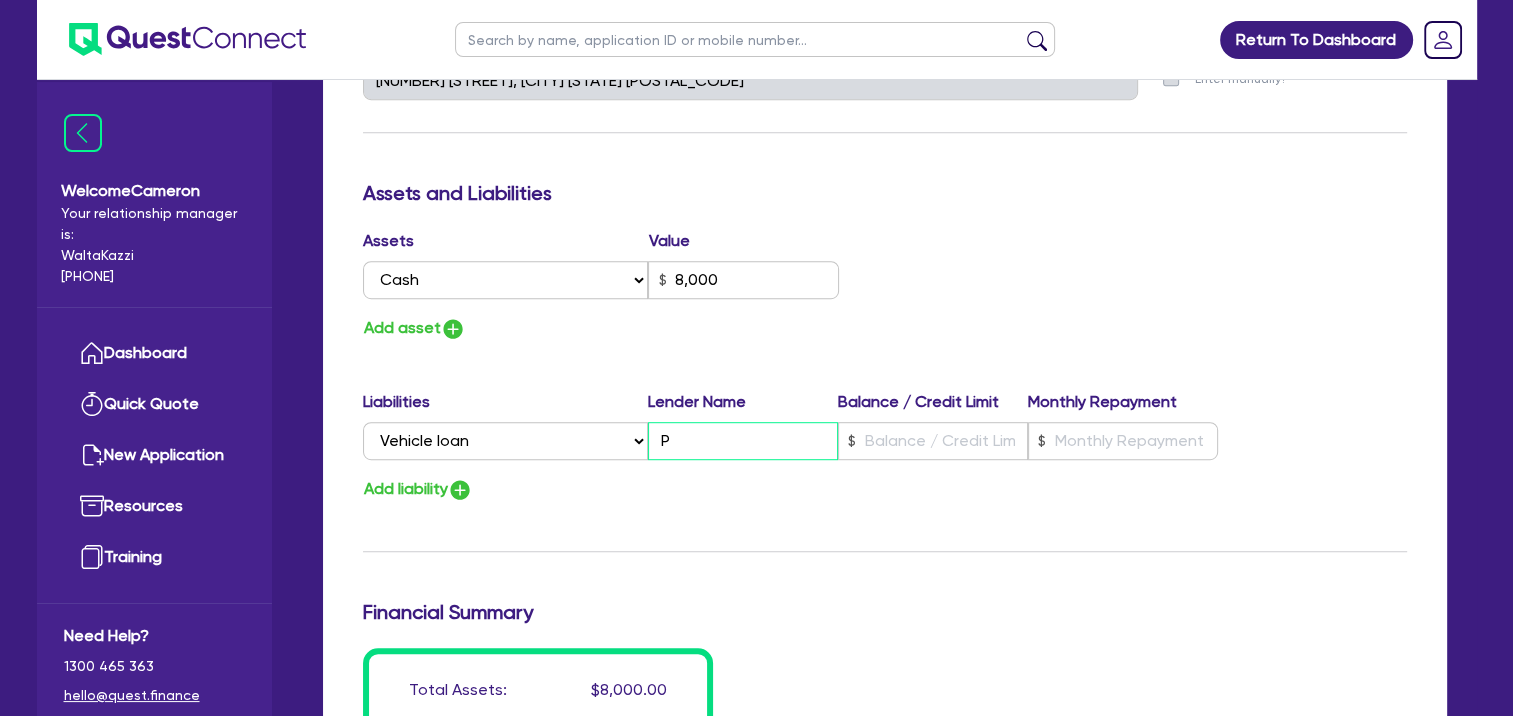 type on "0" 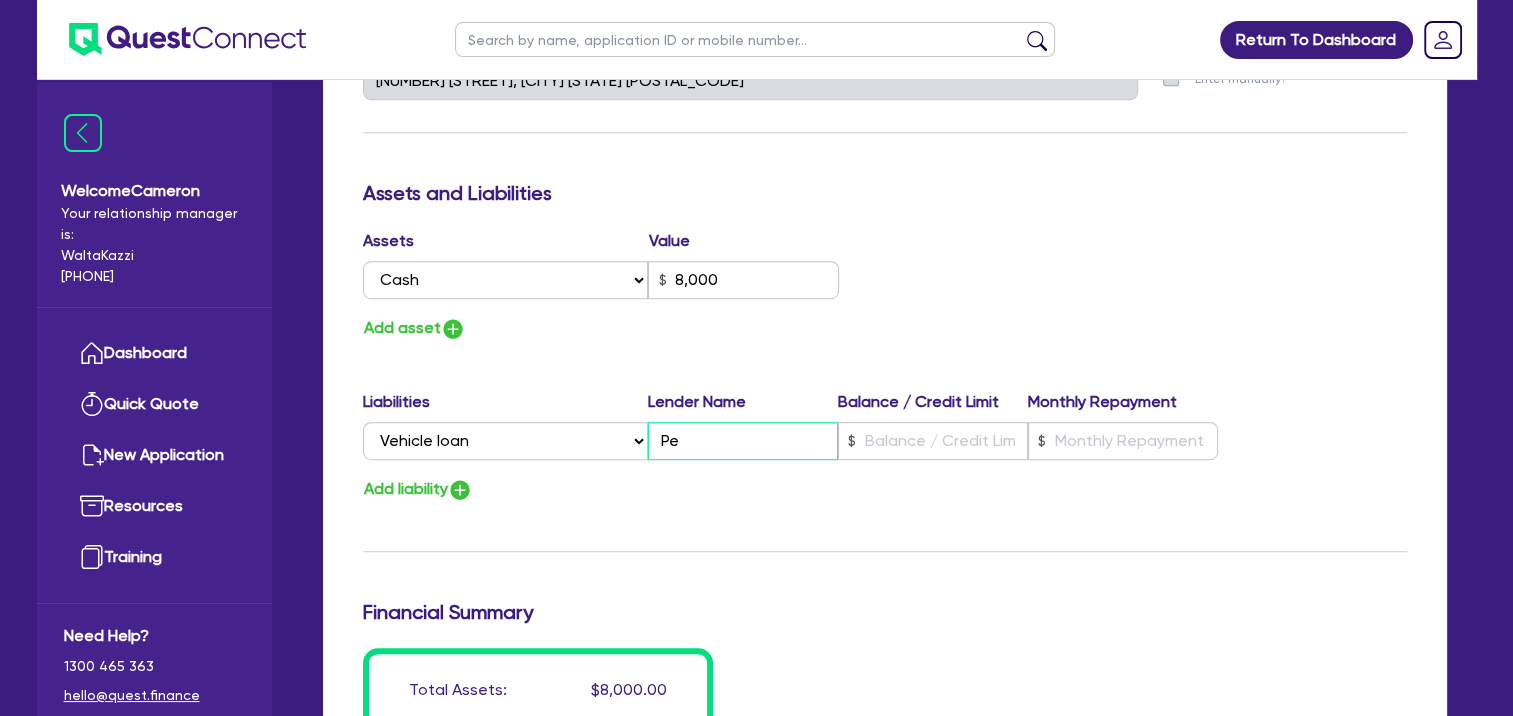 type on "0" 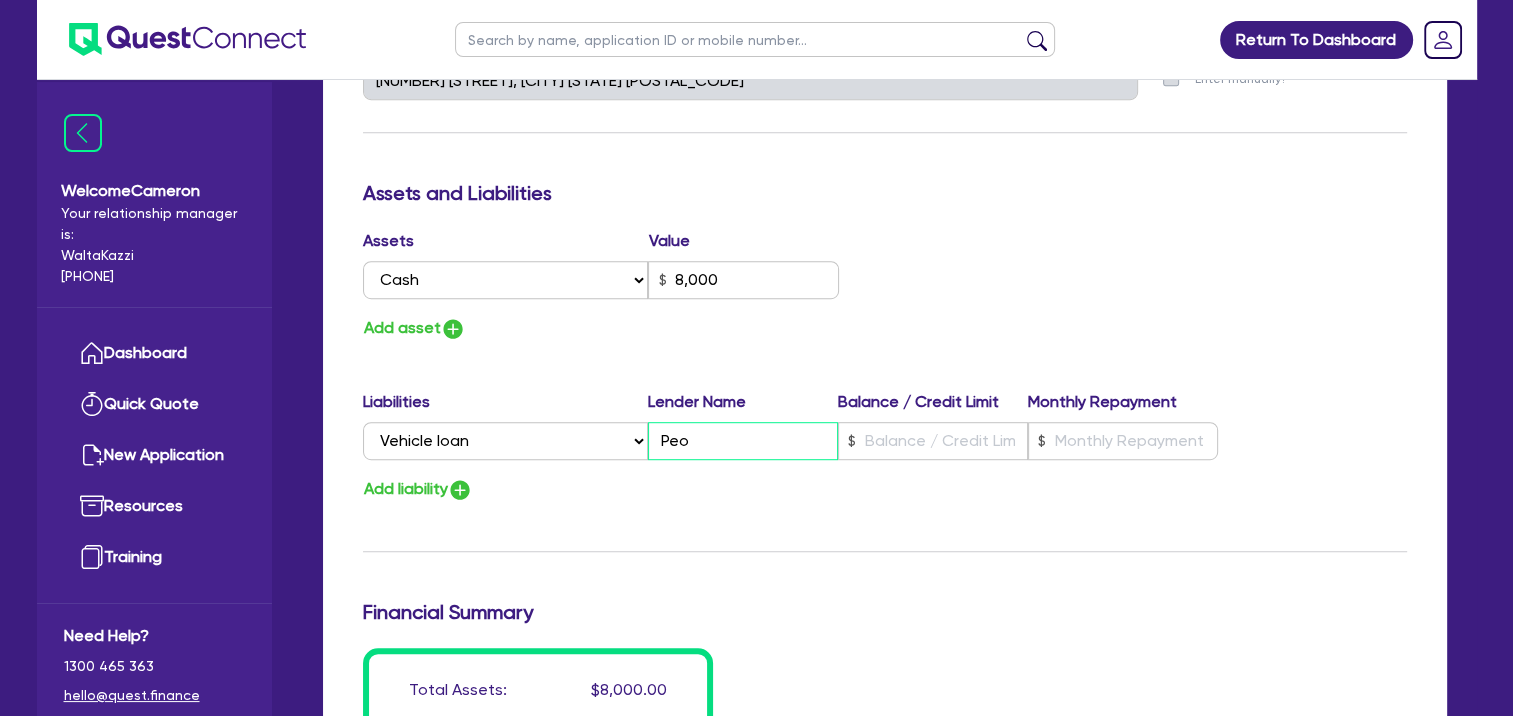 type on "0" 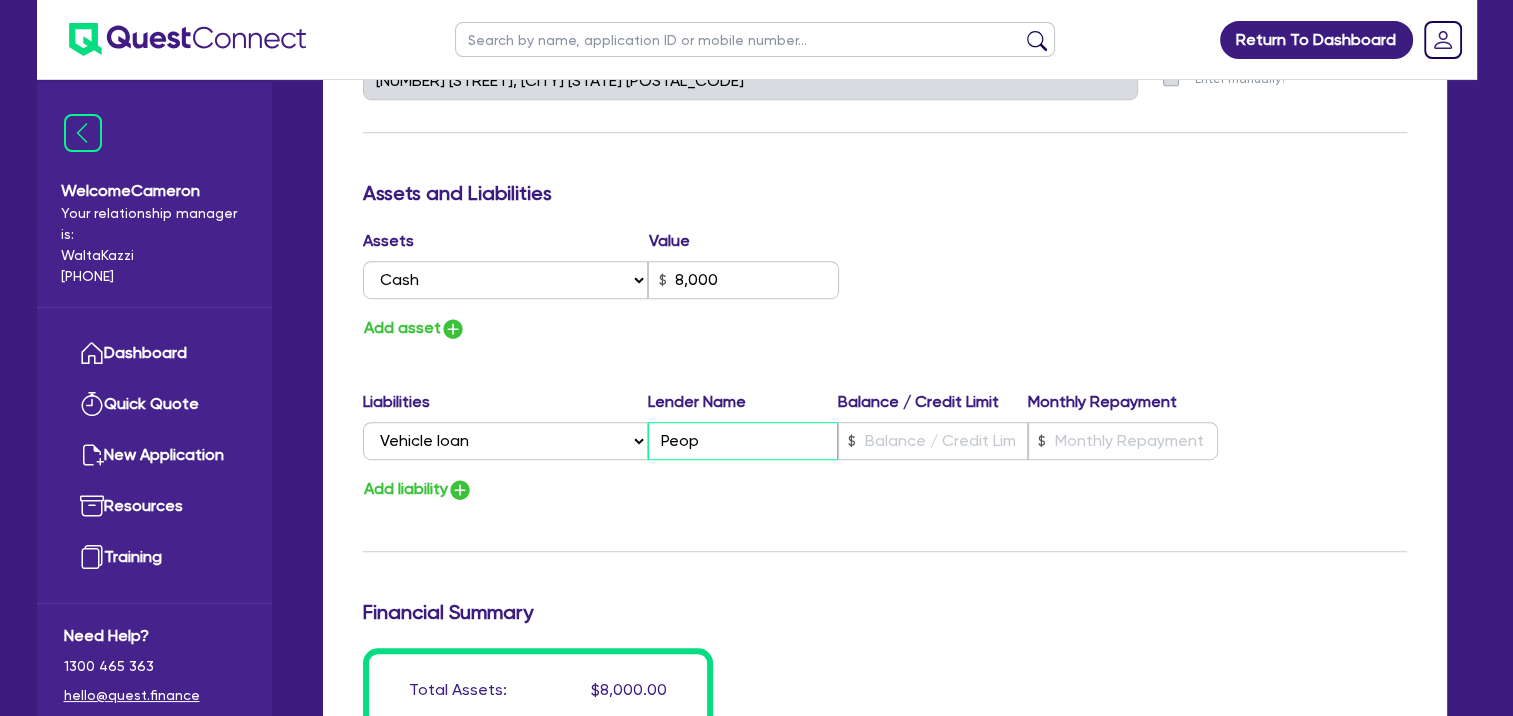 type on "0" 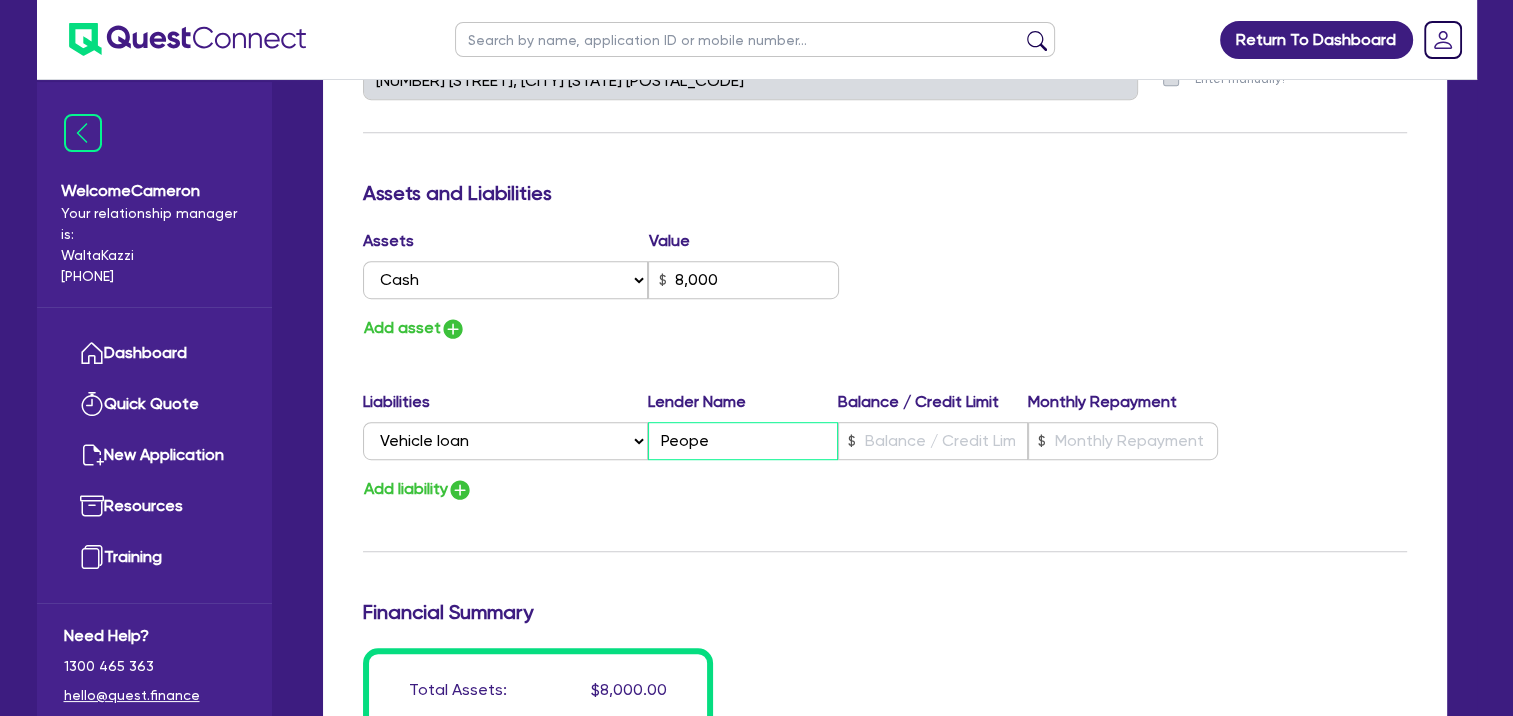 type on "0" 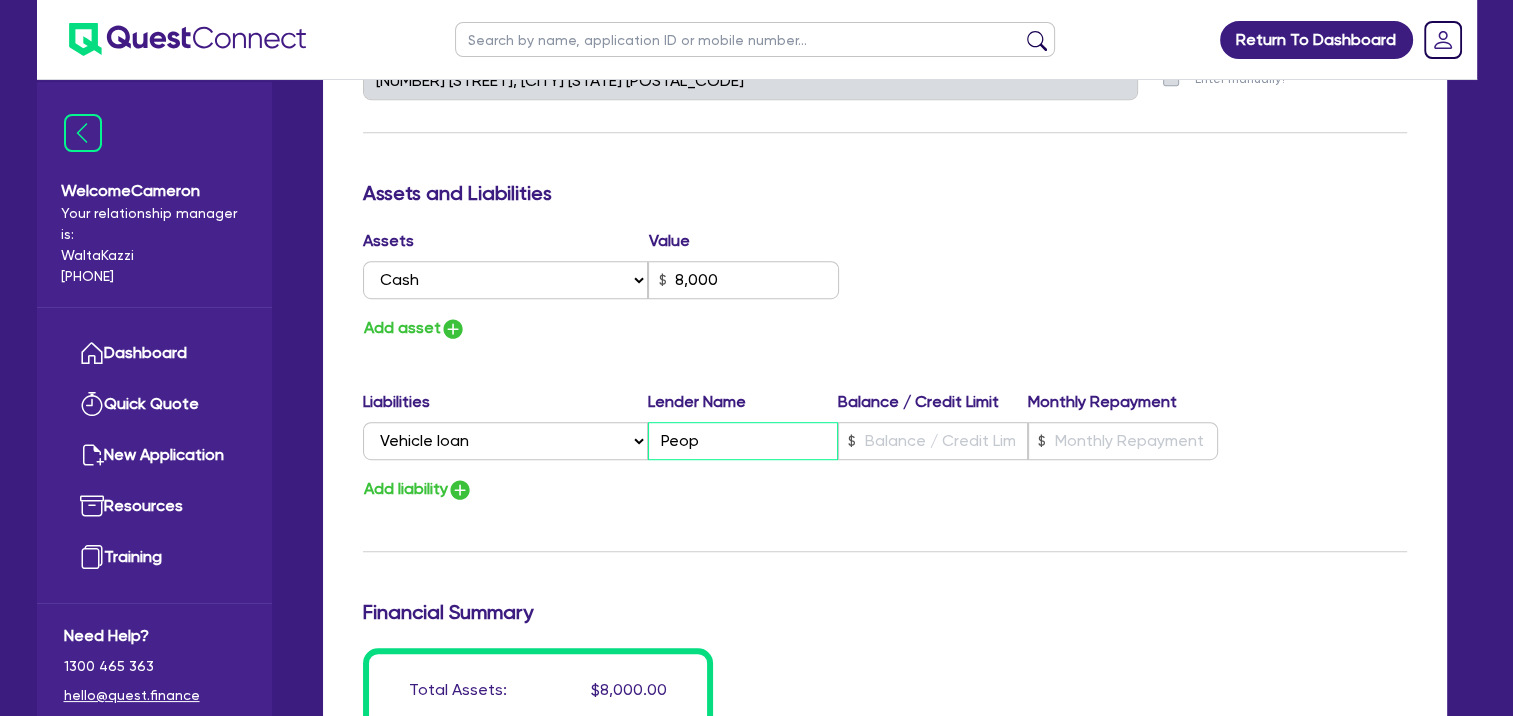 type on "0" 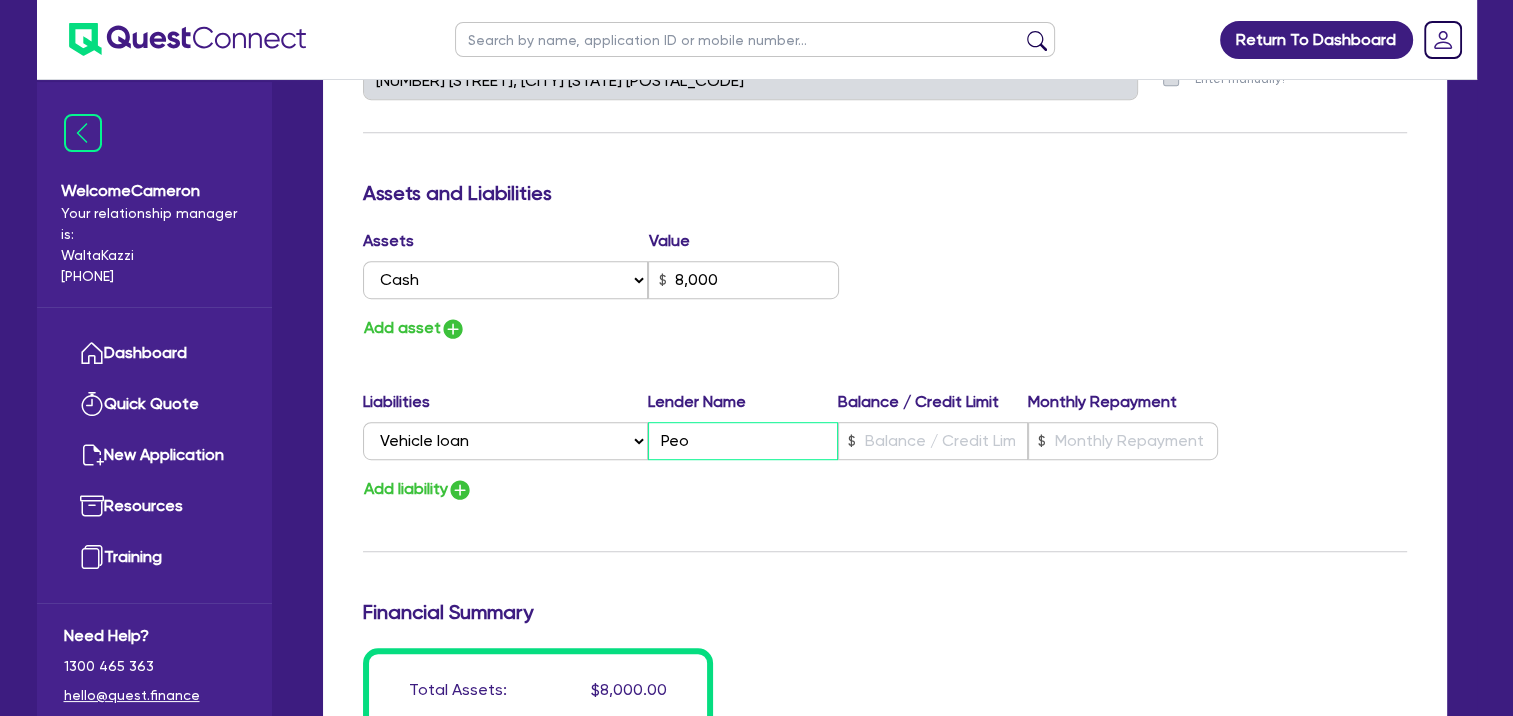 type on "0" 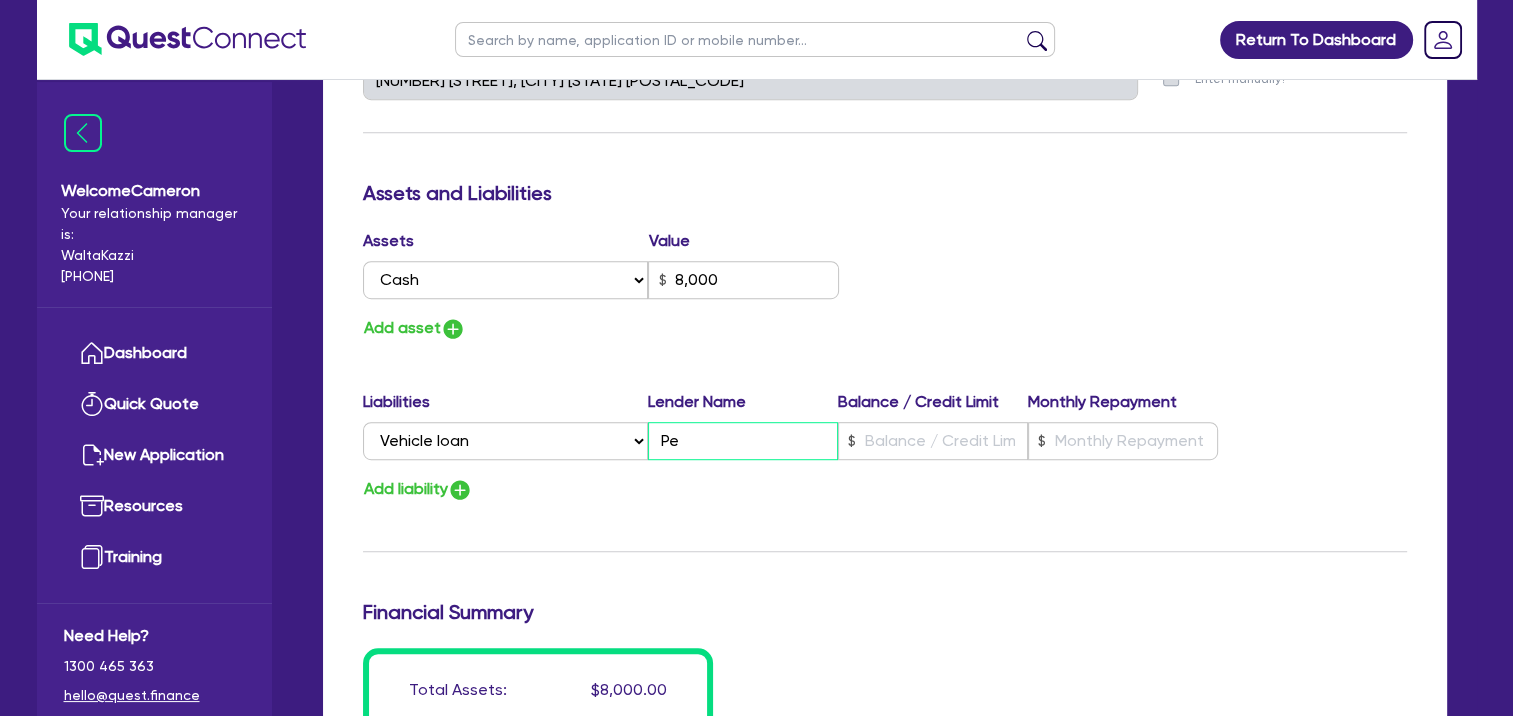 type on "0" 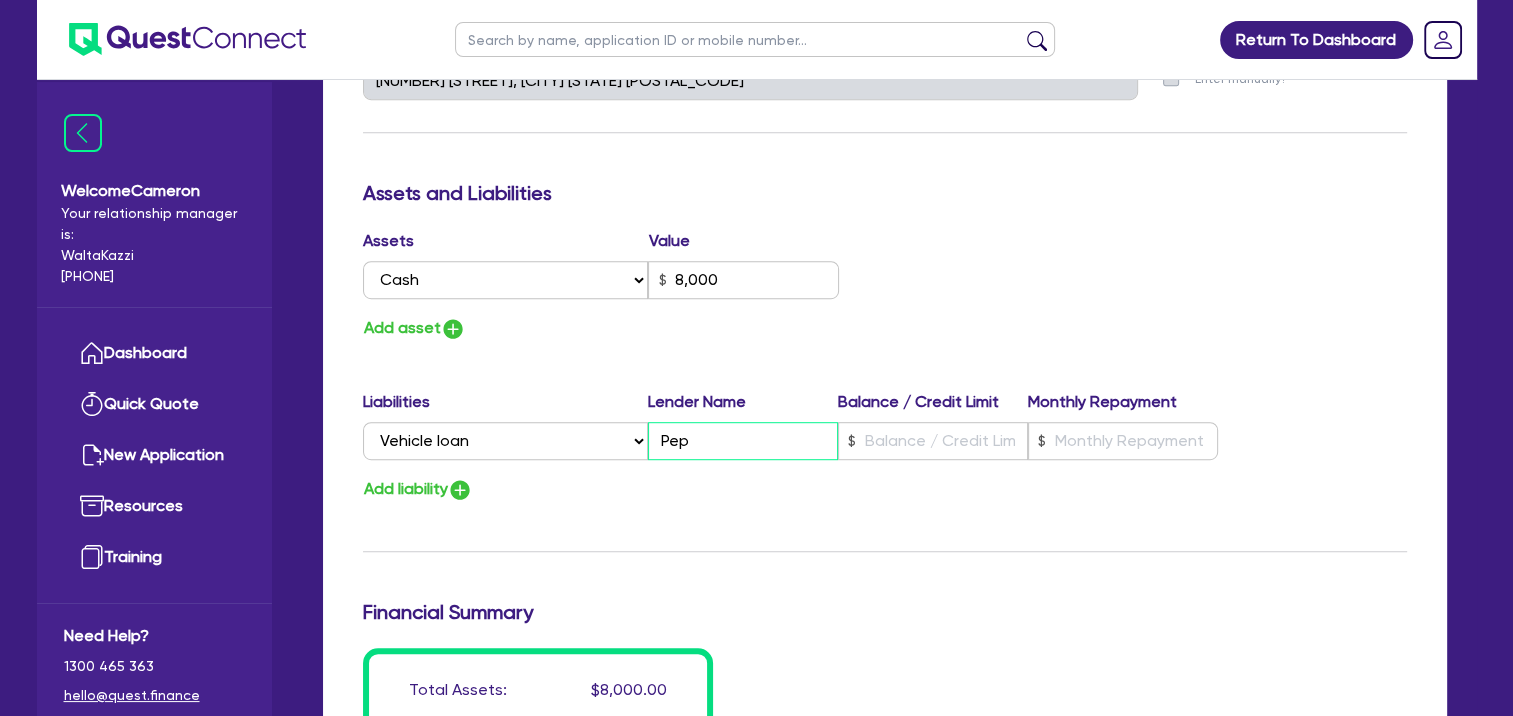 type on "0" 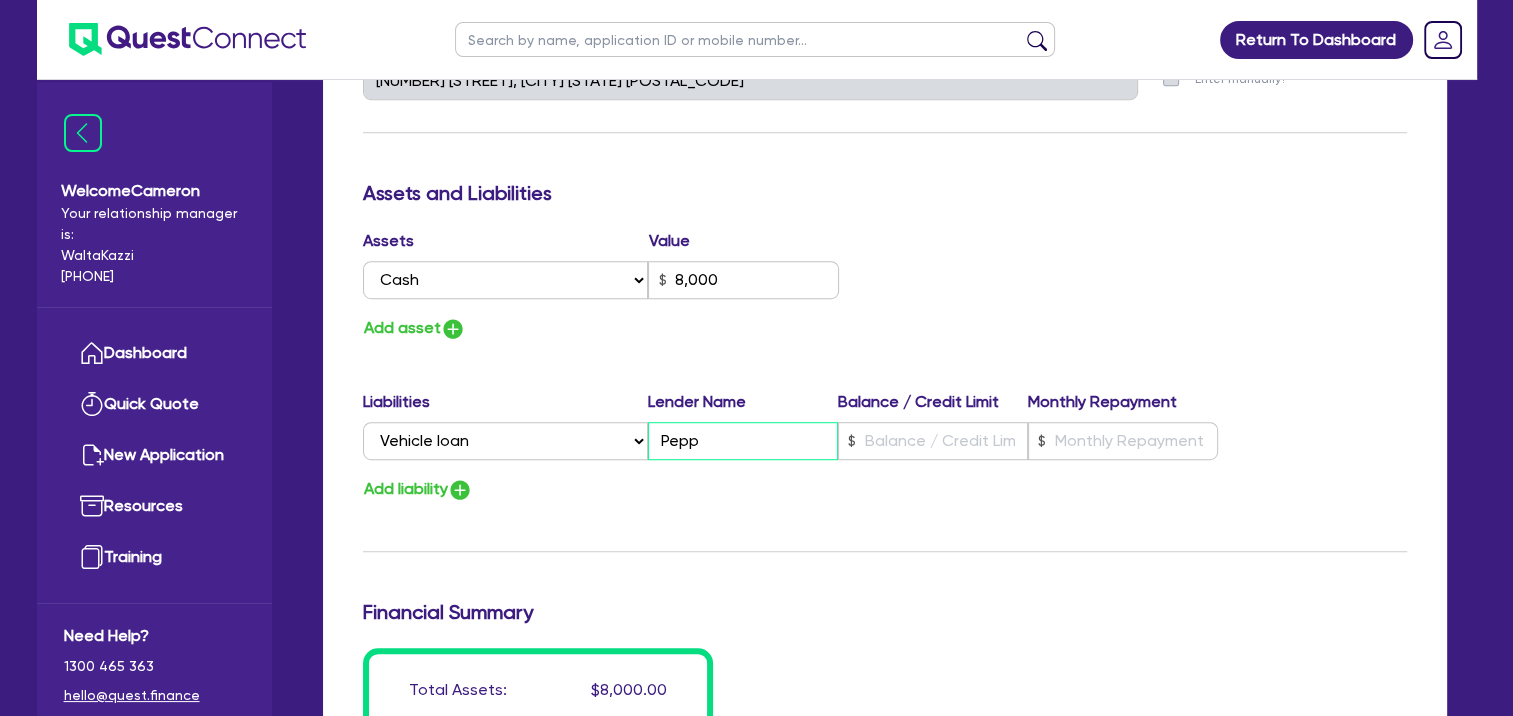 type on "0" 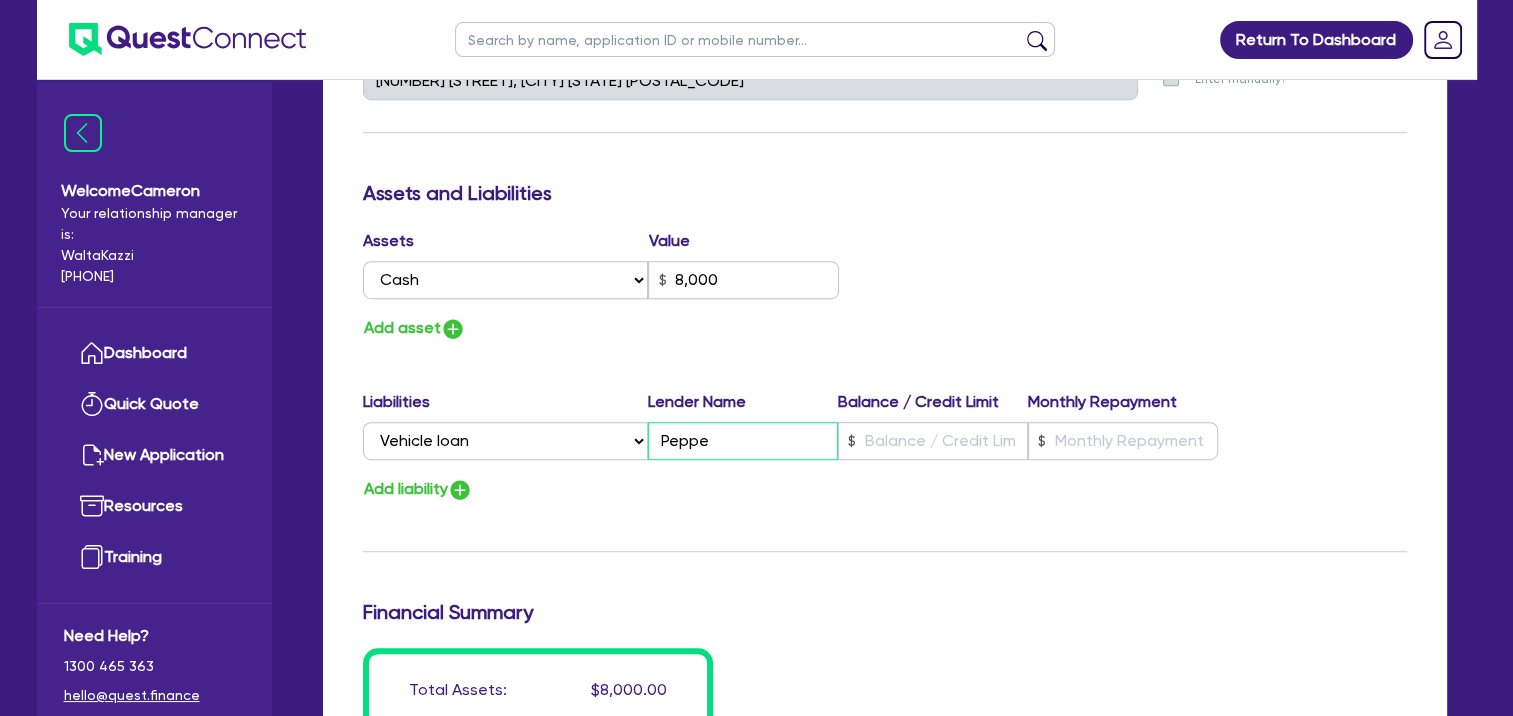type on "0" 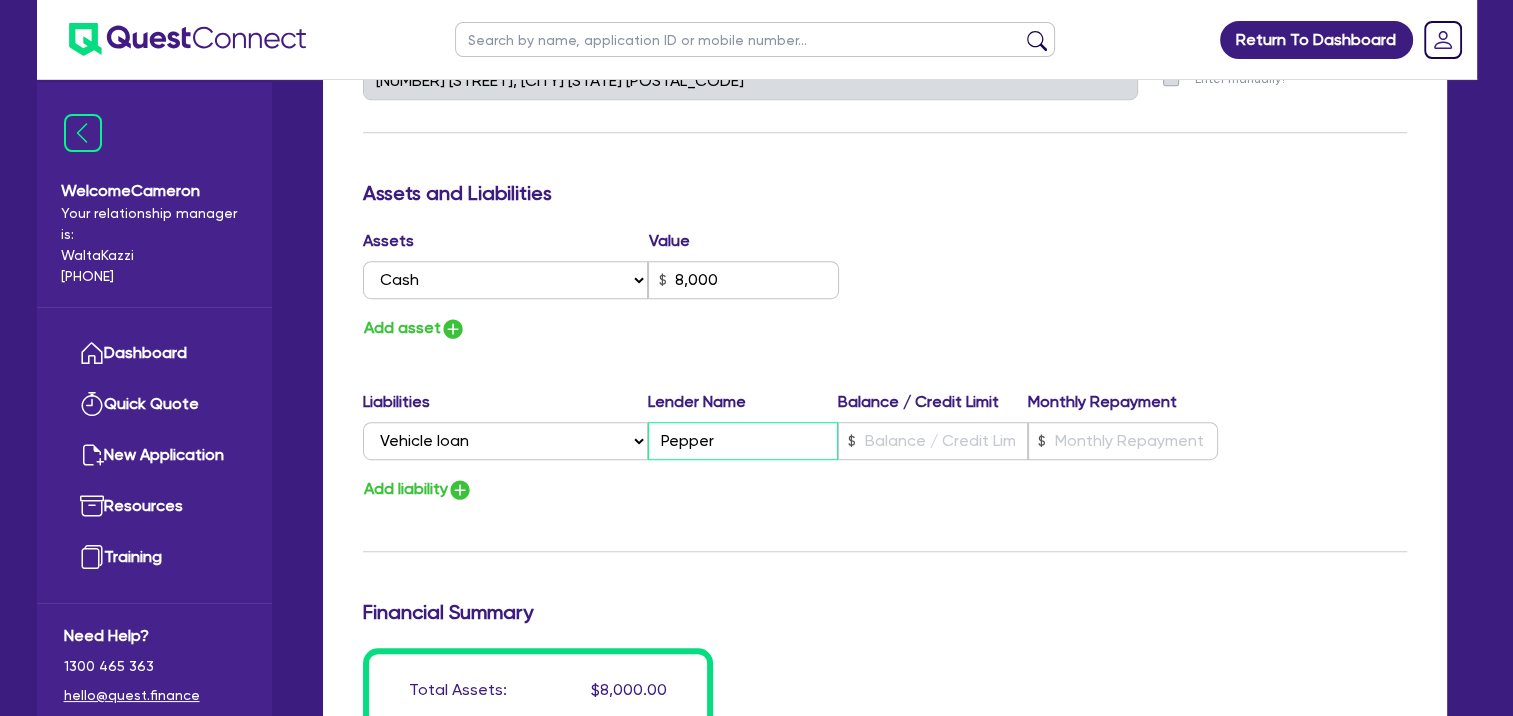 type on "0" 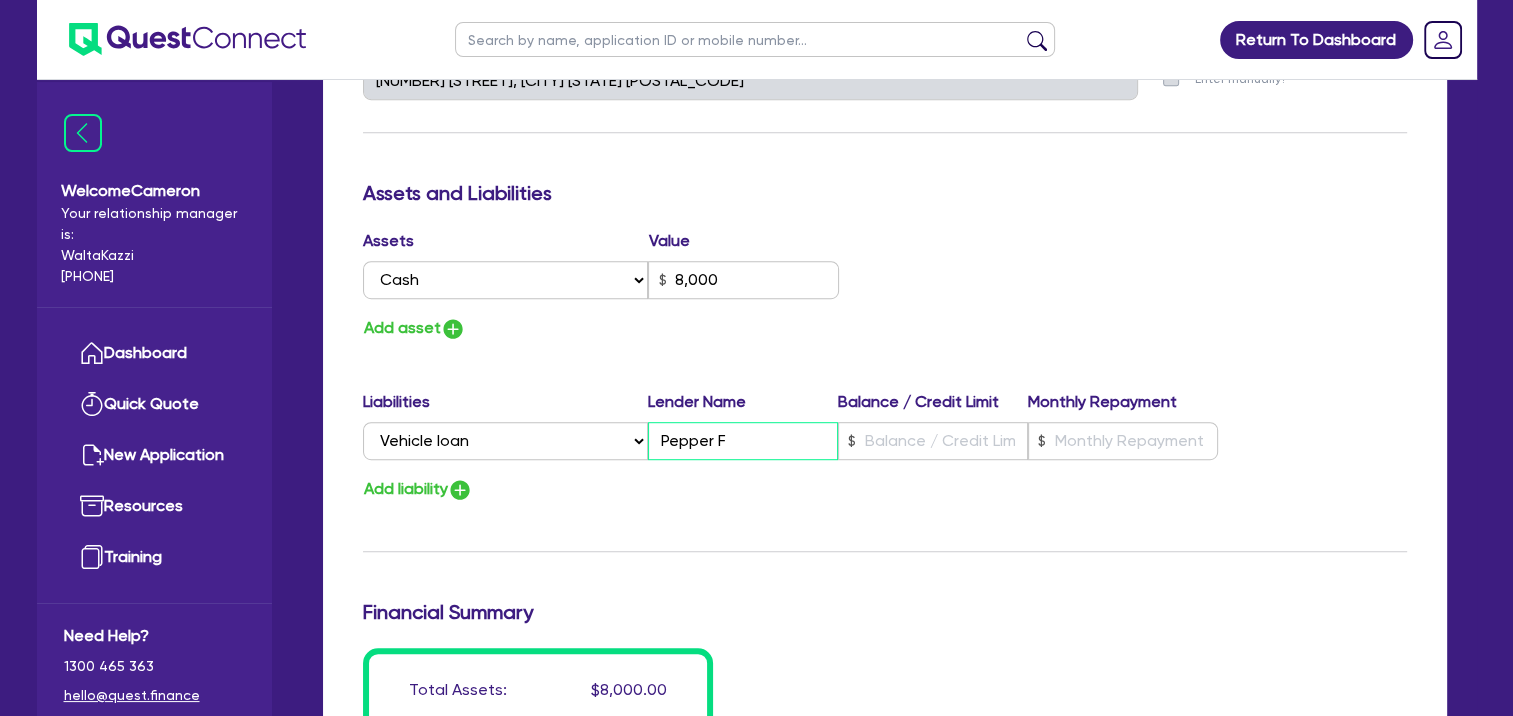 type on "0" 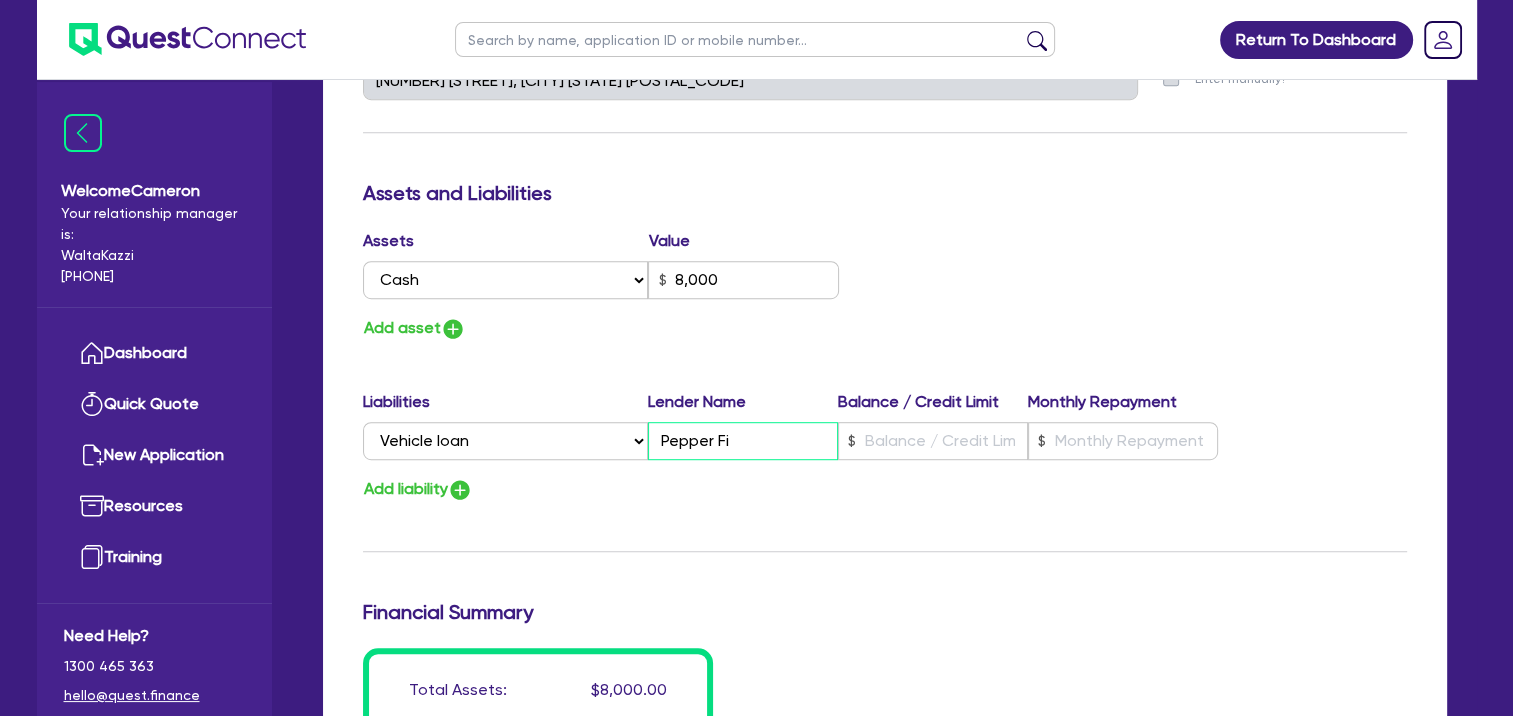 type on "0" 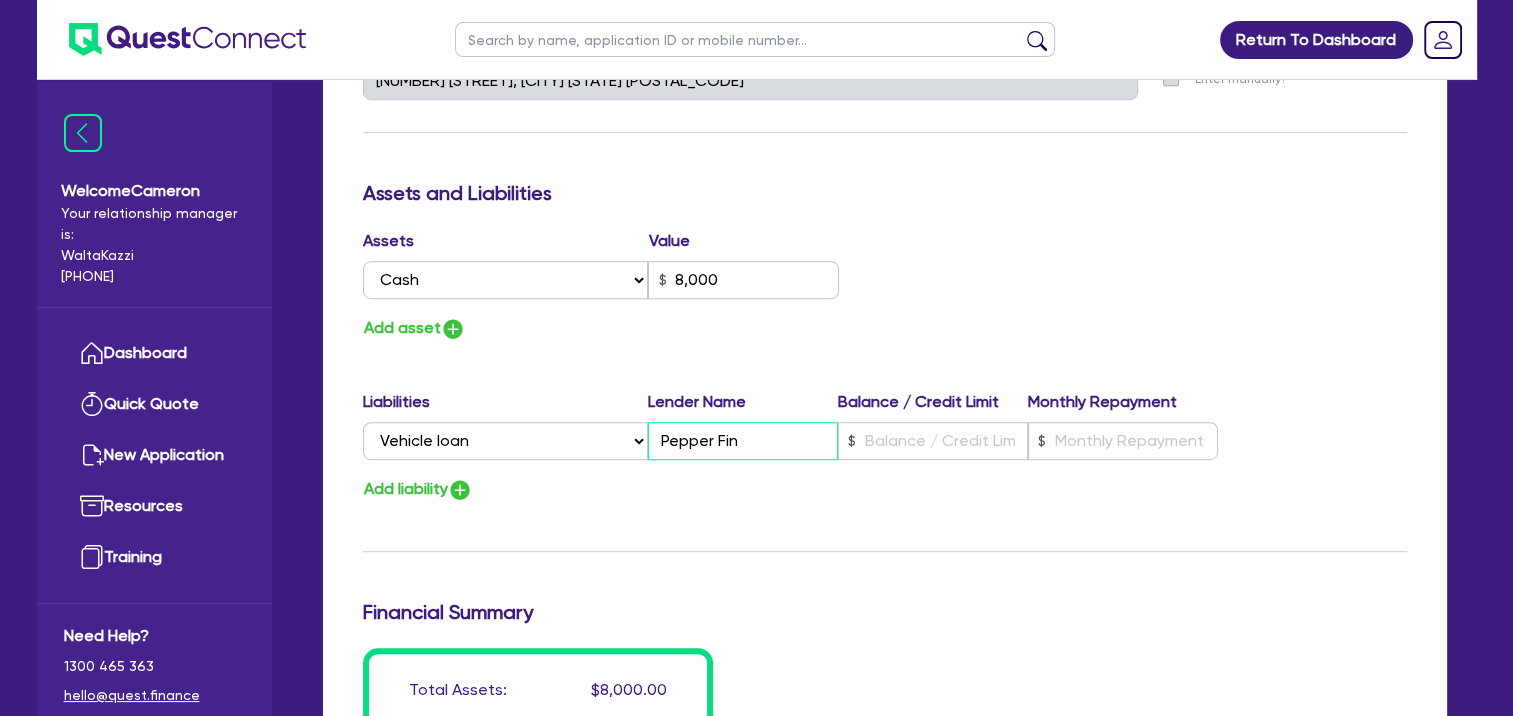 type on "0" 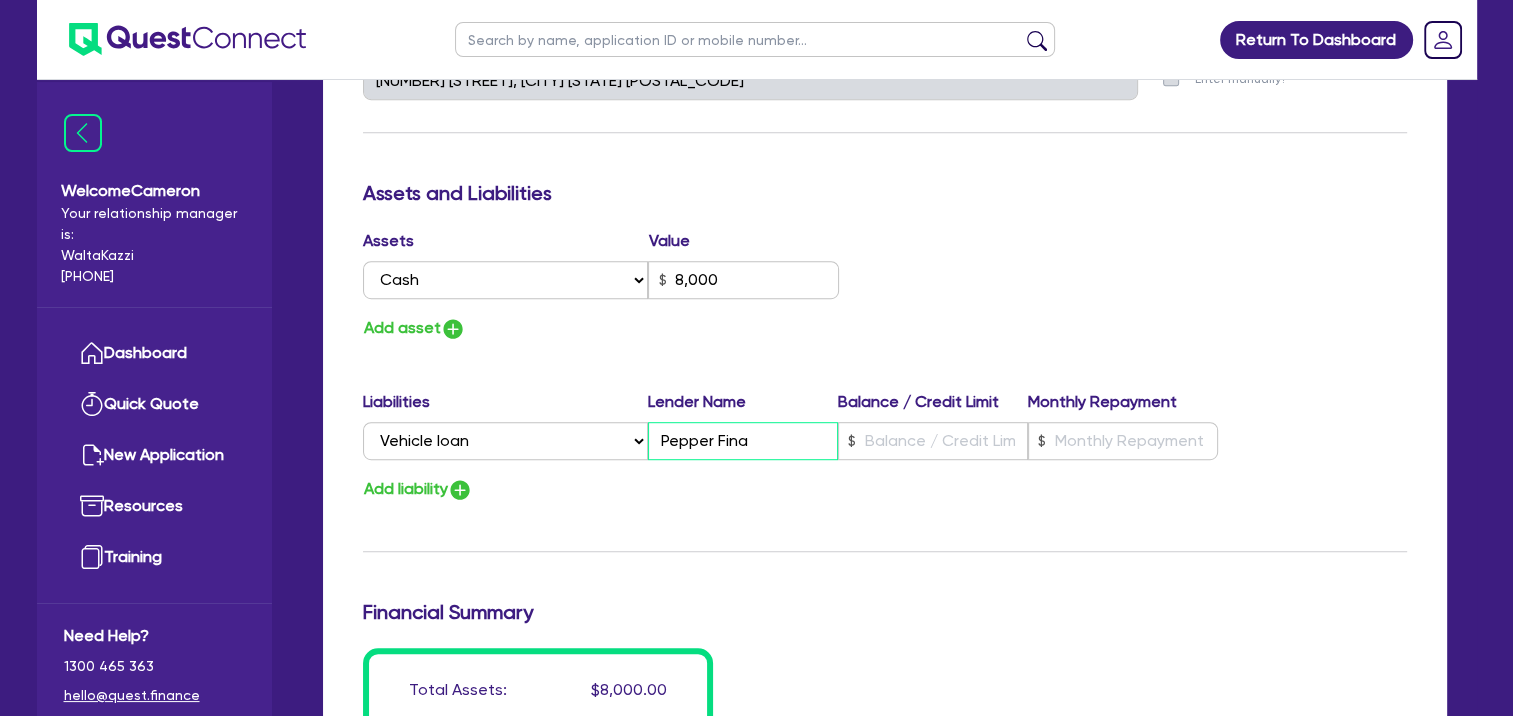 type on "0" 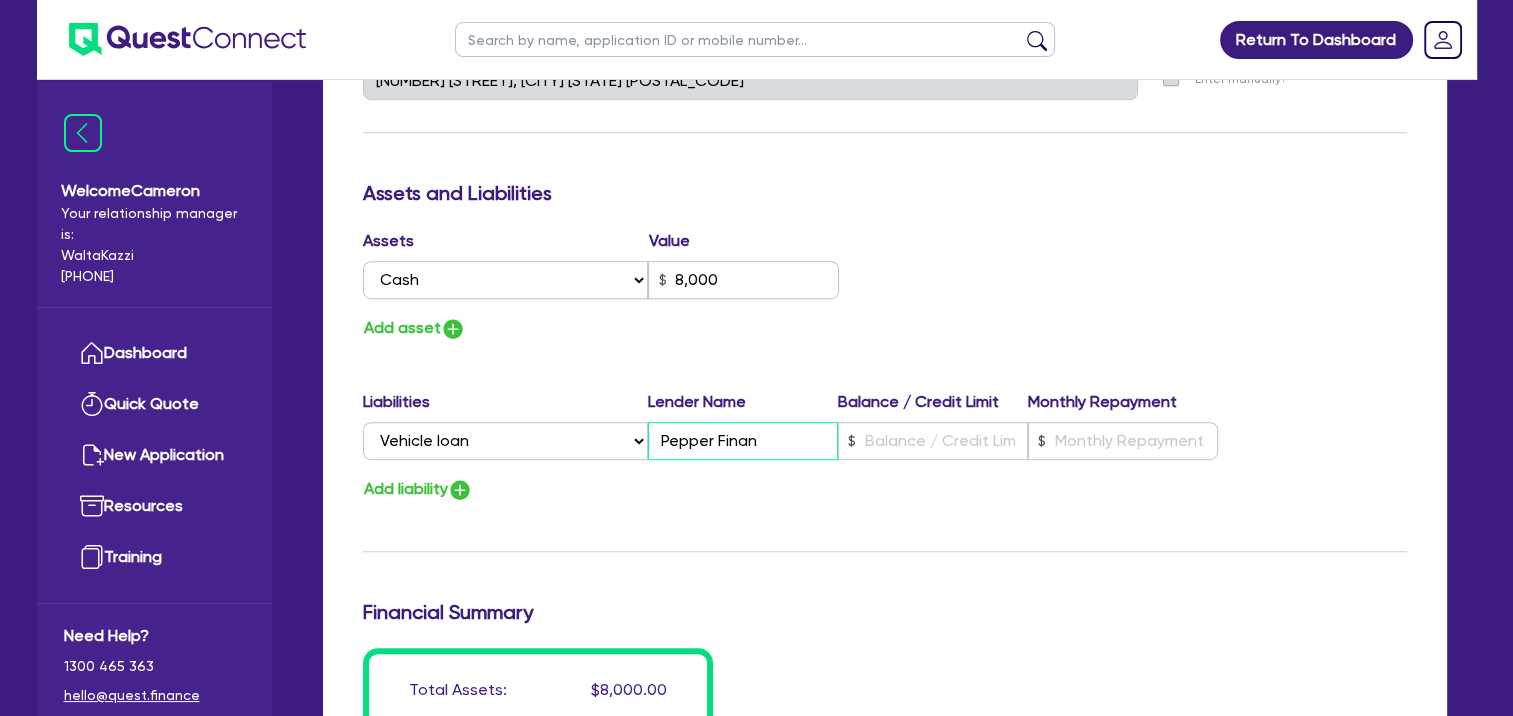 type on "0" 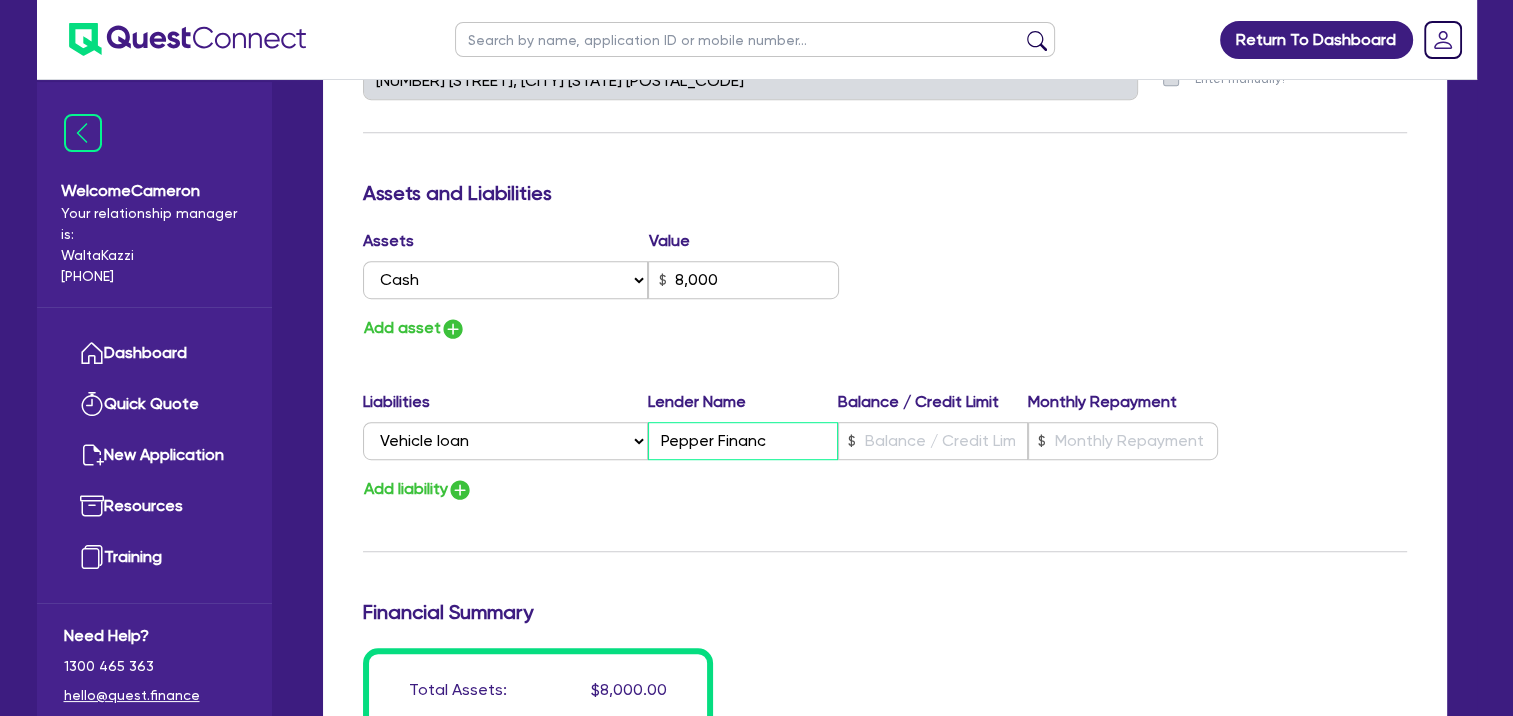 type on "0" 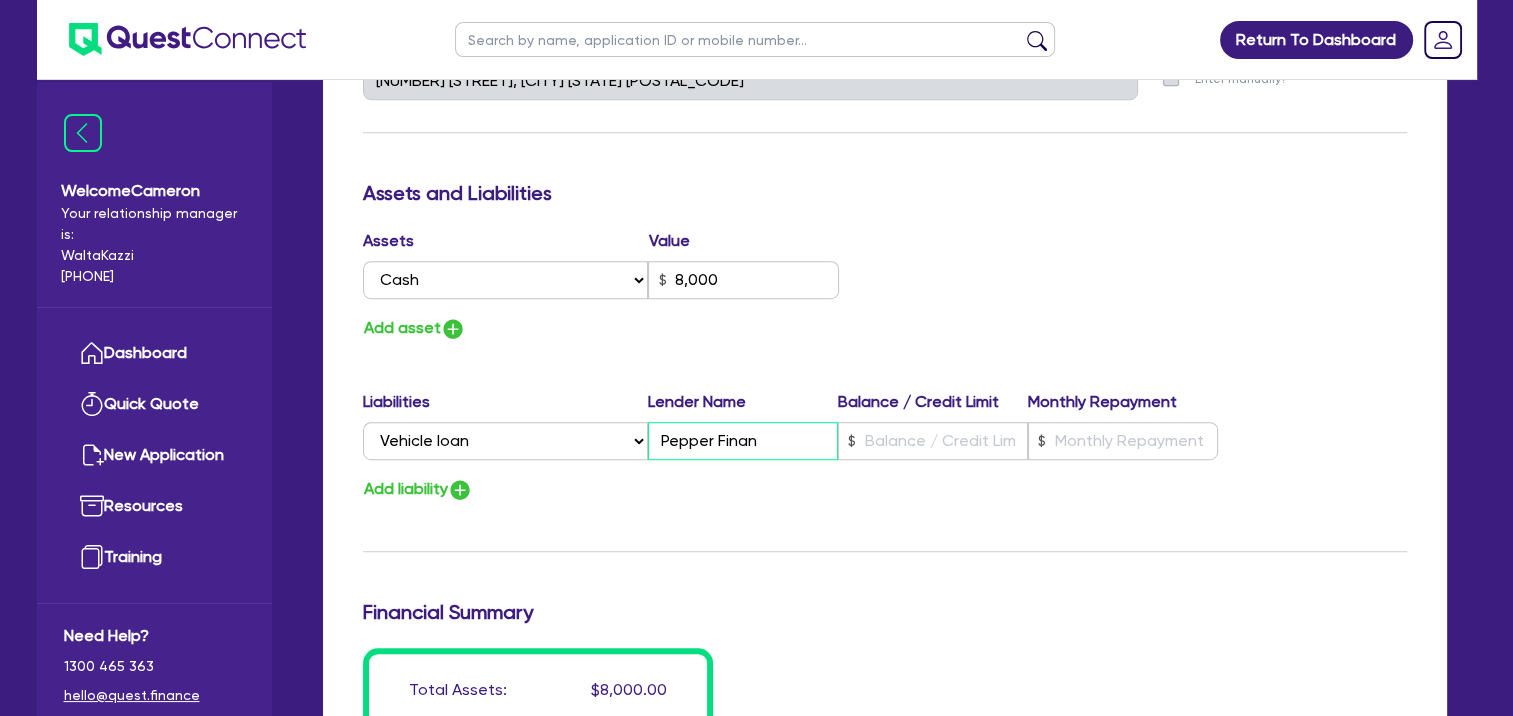 type on "0" 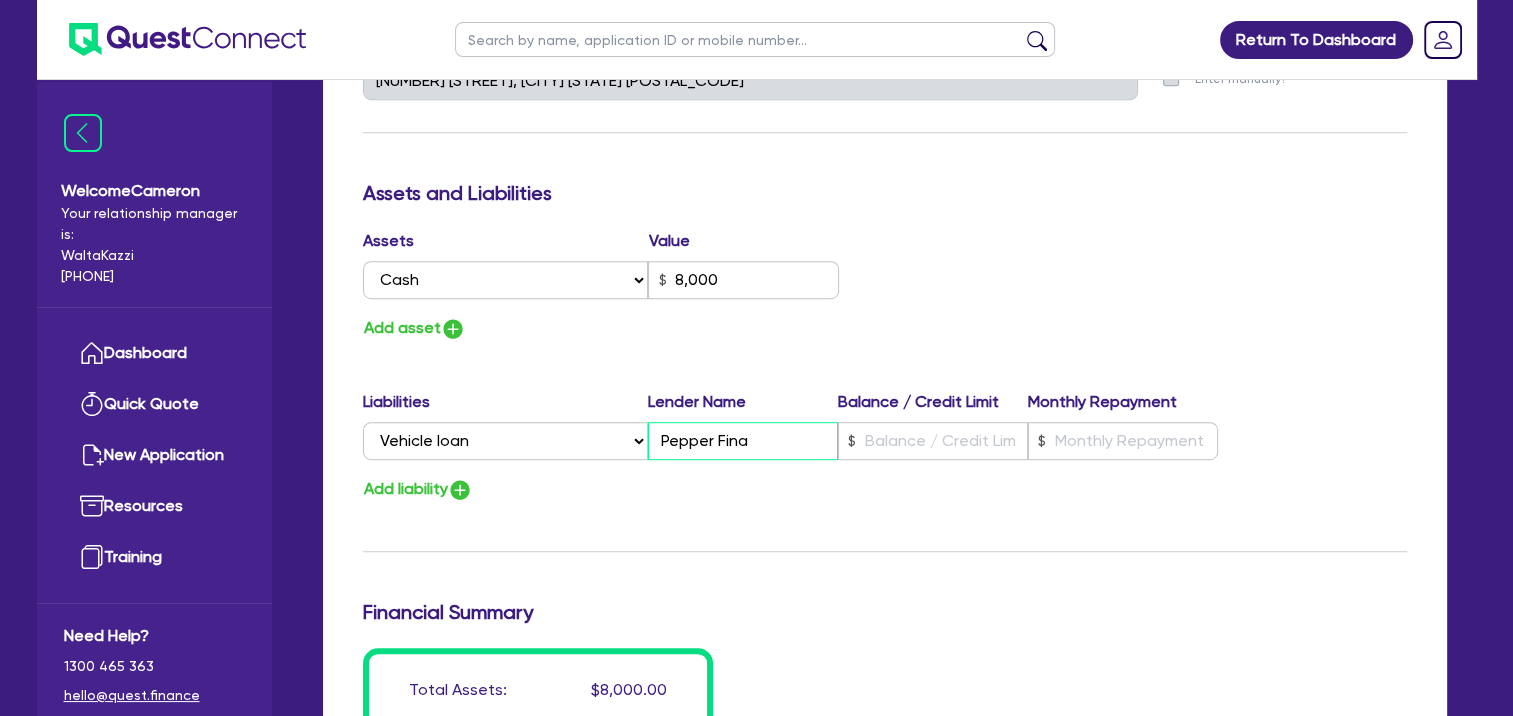 type on "0" 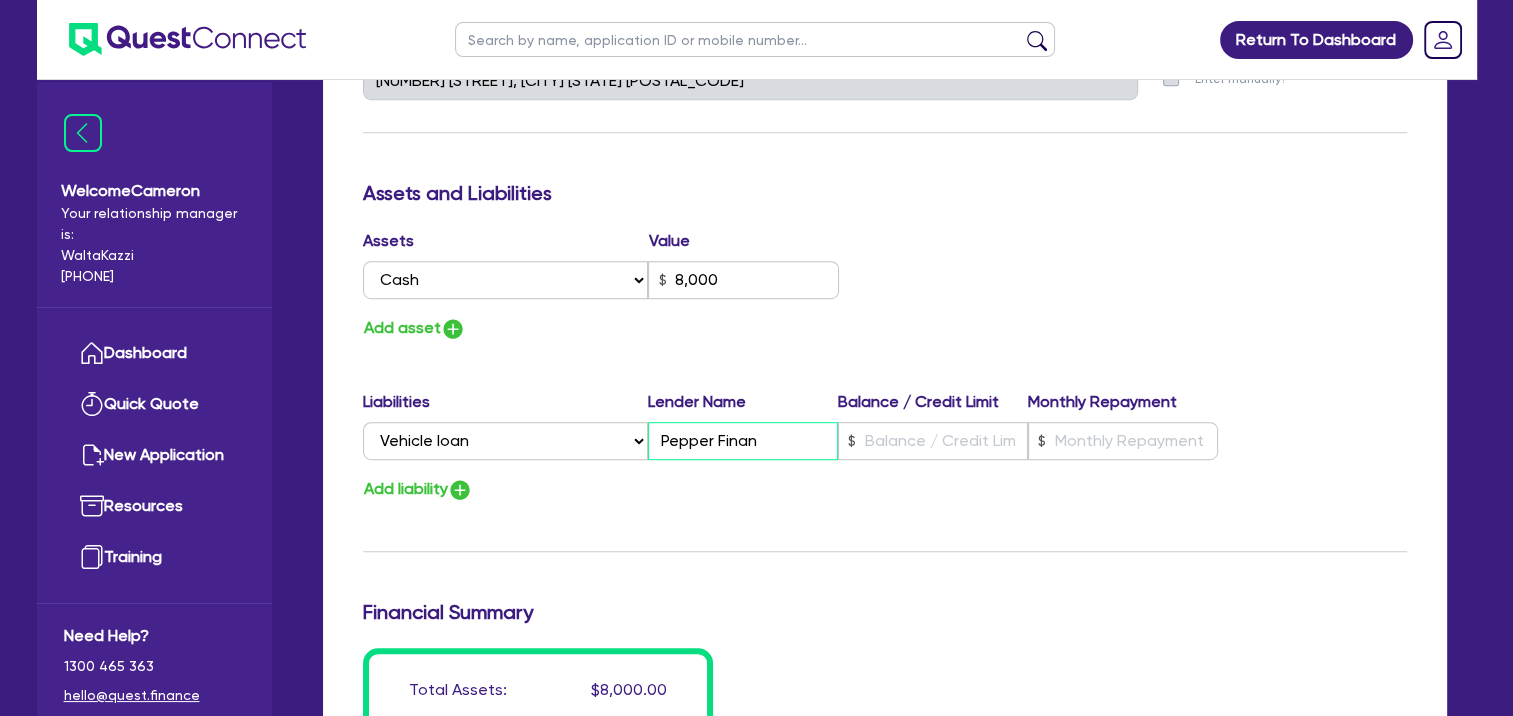 type on "0" 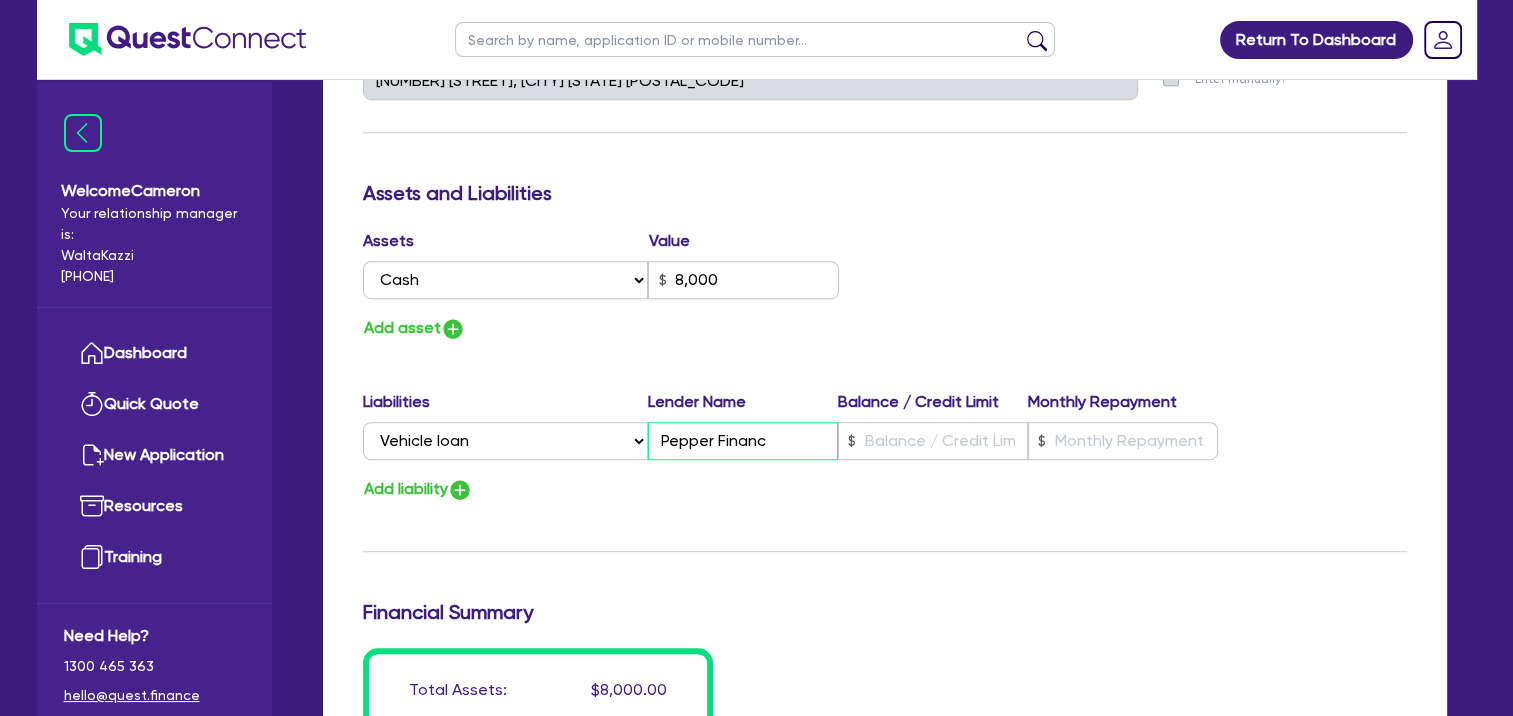 type on "0" 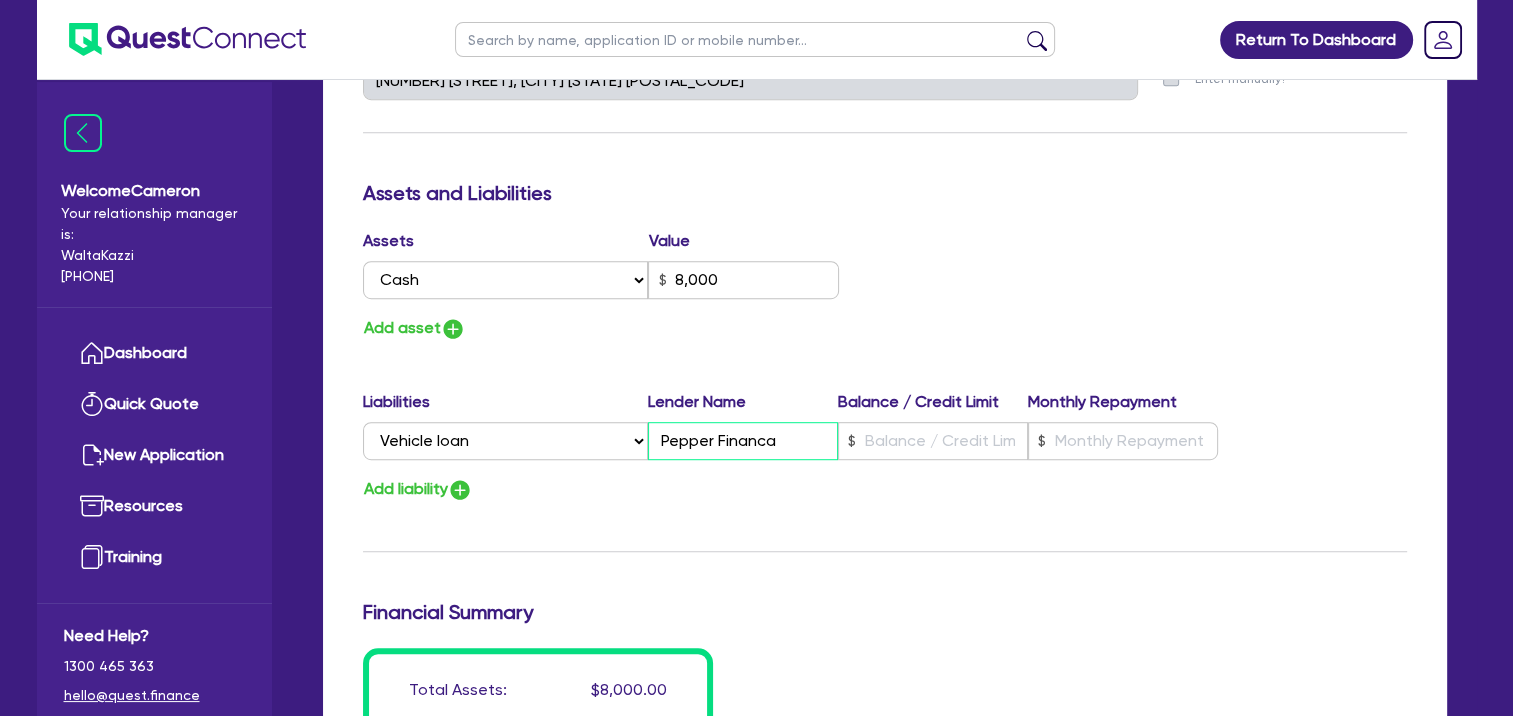type on "0" 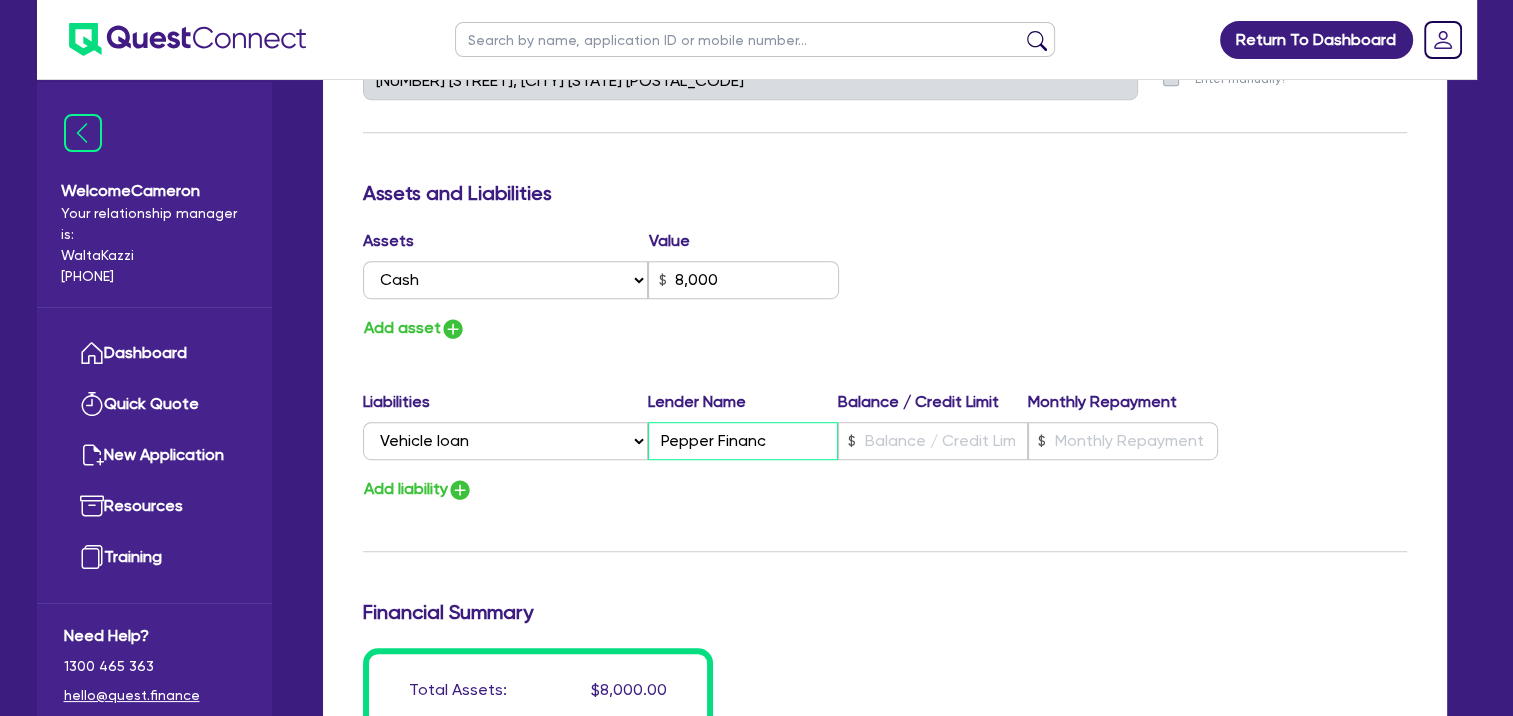 type on "Pepper Finance" 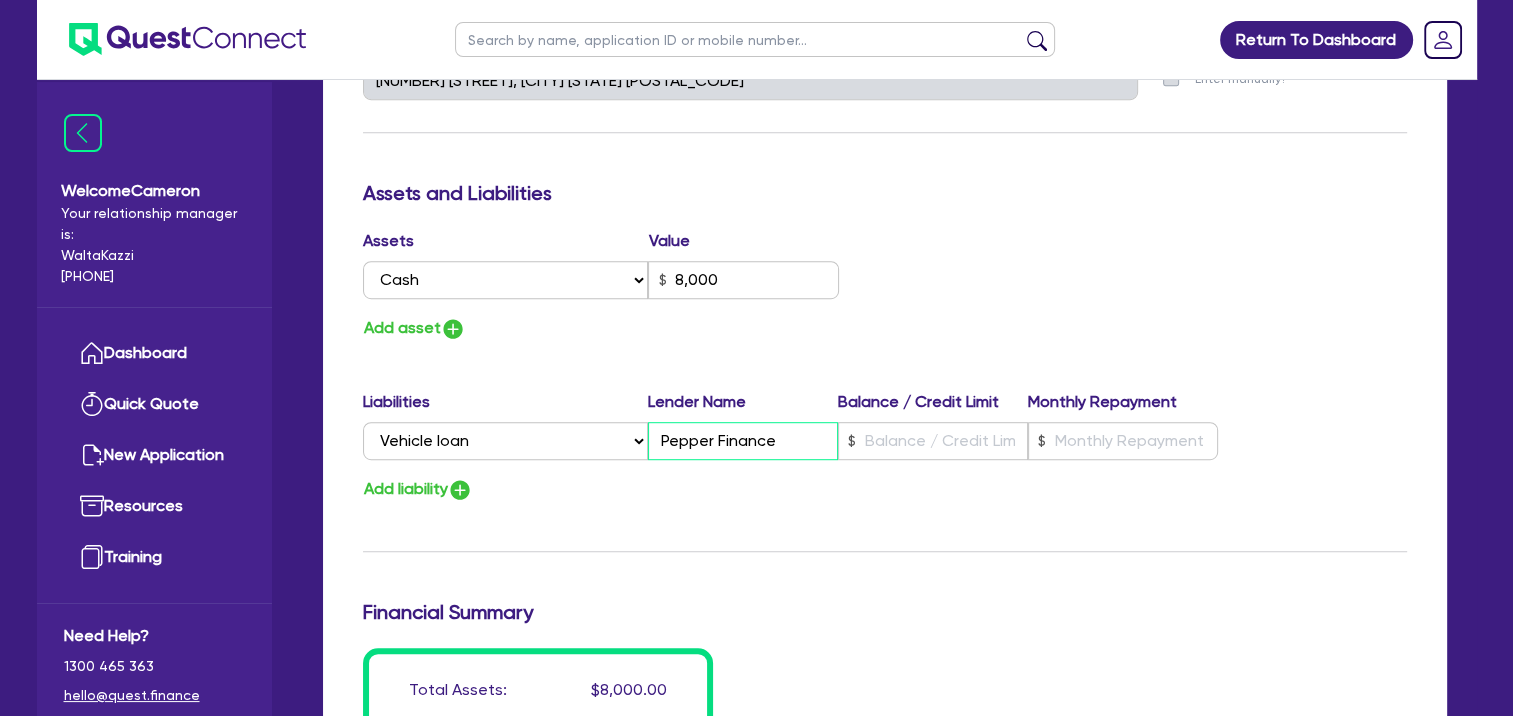 type on "[PHONE]" 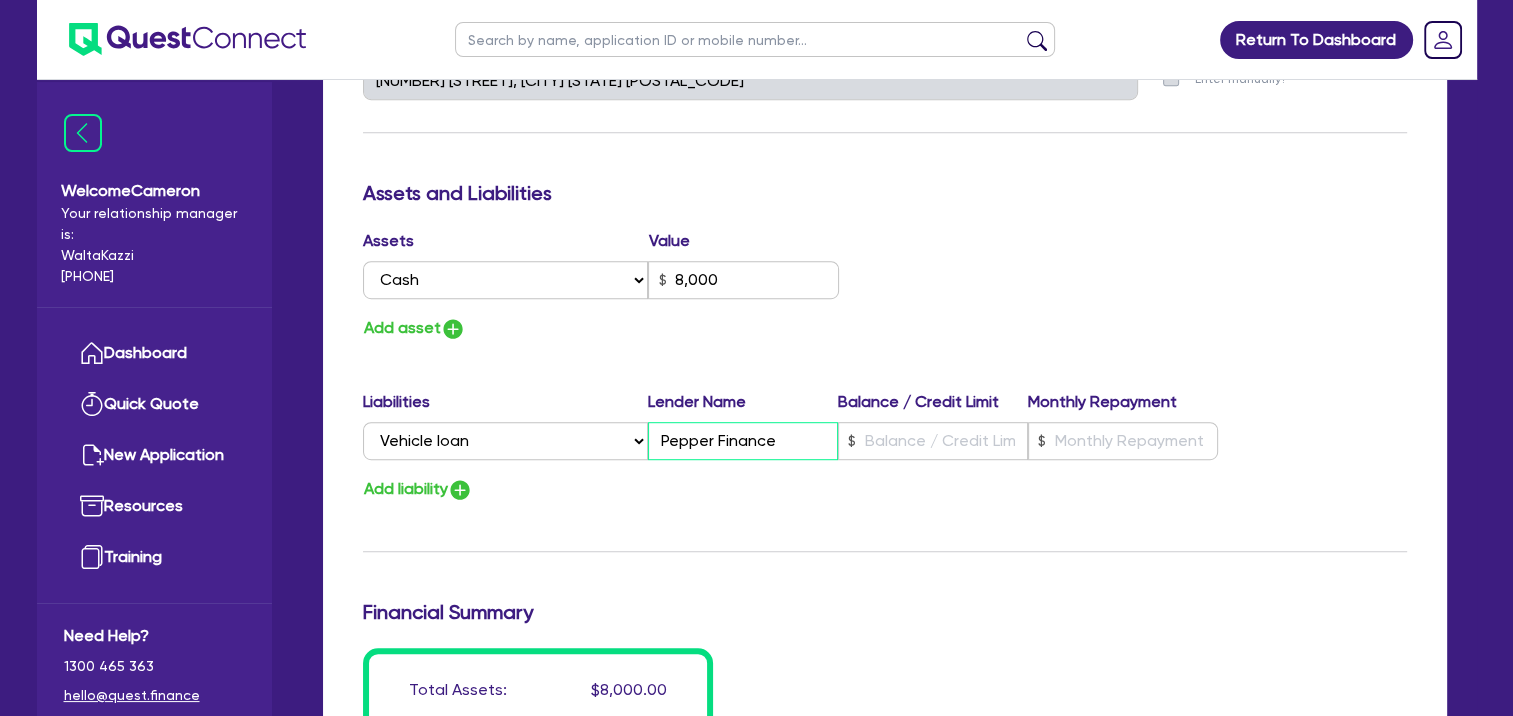 type on "Pepper Finance" 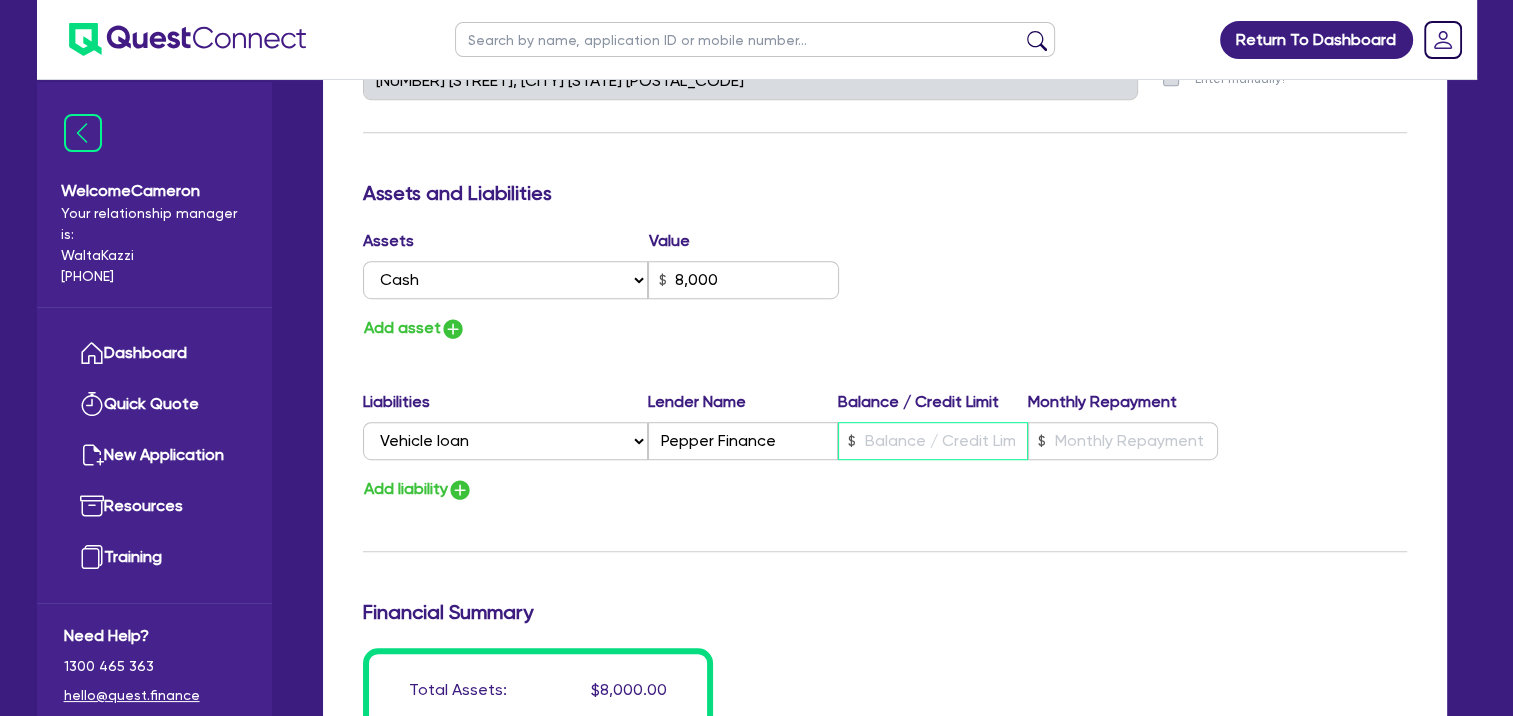 click at bounding box center [933, 441] 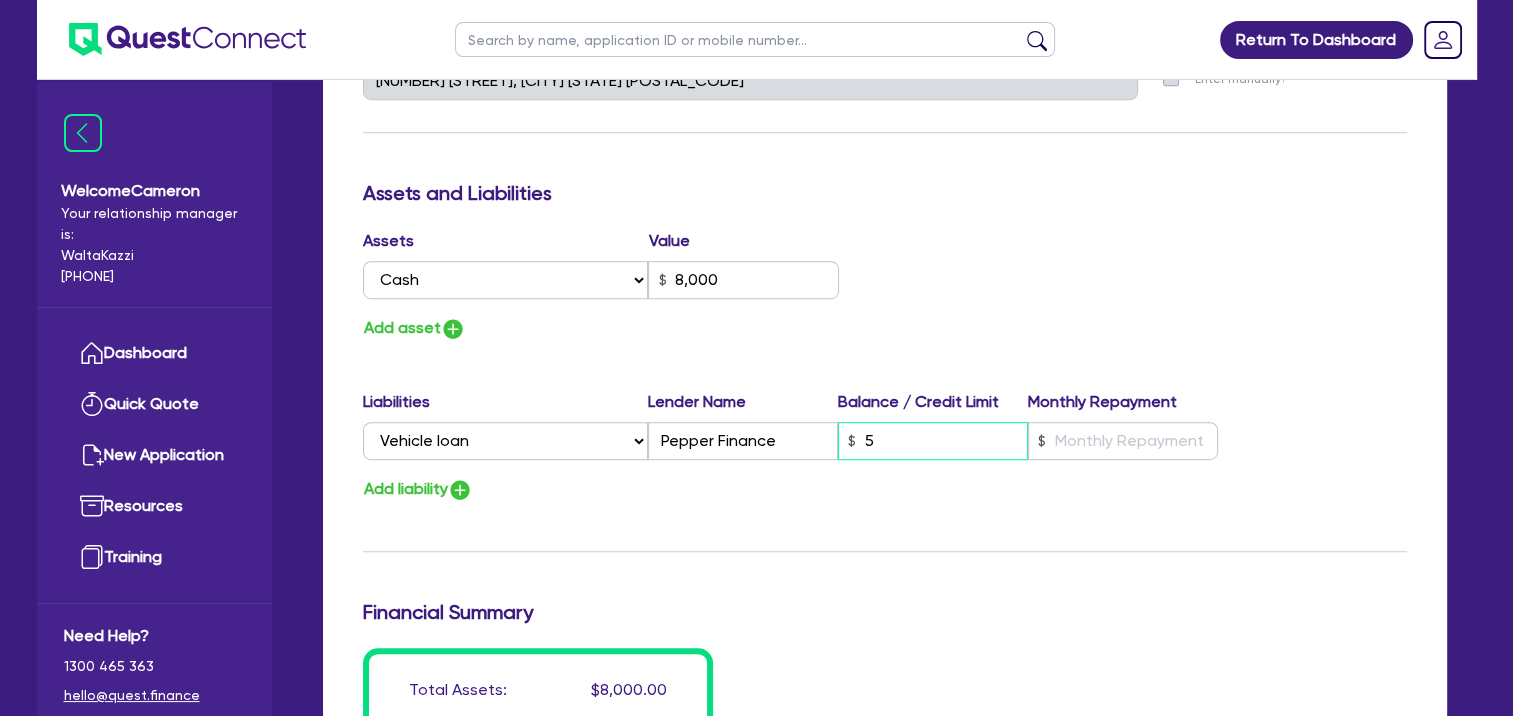 type on "0" 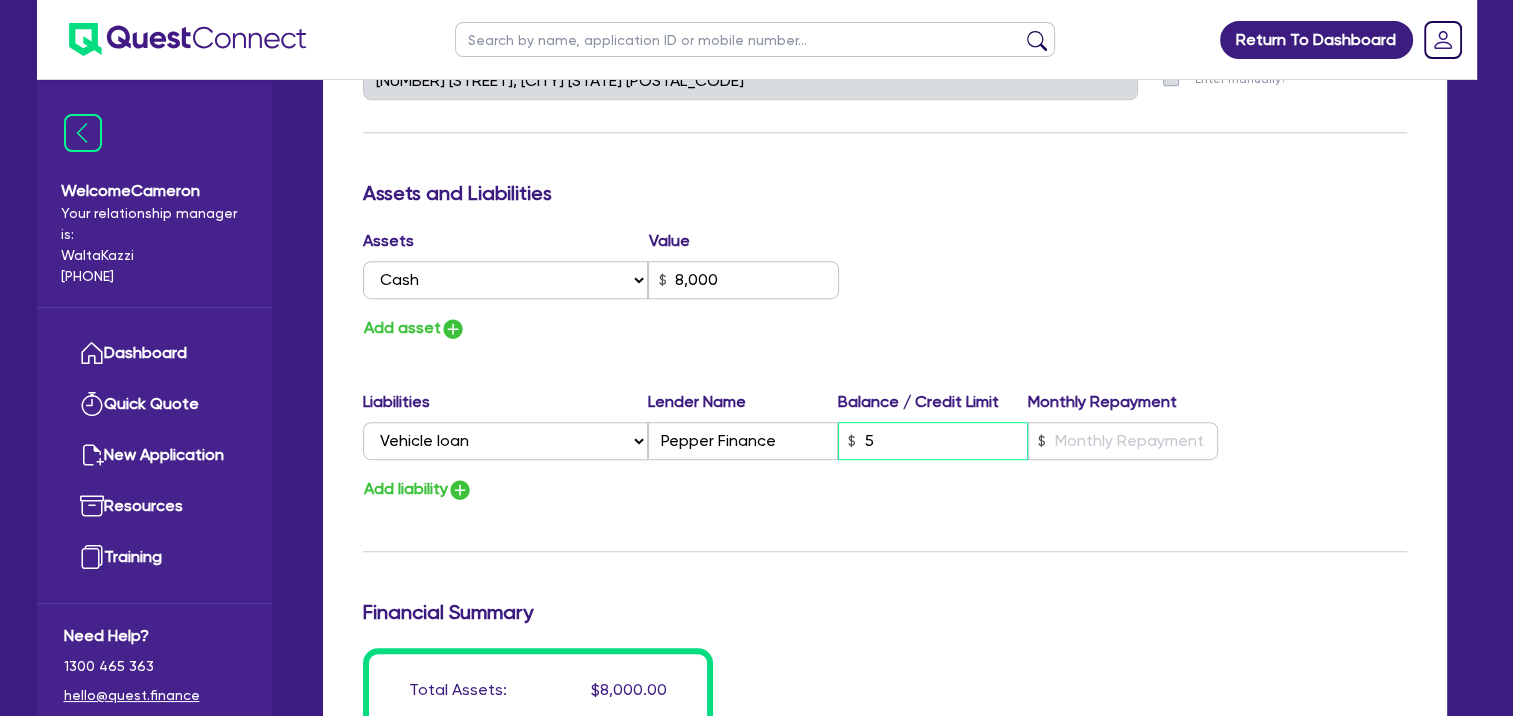 type on "[PHONE]" 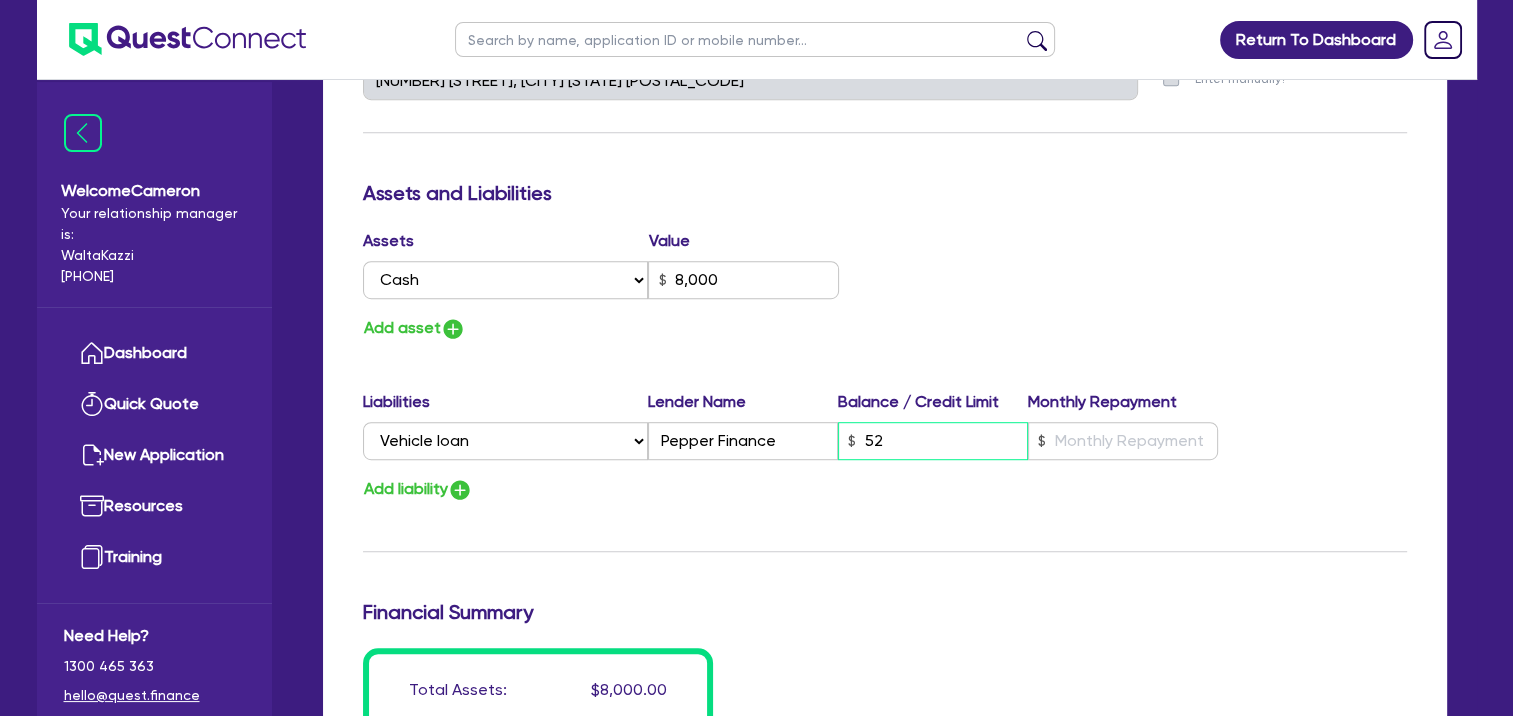 type on "0" 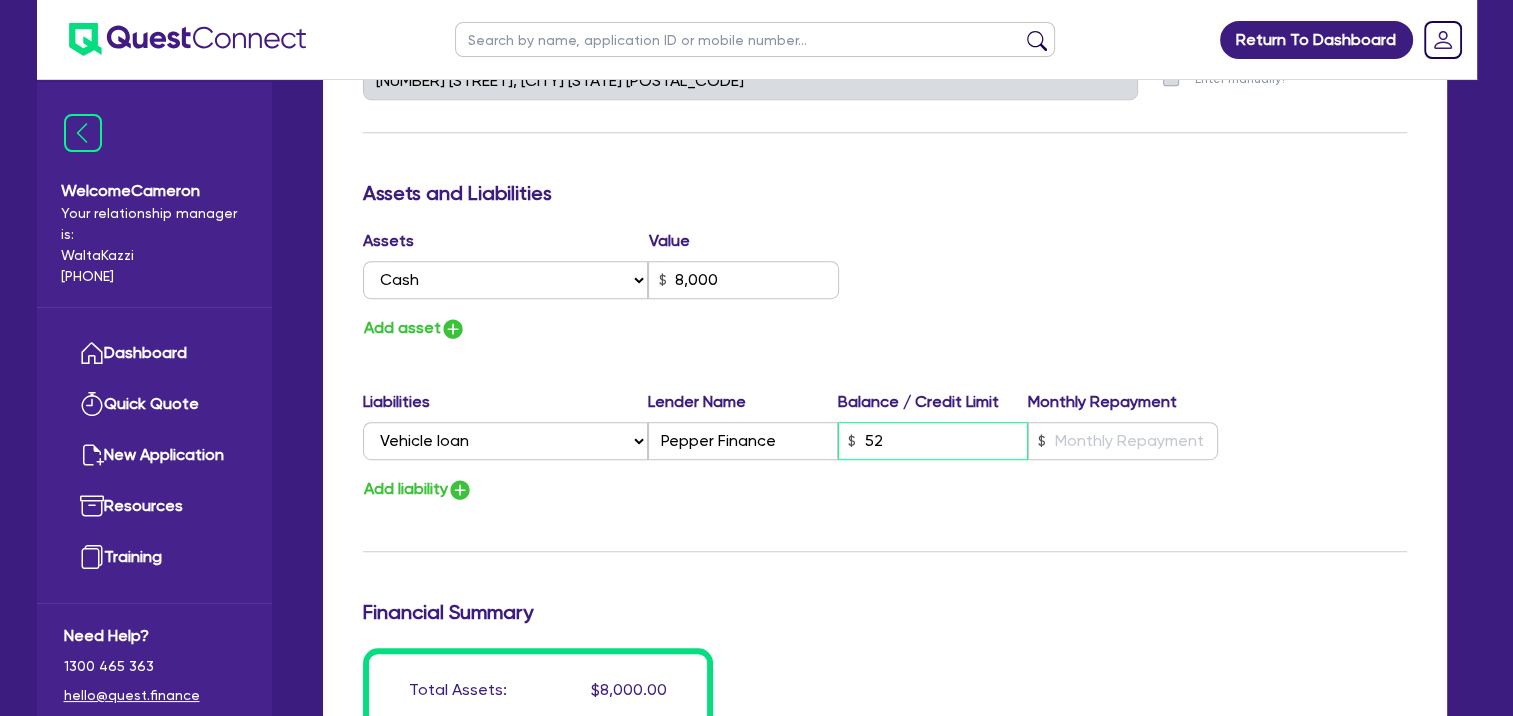 type on "[PHONE]" 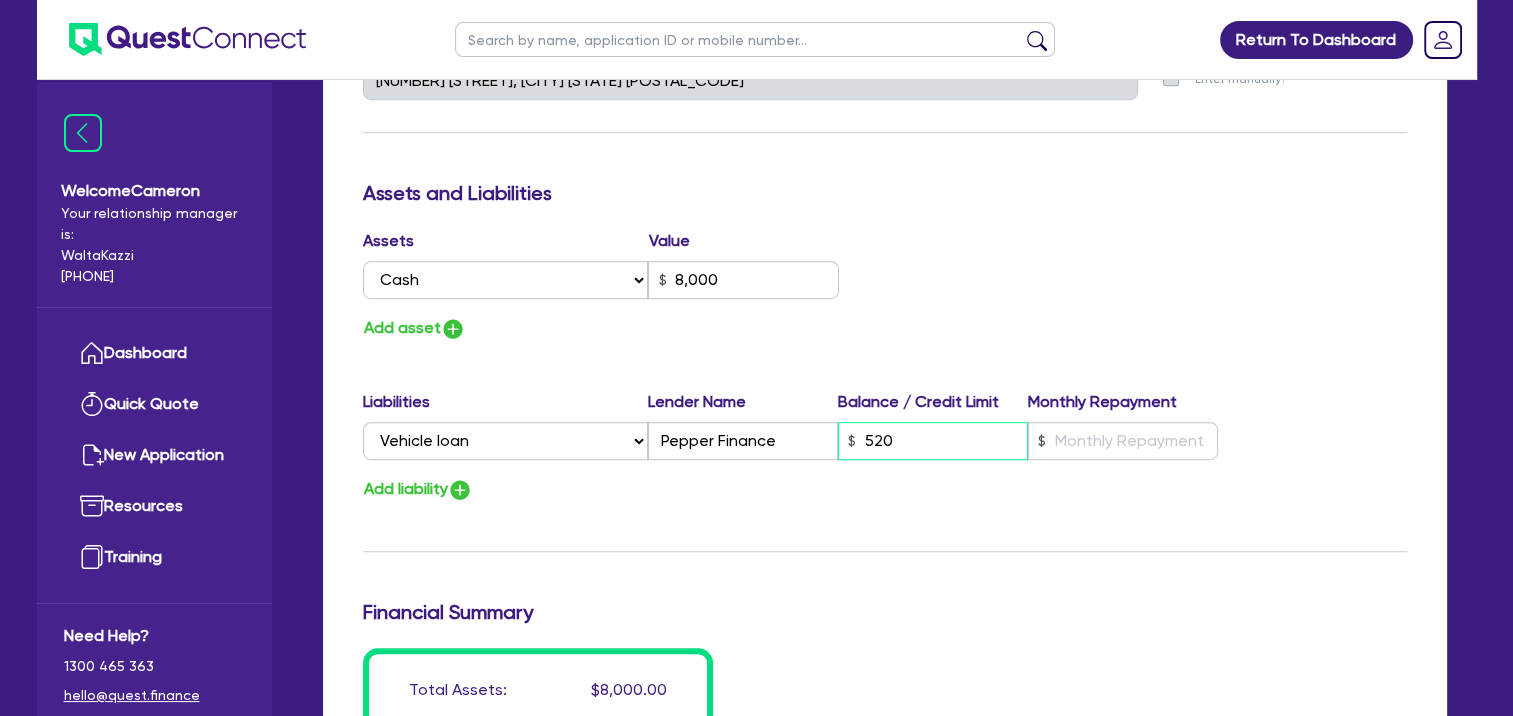 type on "0" 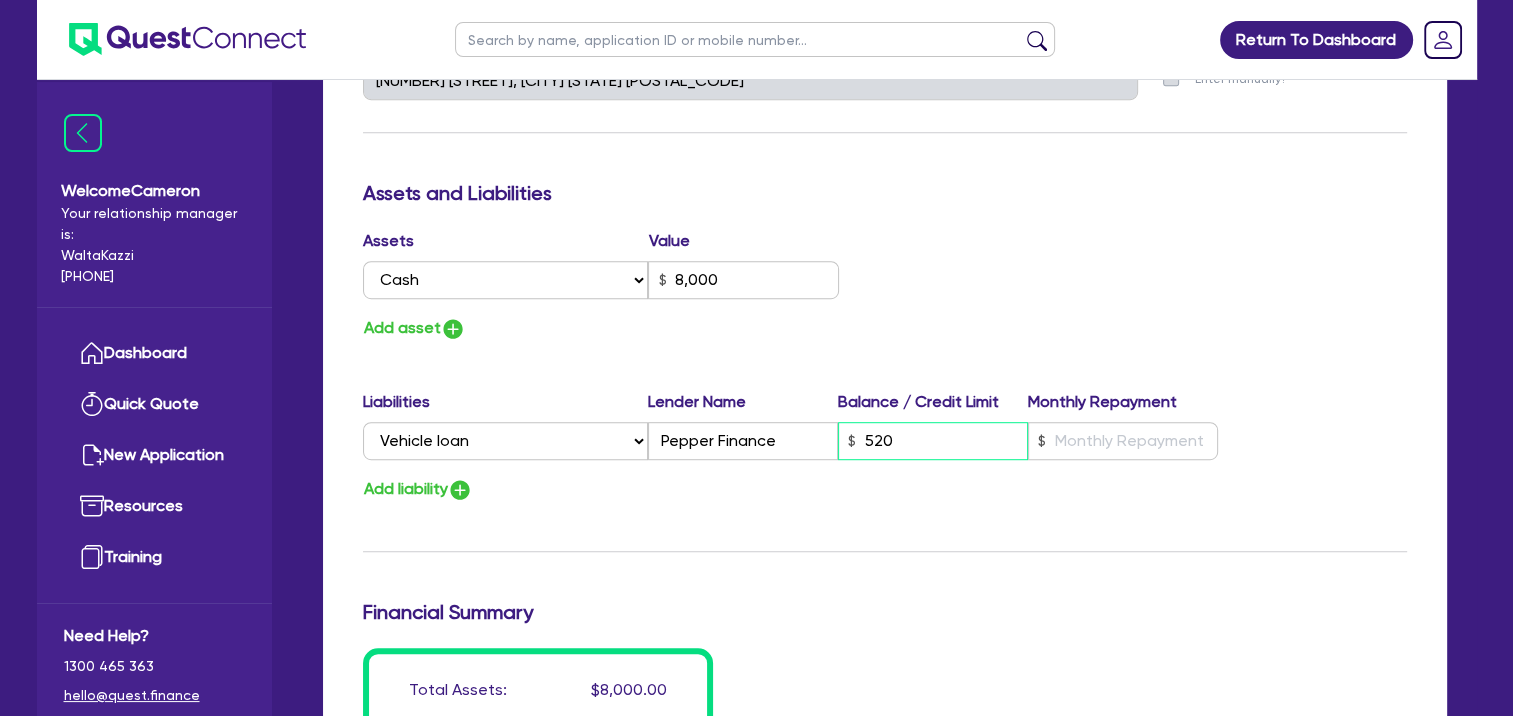 type on "[PHONE]" 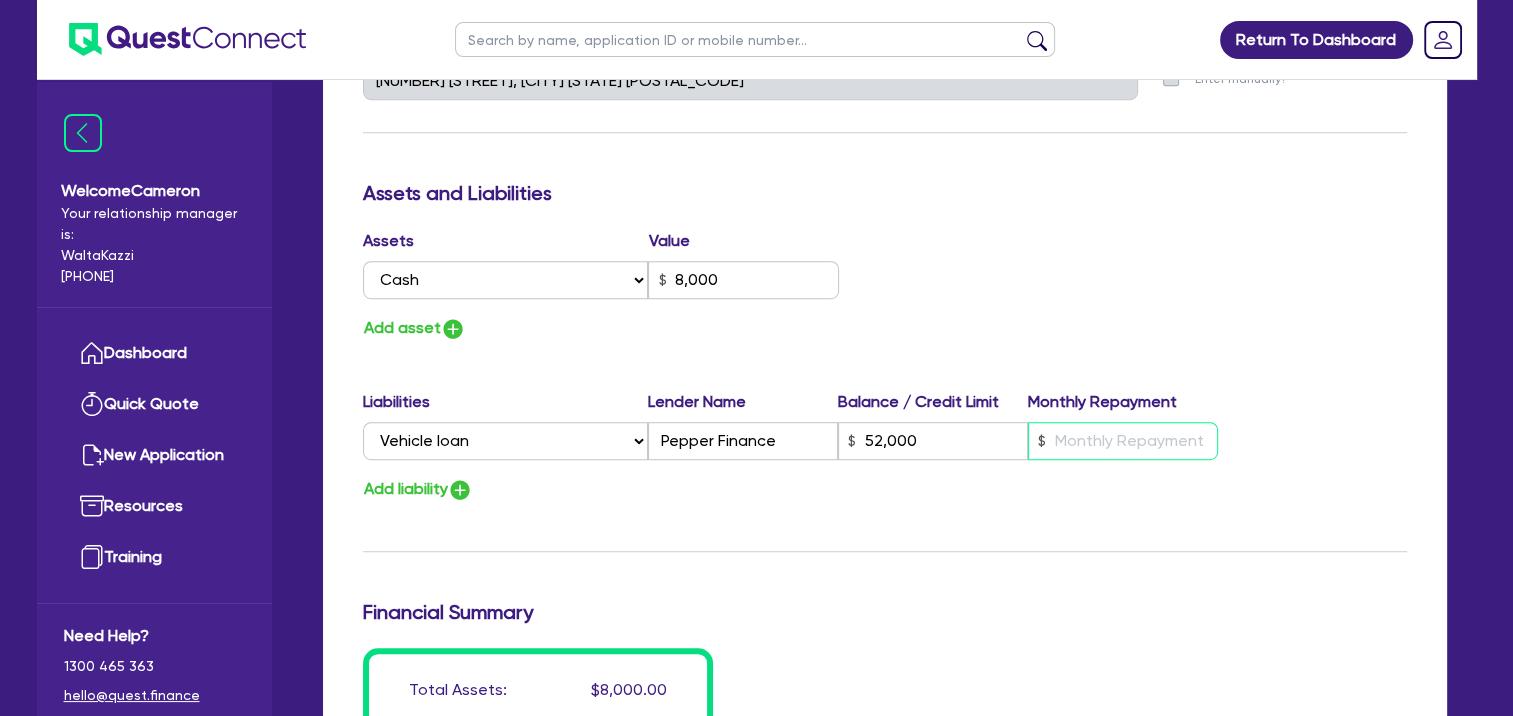 click at bounding box center (1123, 441) 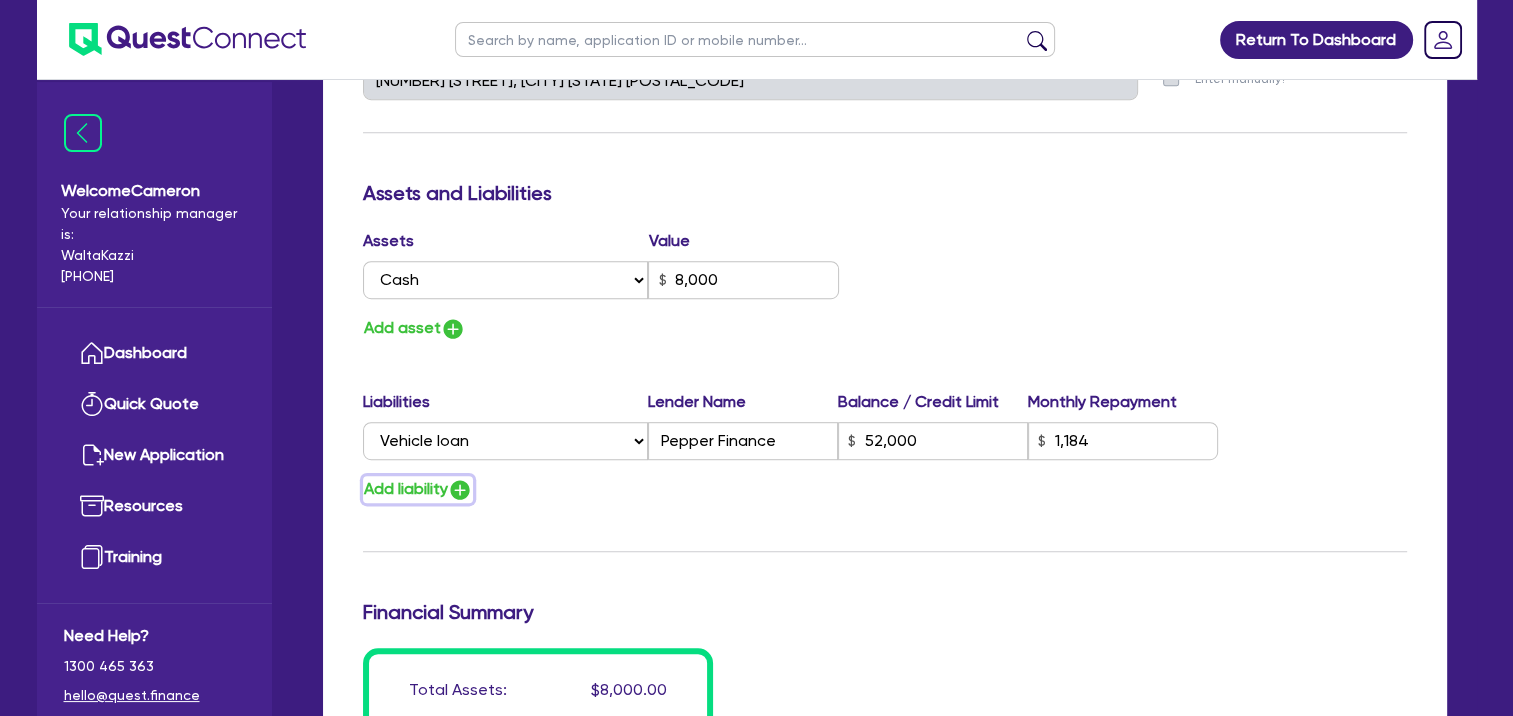 click on "Add liability" at bounding box center [418, 489] 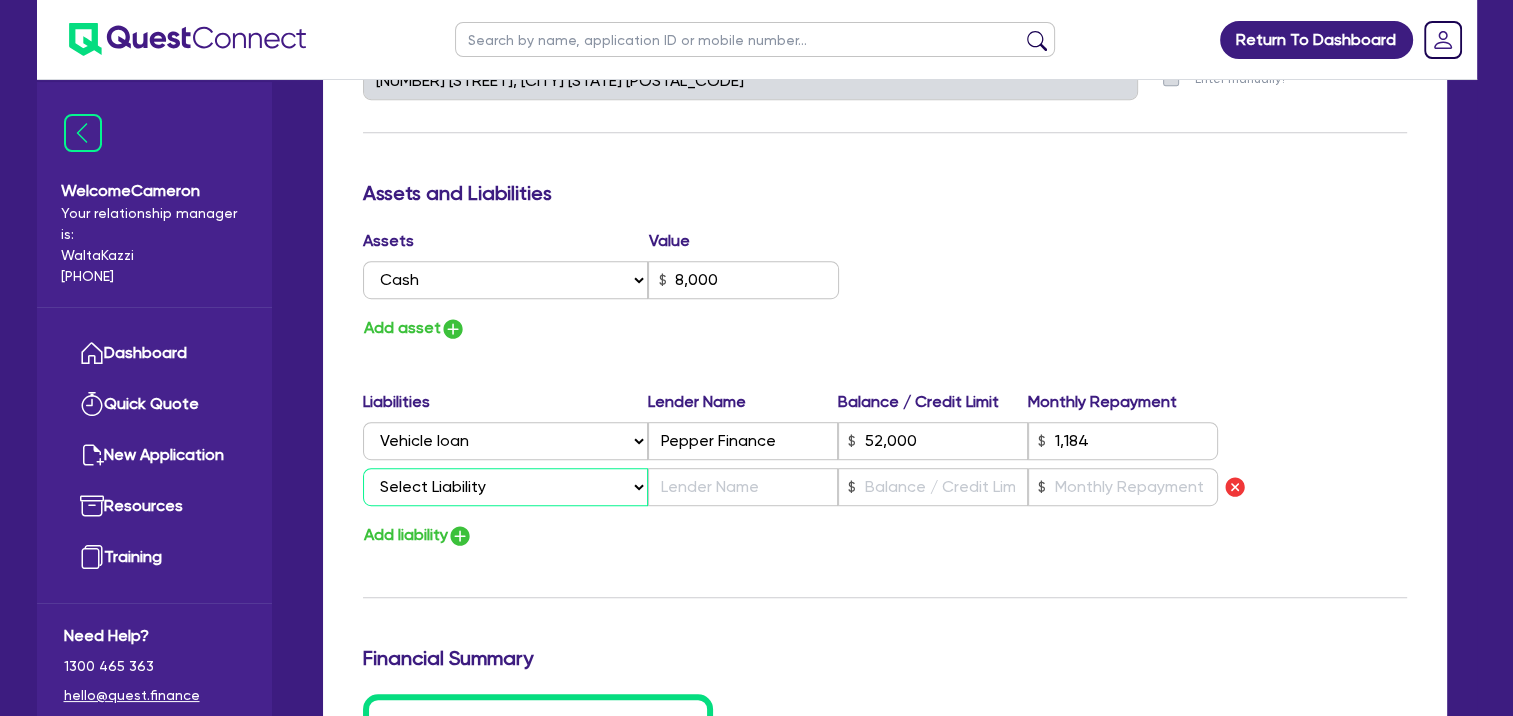 click on "Select Liability Credit card Mortgage Investment property loan Vehicle loan Truck loan Trailer loan Equipment loan Personal loan Other loan" at bounding box center (505, 487) 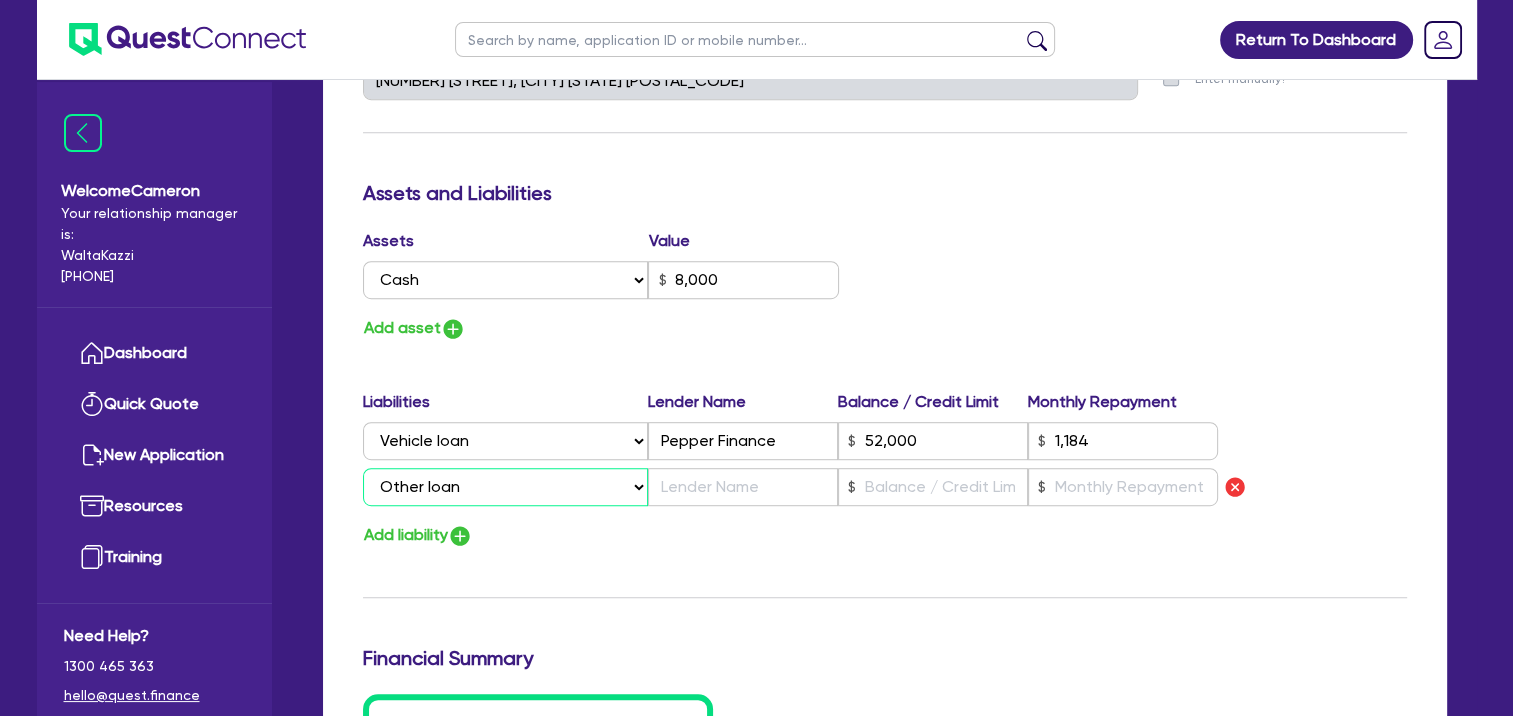 click on "Select Liability Credit card Mortgage Investment property loan Vehicle loan Truck loan Trailer loan Equipment loan Personal loan Other loan" at bounding box center [505, 487] 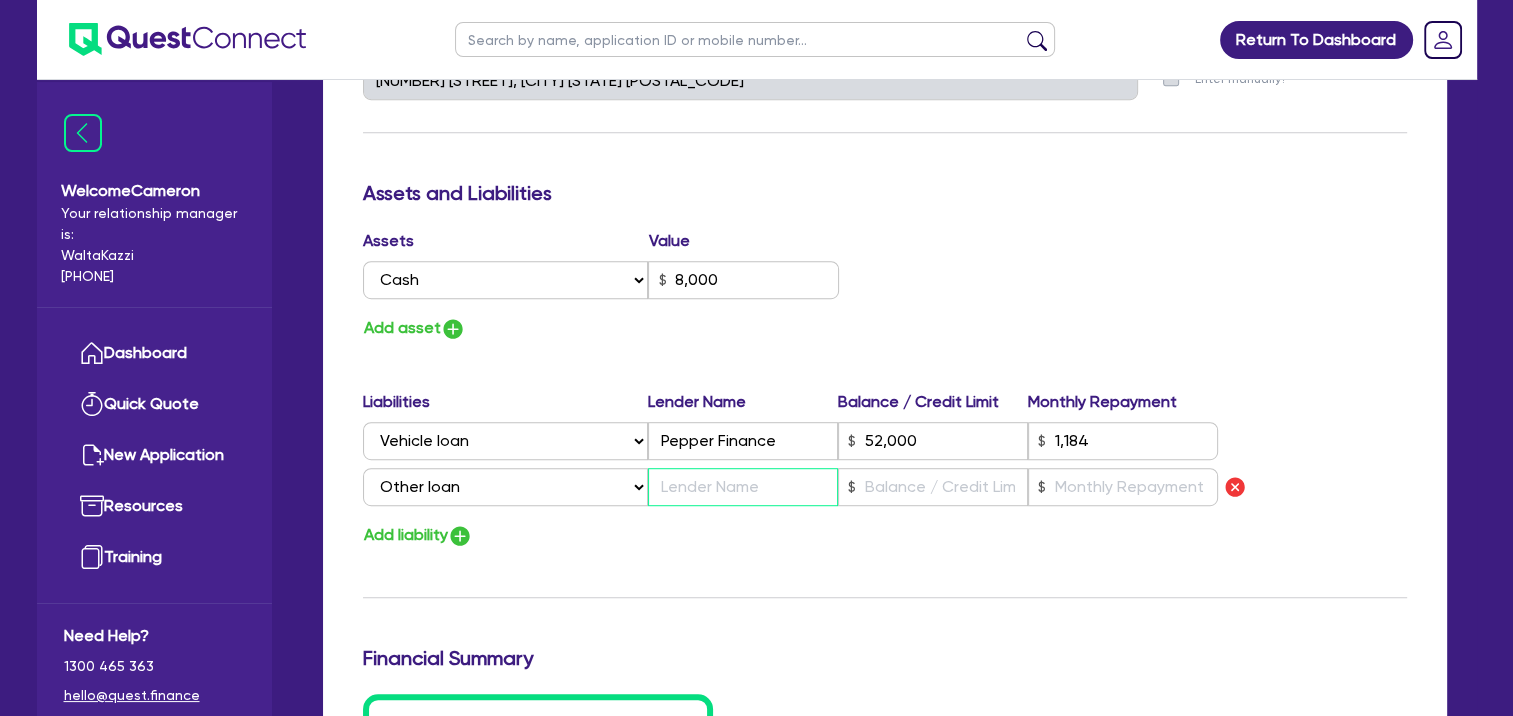 click at bounding box center [743, 487] 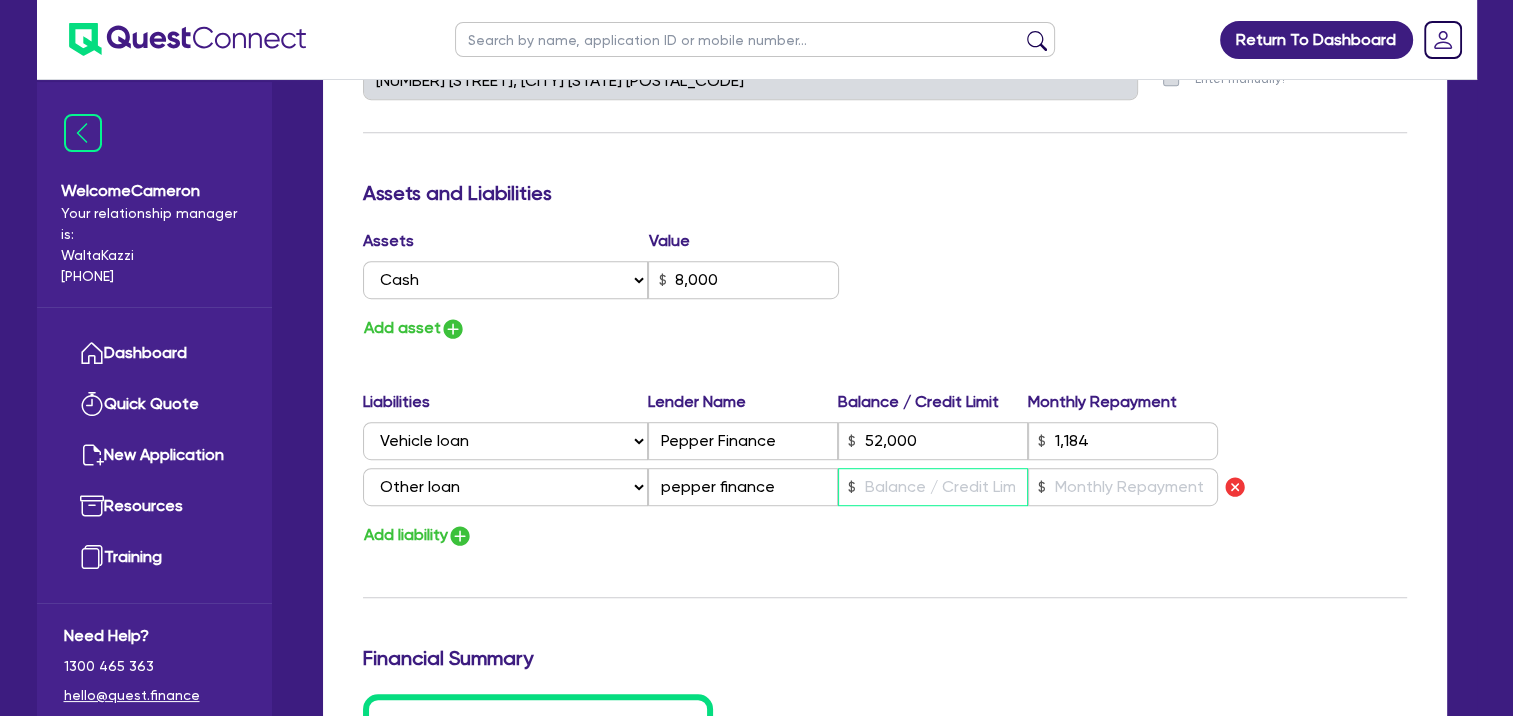 click at bounding box center (933, 487) 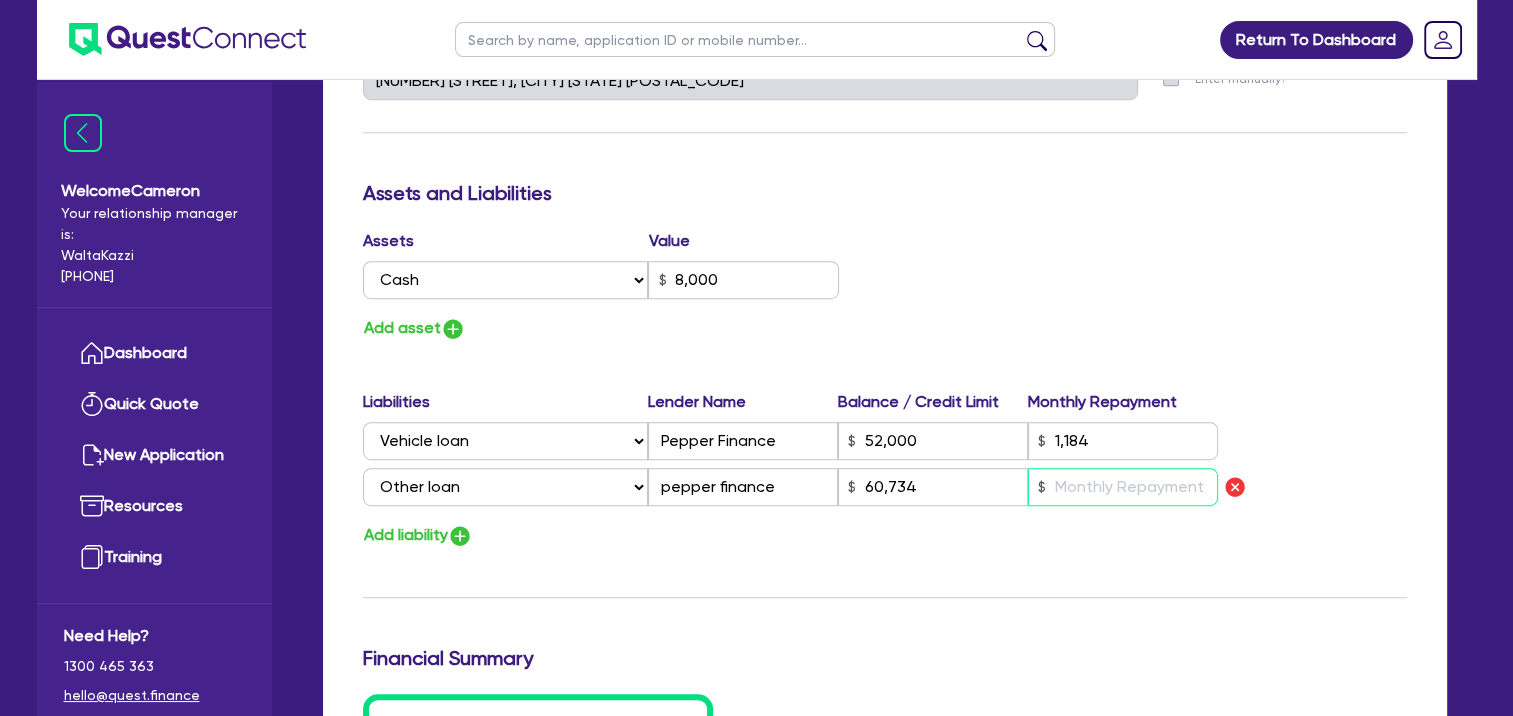 click at bounding box center [1123, 487] 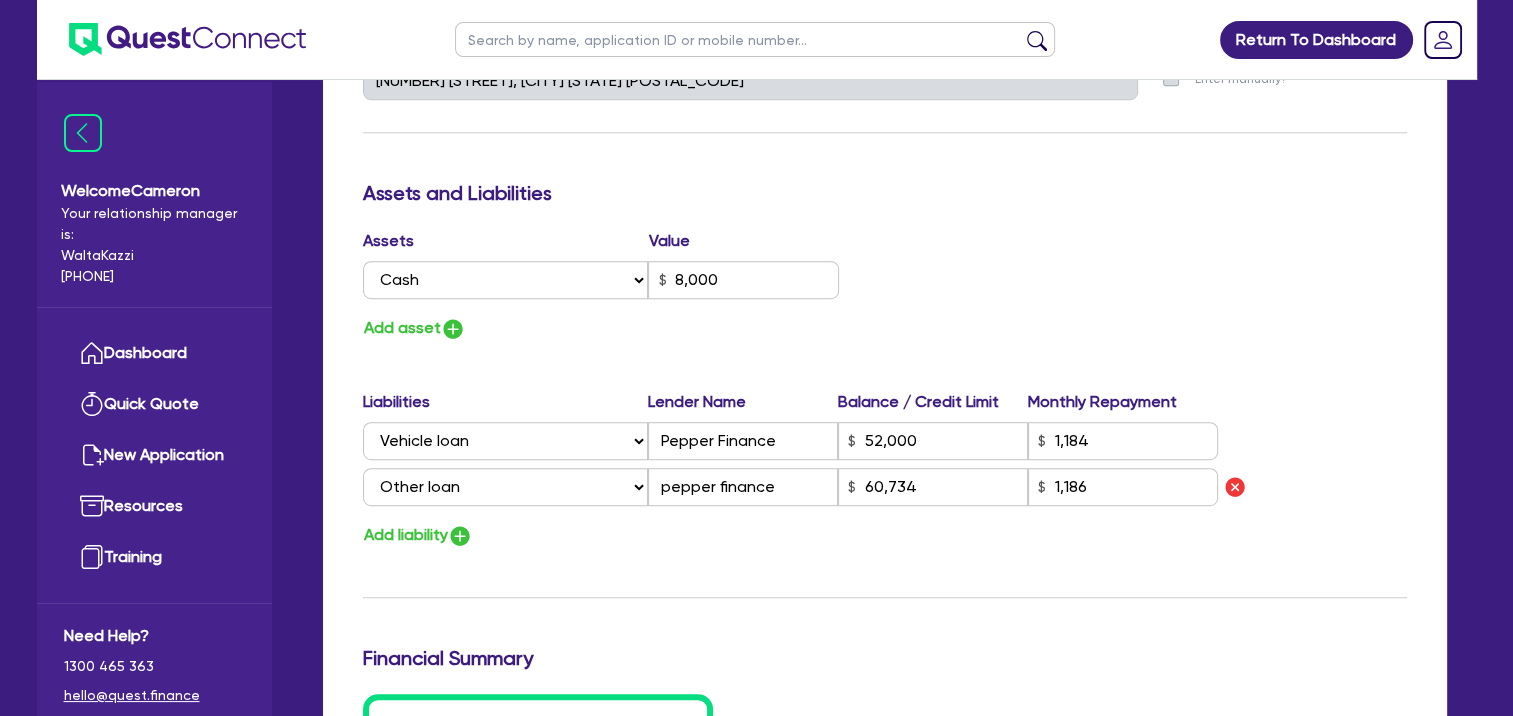 click on "Add liability" at bounding box center [885, 535] 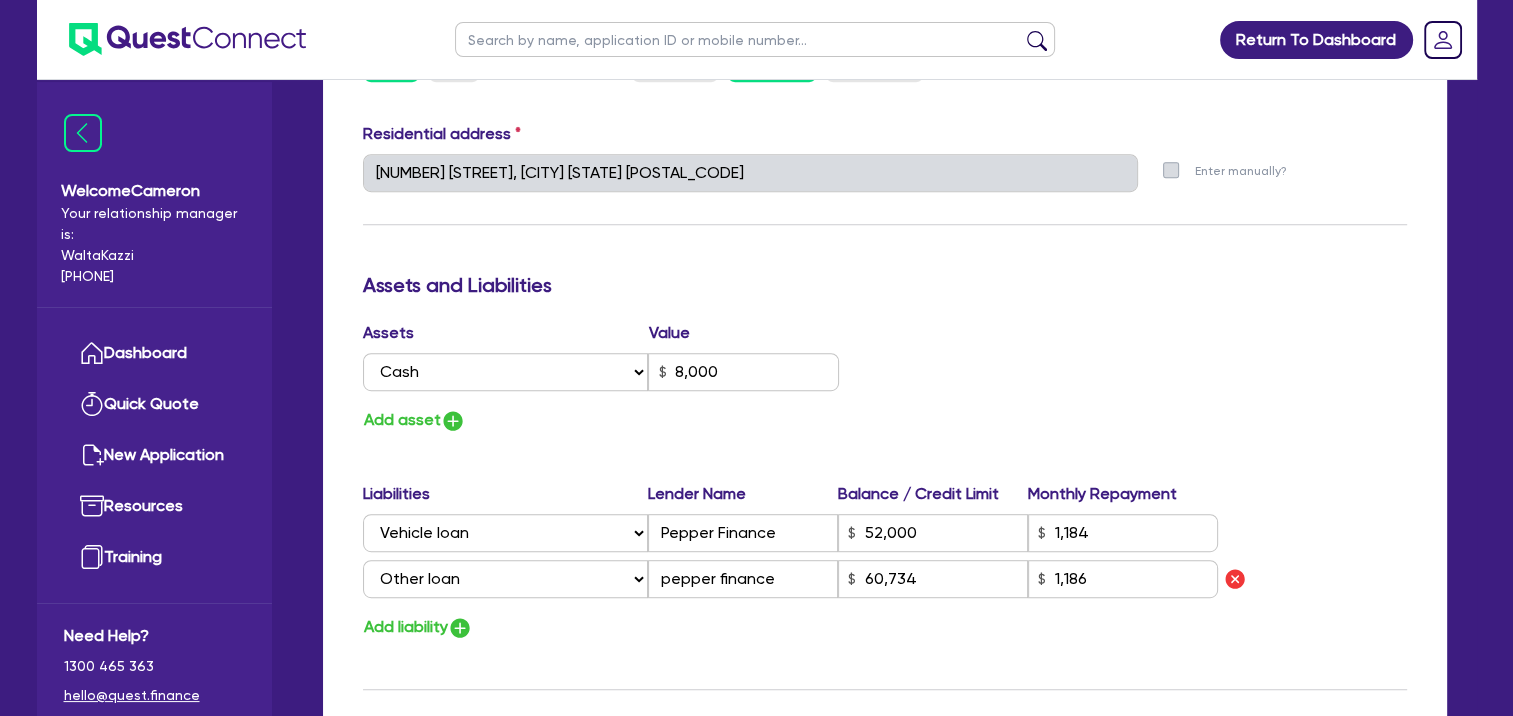 scroll, scrollTop: 1000, scrollLeft: 0, axis: vertical 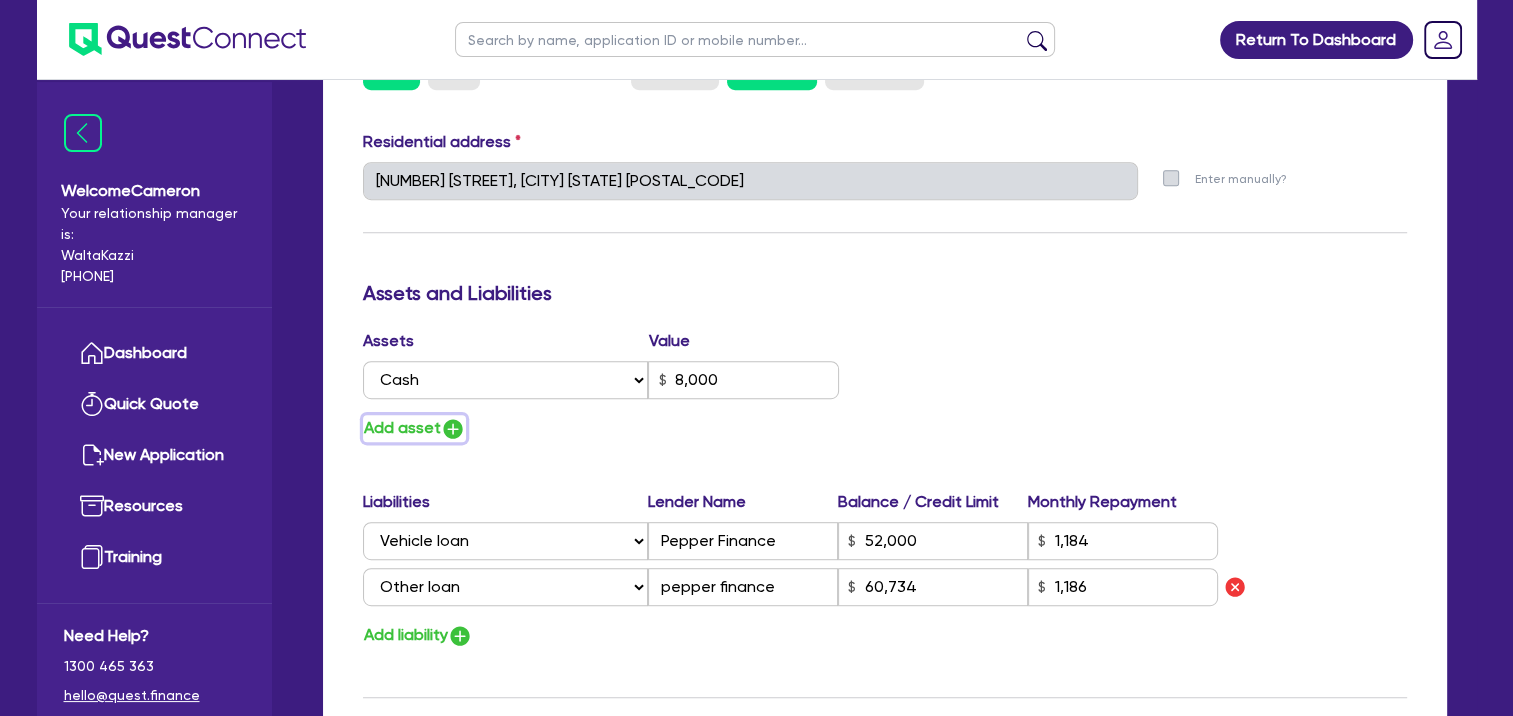 click on "Add asset" at bounding box center (414, 428) 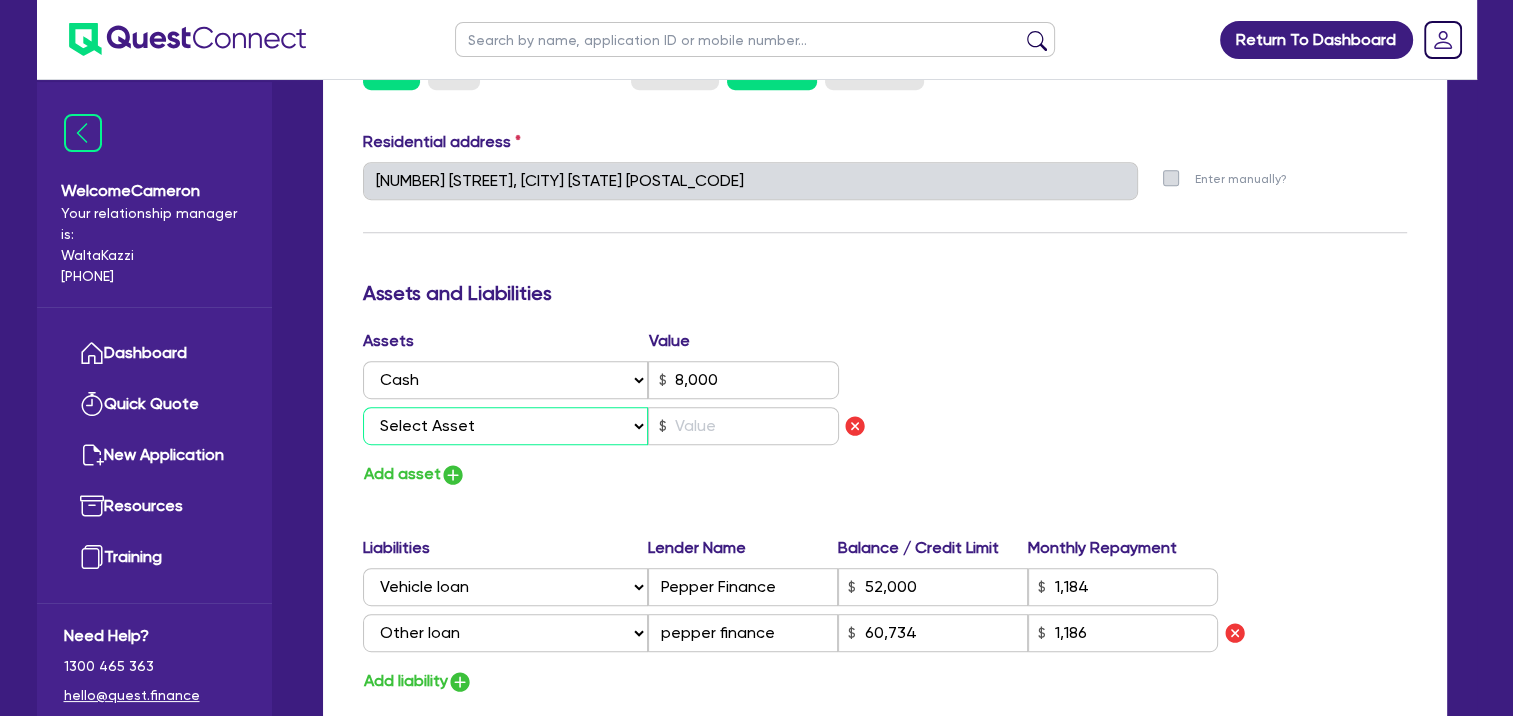 click on "Select Asset Cash Property Investment property Vehicle Truck Trailer Equipment Household & personal asset Other asset" at bounding box center [506, 426] 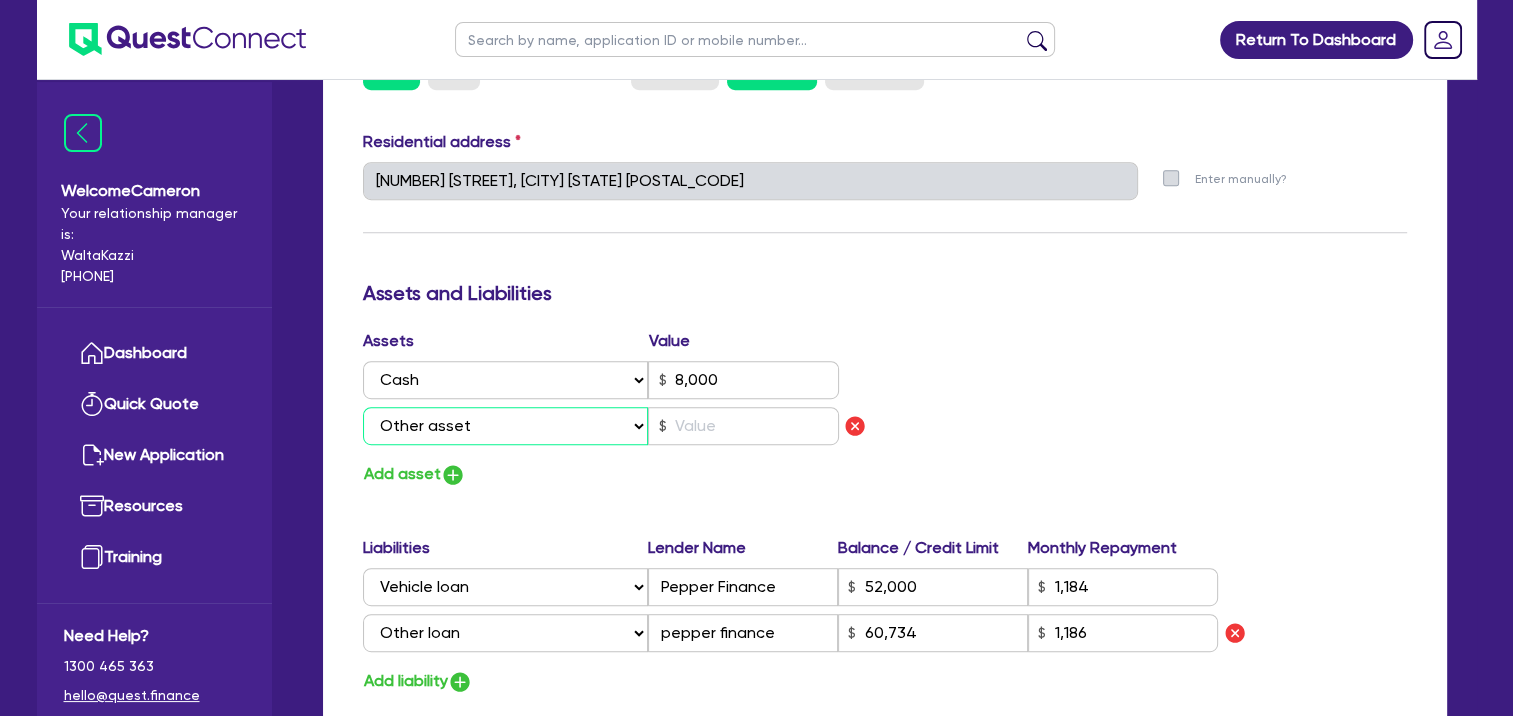 click on "Select Asset Cash Property Investment property Vehicle Truck Trailer Equipment Household & personal asset Other asset" at bounding box center [506, 426] 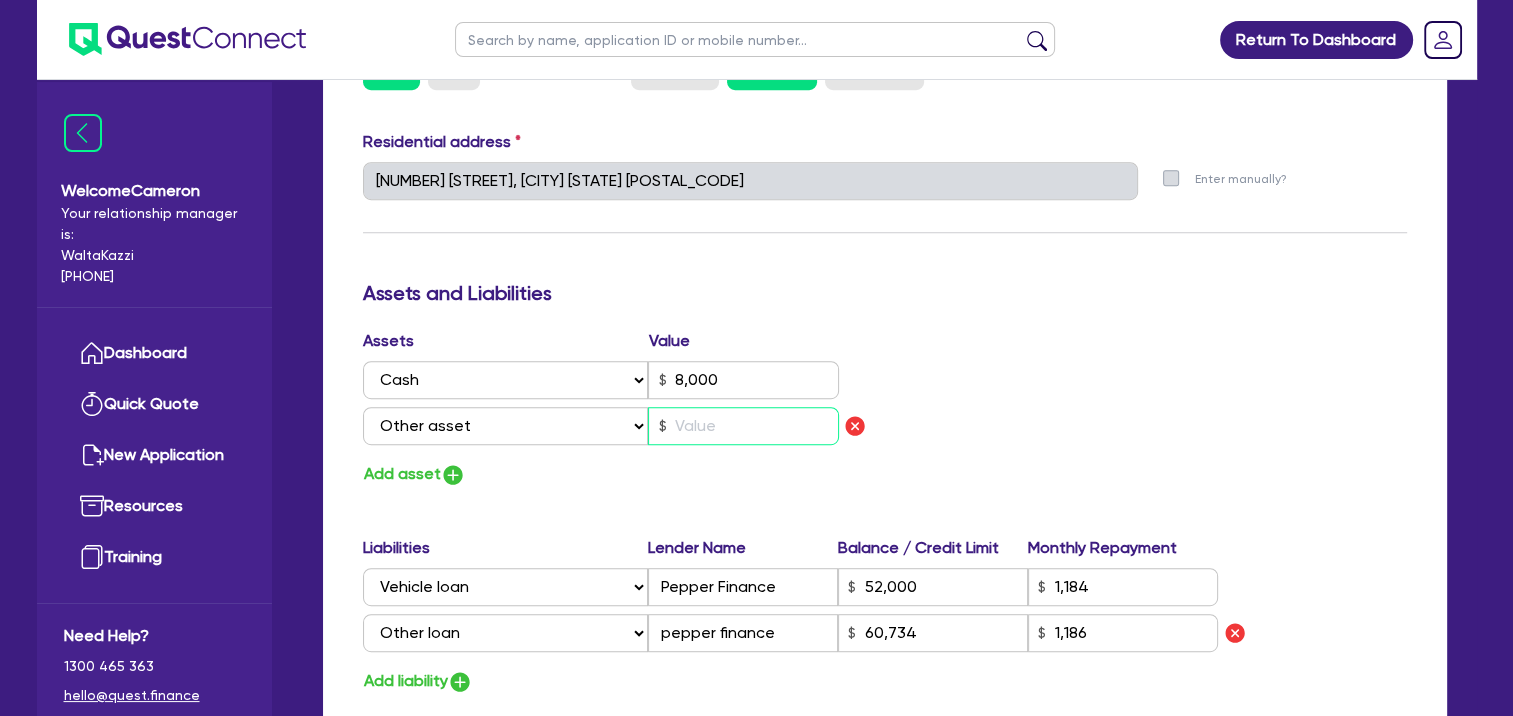 click at bounding box center (743, 426) 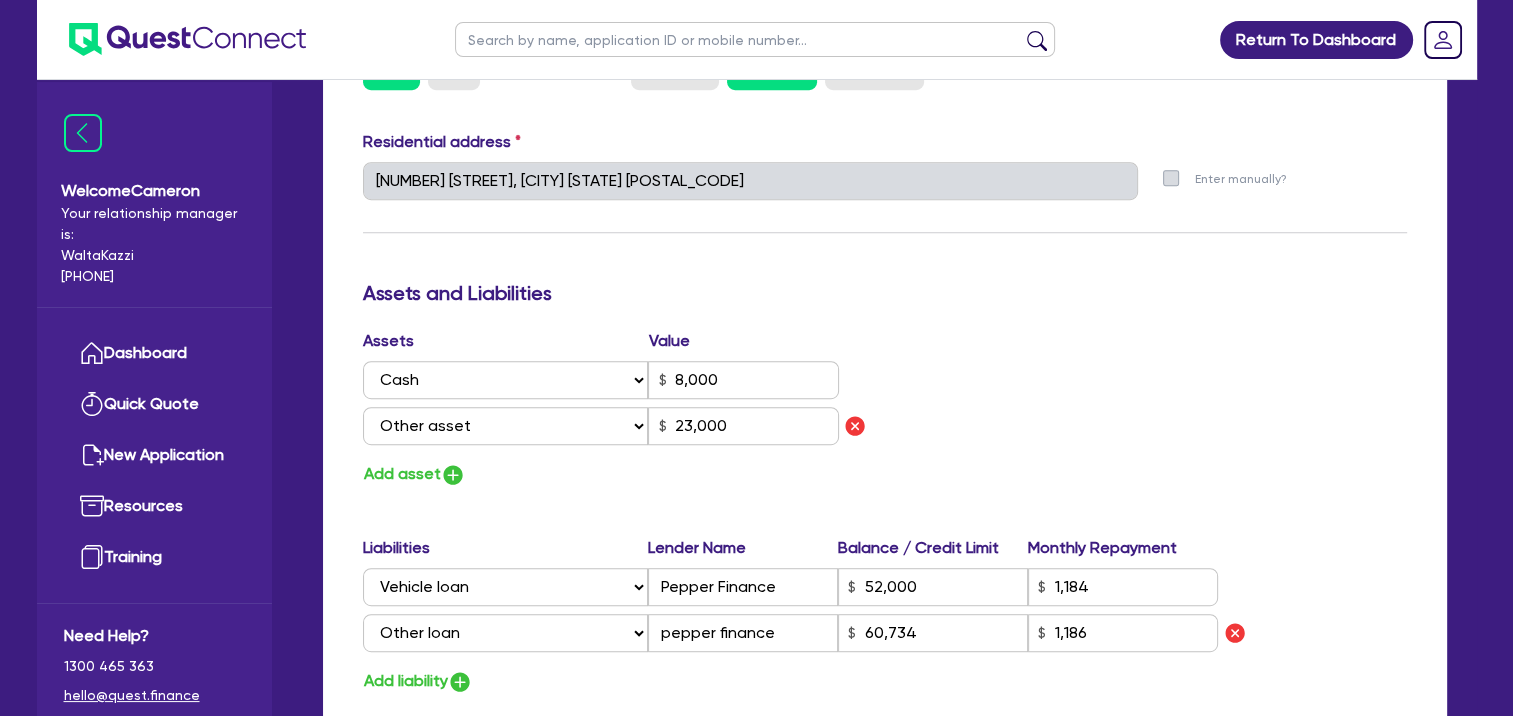 click on "Assets Value Select Asset Cash Property Investment property Vehicle Truck Trailer Equipment Household & personal asset Other asset 8,000 Select Asset Cash Property Investment property Vehicle Truck Trailer Equipment Household & personal asset Other asset 23,000 Add asset" at bounding box center [885, 408] 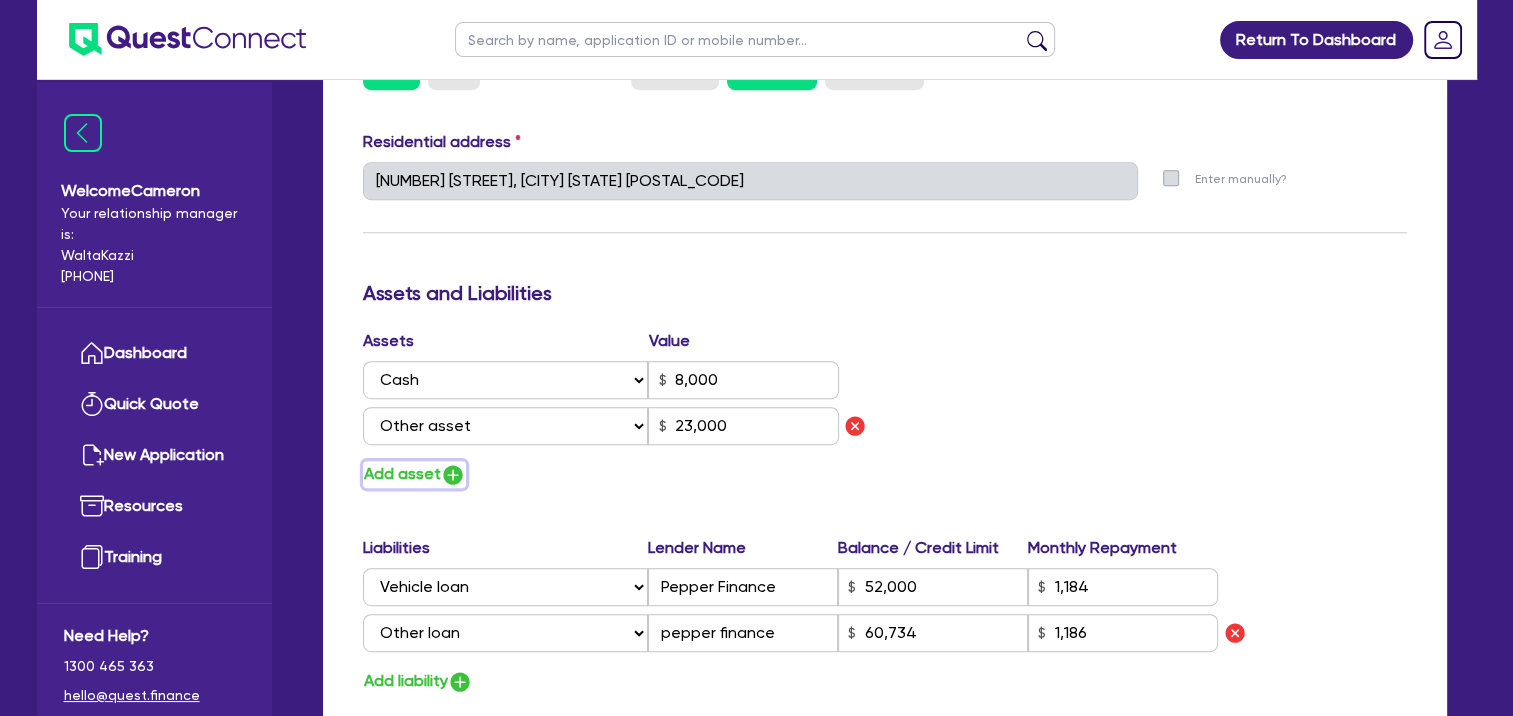click at bounding box center [453, 475] 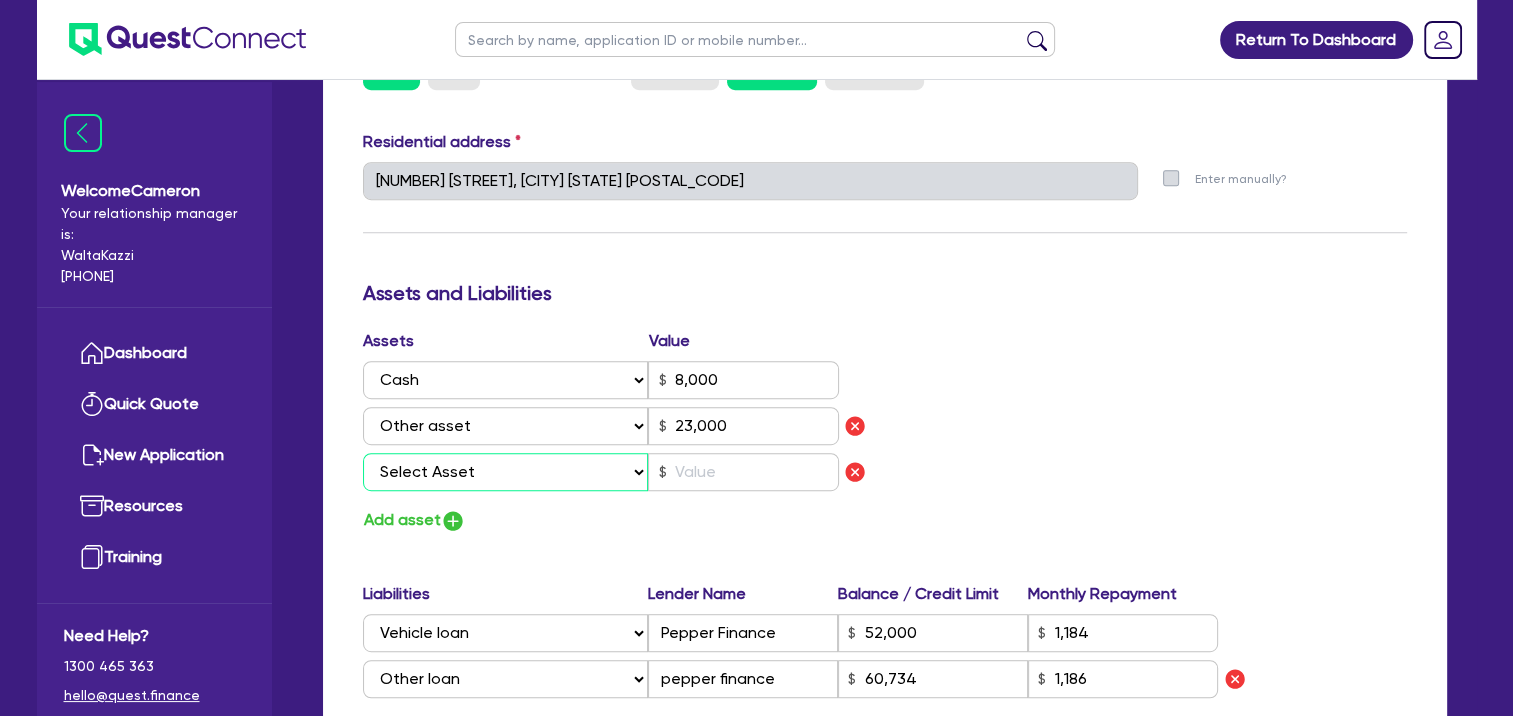 click on "Select Asset Cash Property Investment property Vehicle Truck Trailer Equipment Household & personal asset Other asset" at bounding box center (506, 472) 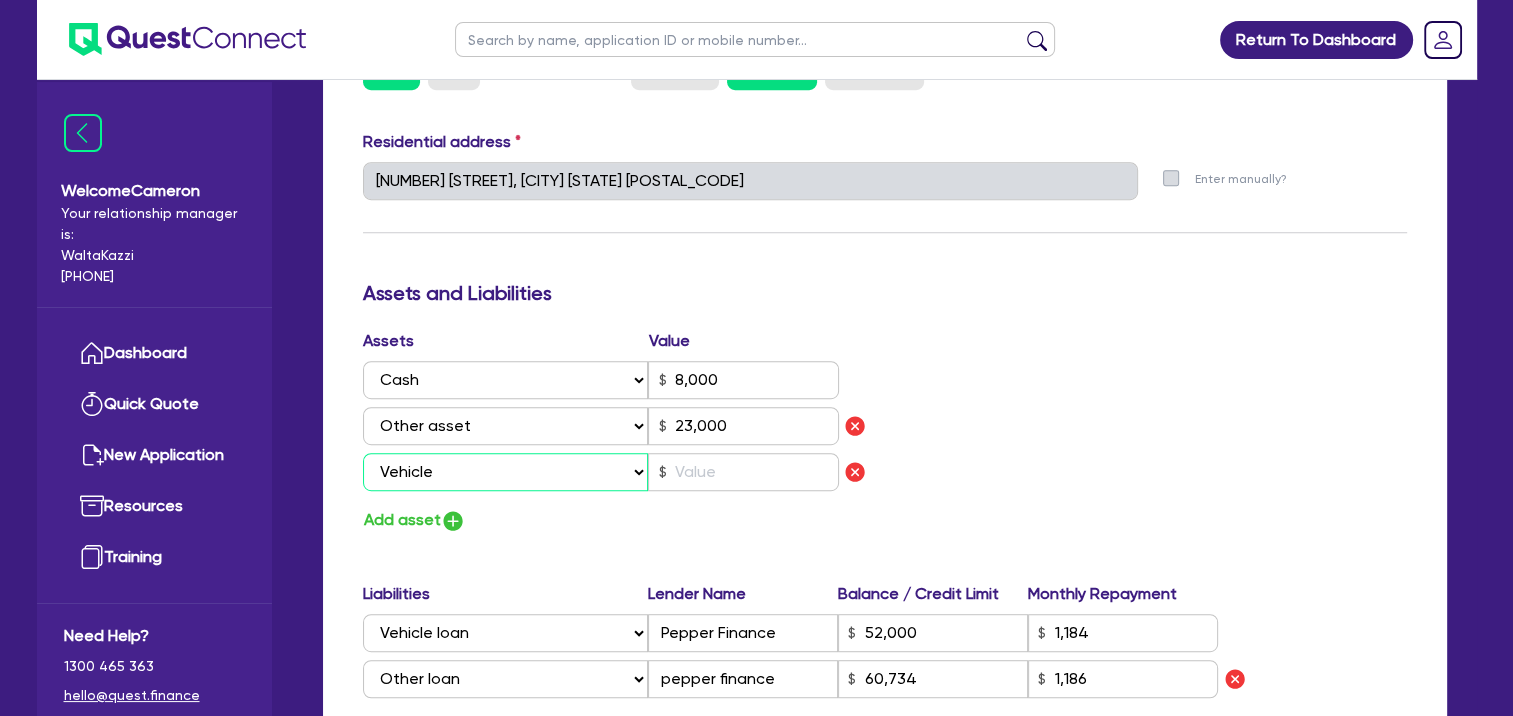 click on "Select Asset Cash Property Investment property Vehicle Truck Trailer Equipment Household & personal asset Other asset" at bounding box center [506, 472] 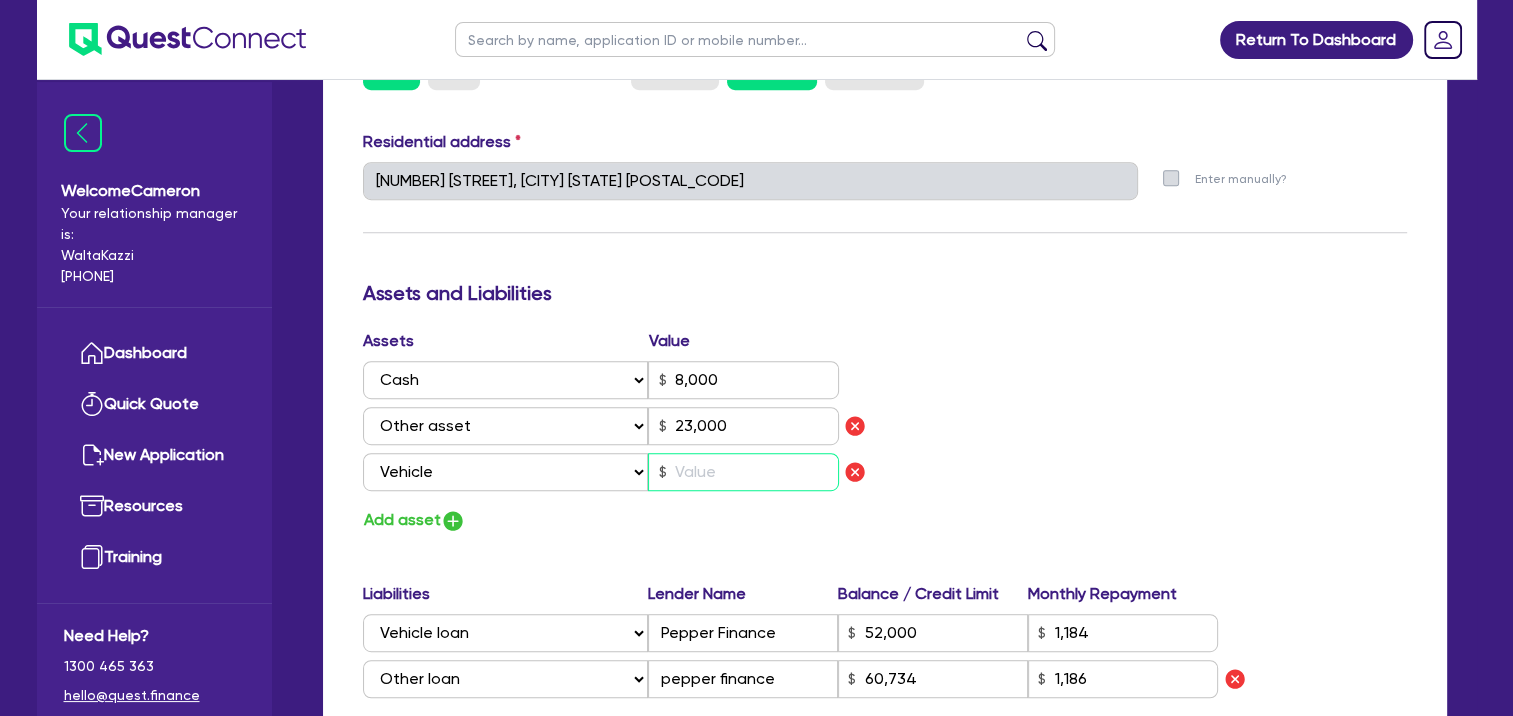 click at bounding box center [743, 472] 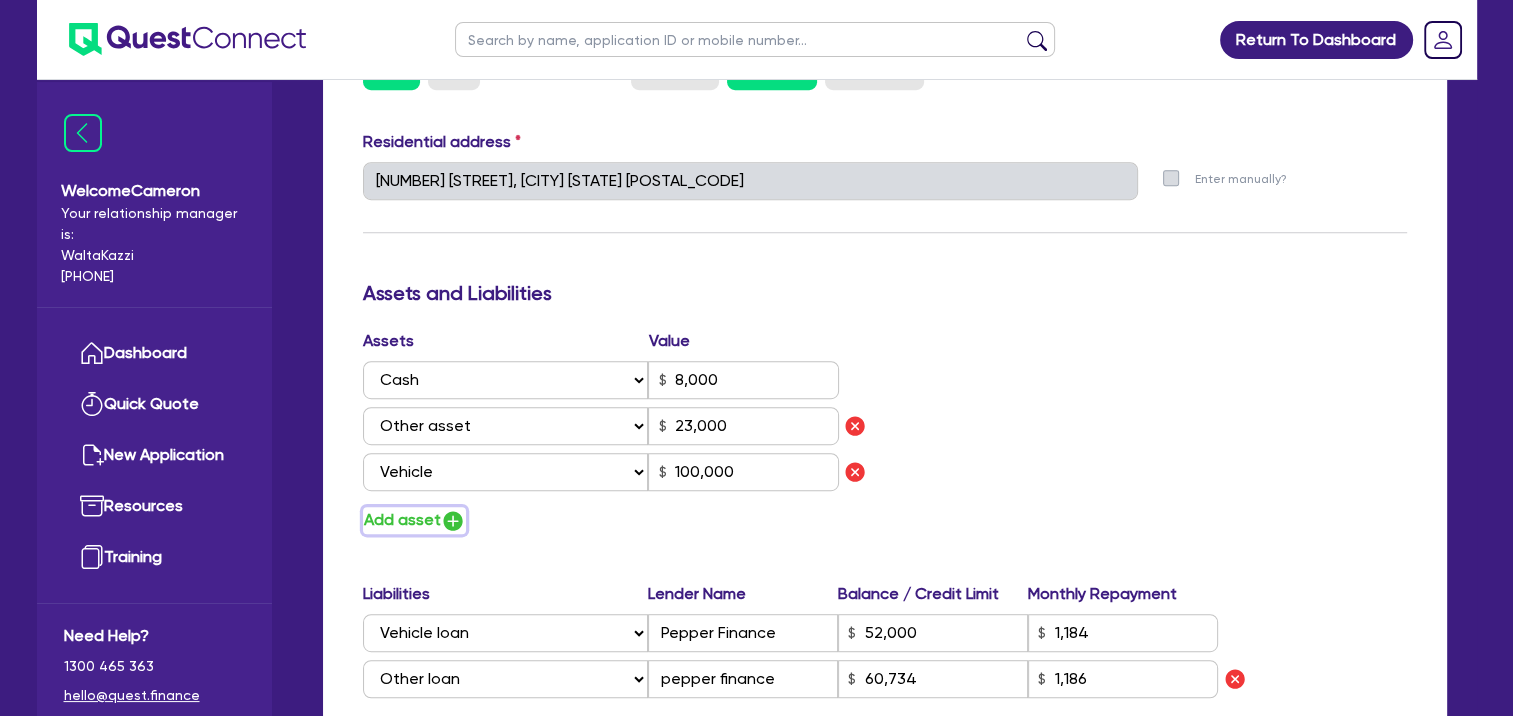click at bounding box center [453, 521] 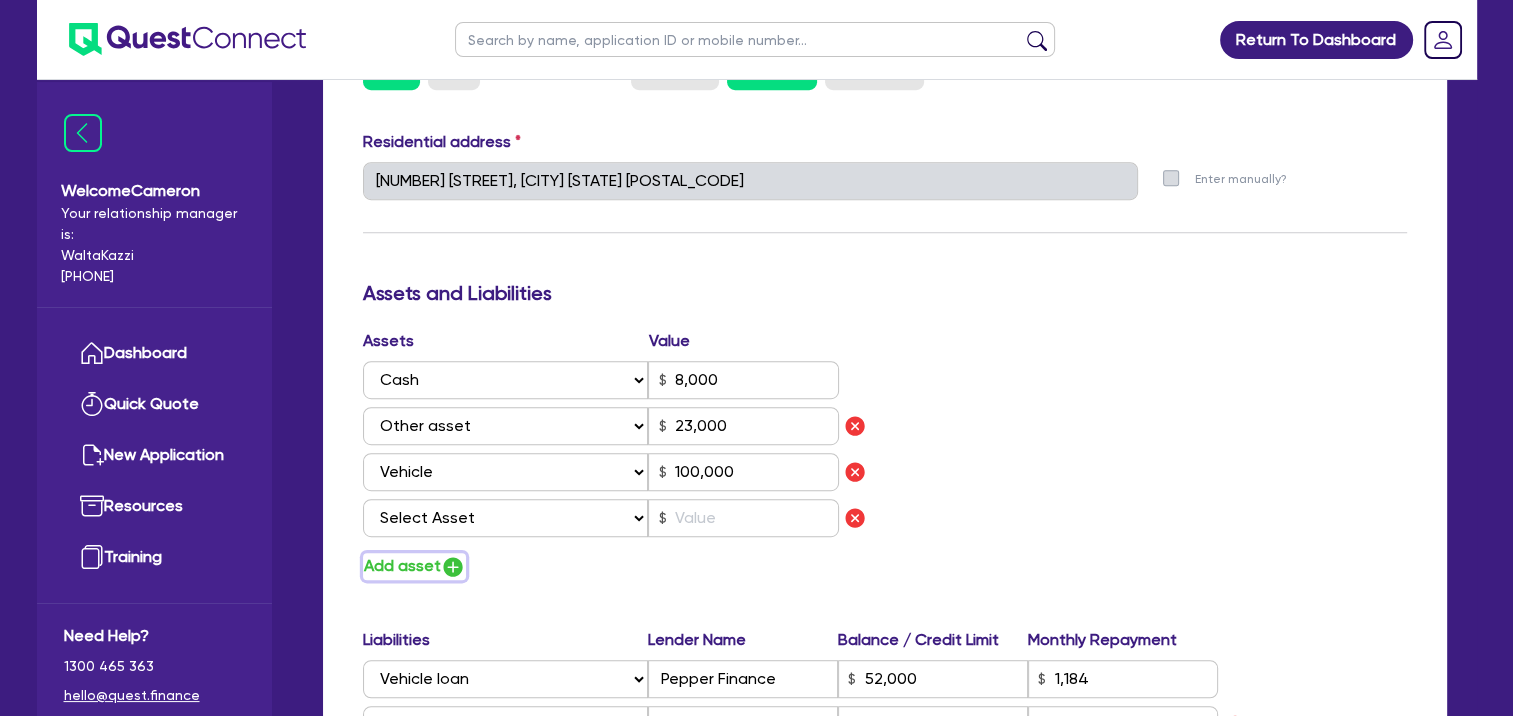 click on "Add asset" at bounding box center [414, 566] 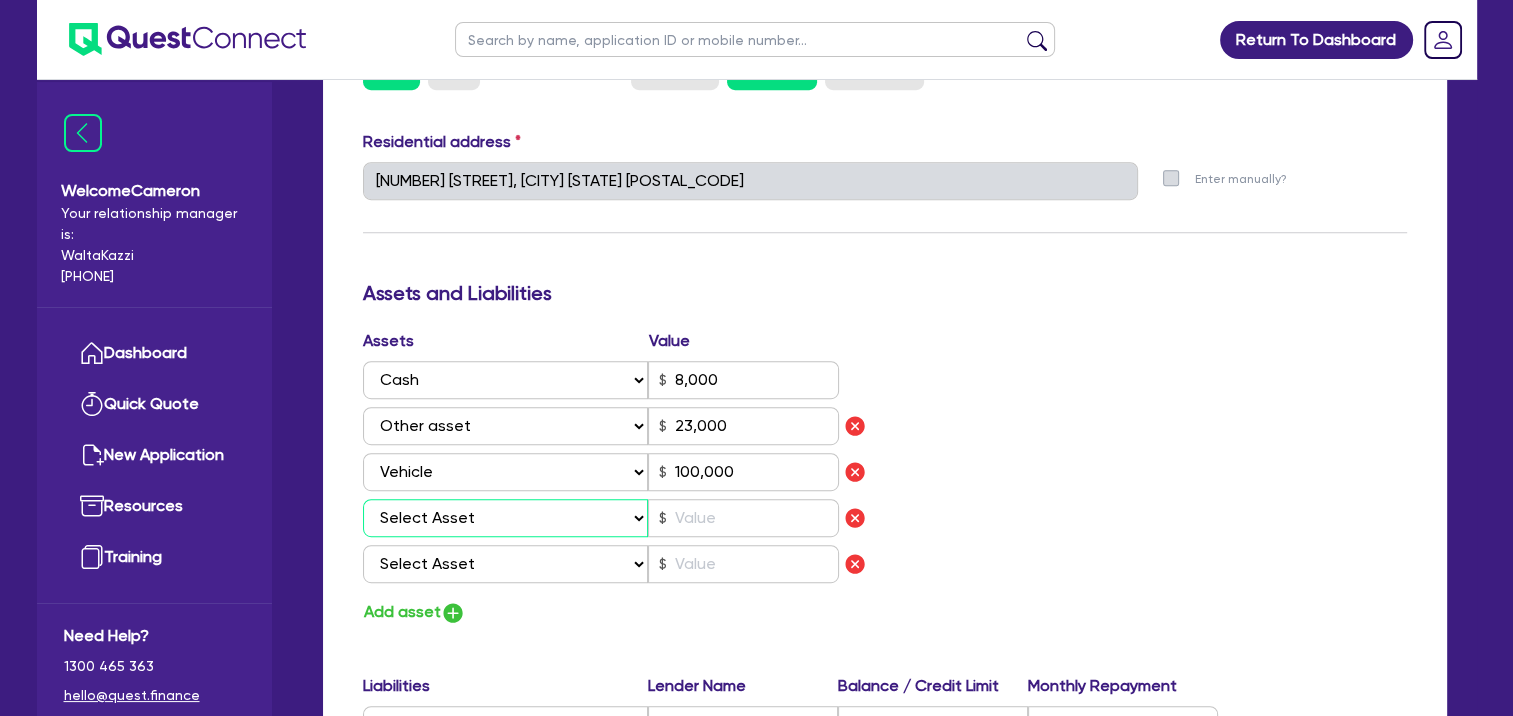 click on "Select Asset Cash Property Investment property Vehicle Truck Trailer Equipment Household & personal asset Other asset" at bounding box center (506, 518) 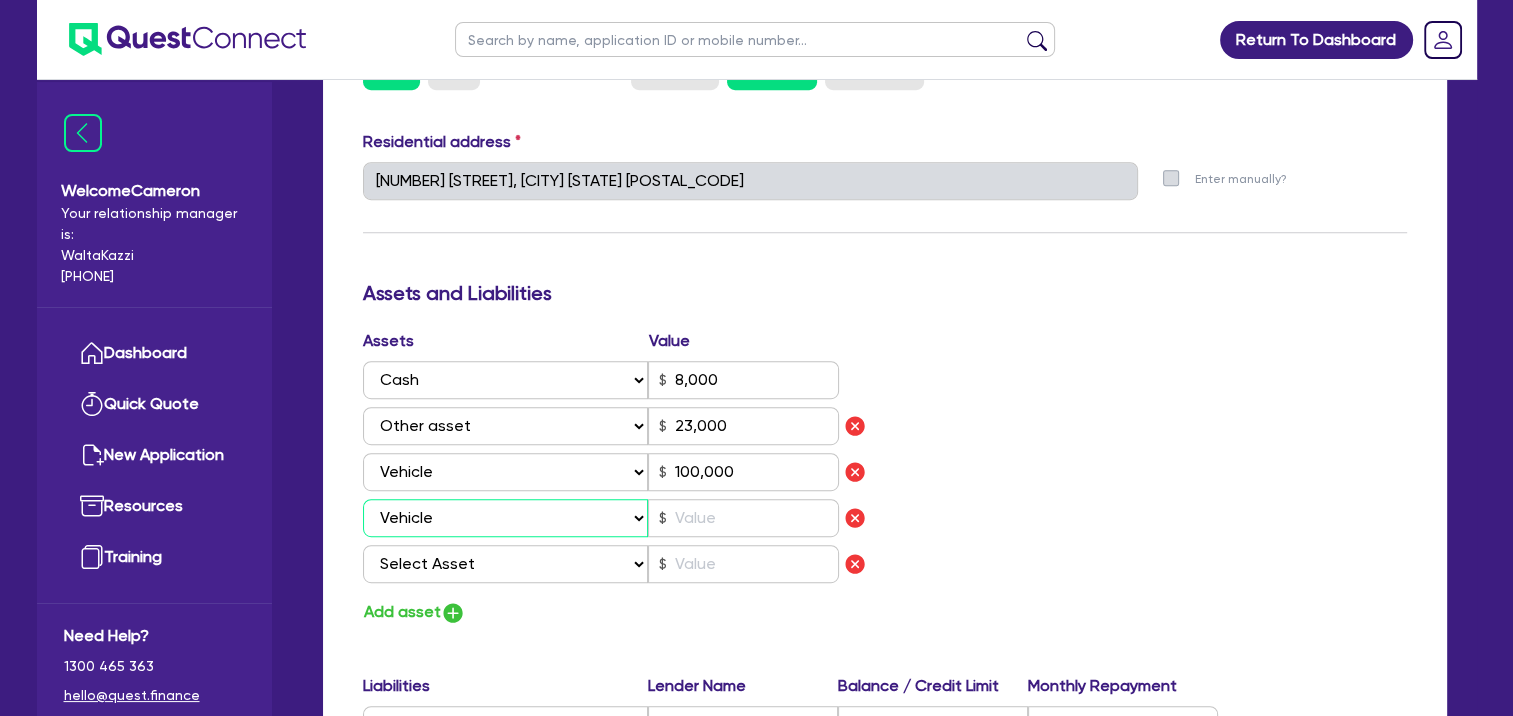 click on "Select Asset Cash Property Investment property Vehicle Truck Trailer Equipment Household & personal asset Other asset" at bounding box center [506, 518] 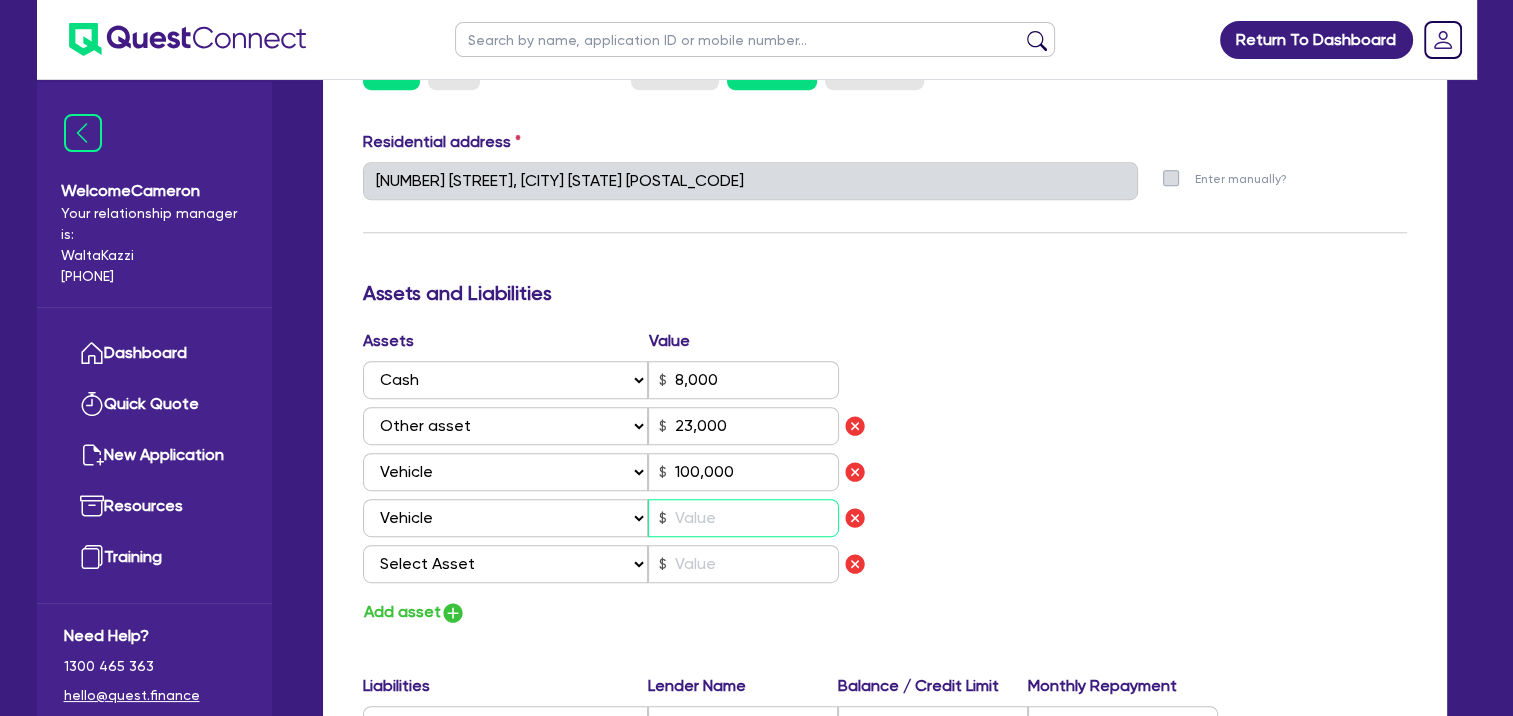 click at bounding box center (743, 518) 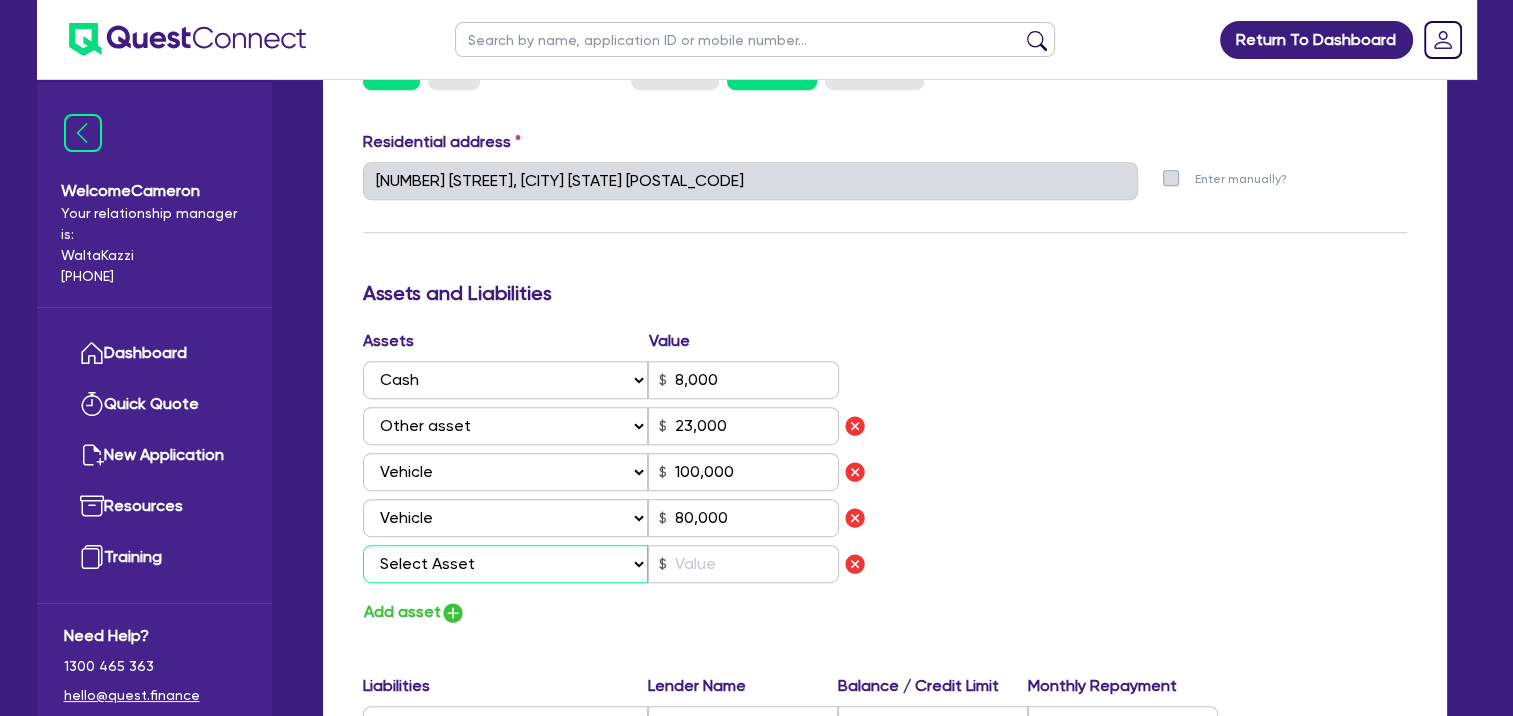 click on "Select Asset Cash Property Investment property Vehicle Truck Trailer Equipment Household & personal asset Other asset" at bounding box center [506, 564] 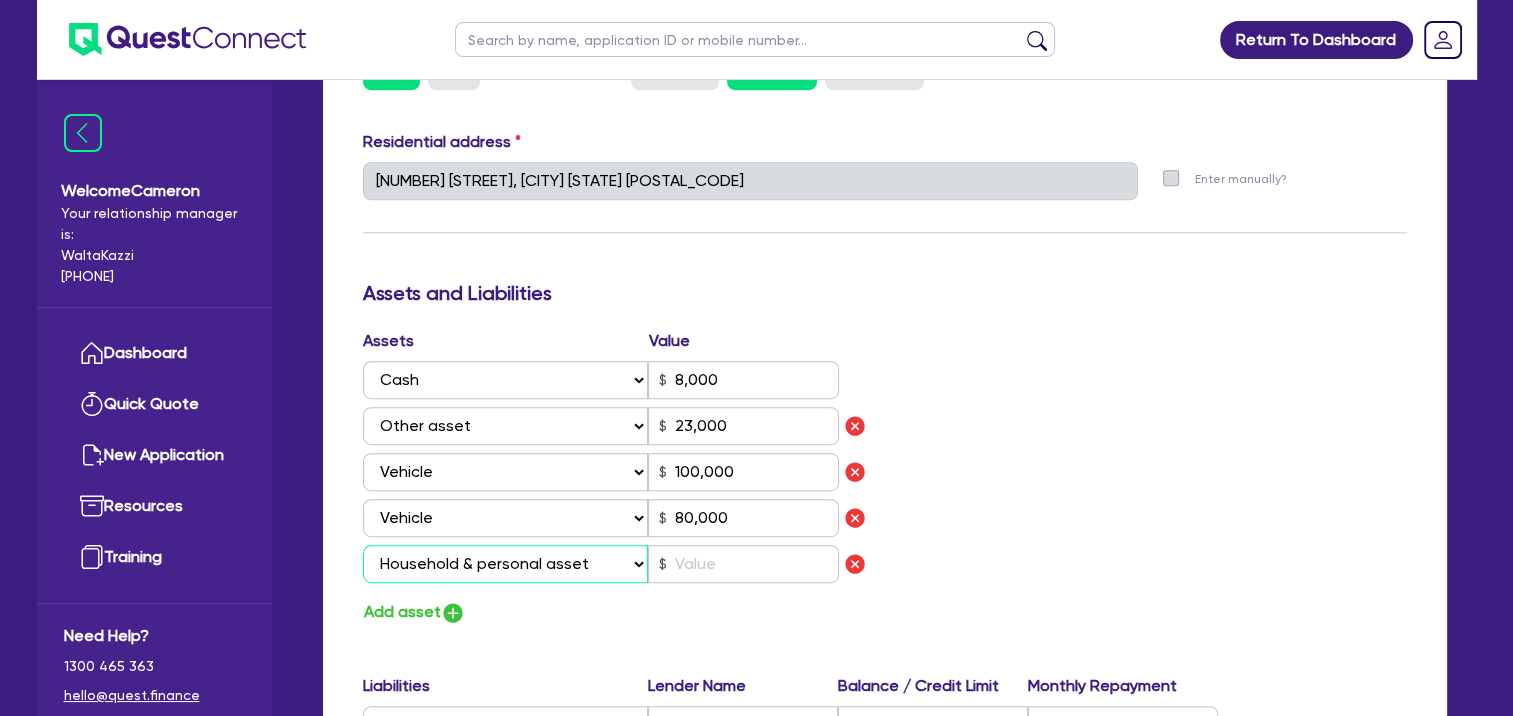 click on "Select Asset Cash Property Investment property Vehicle Truck Trailer Equipment Household & personal asset Other asset" at bounding box center [506, 564] 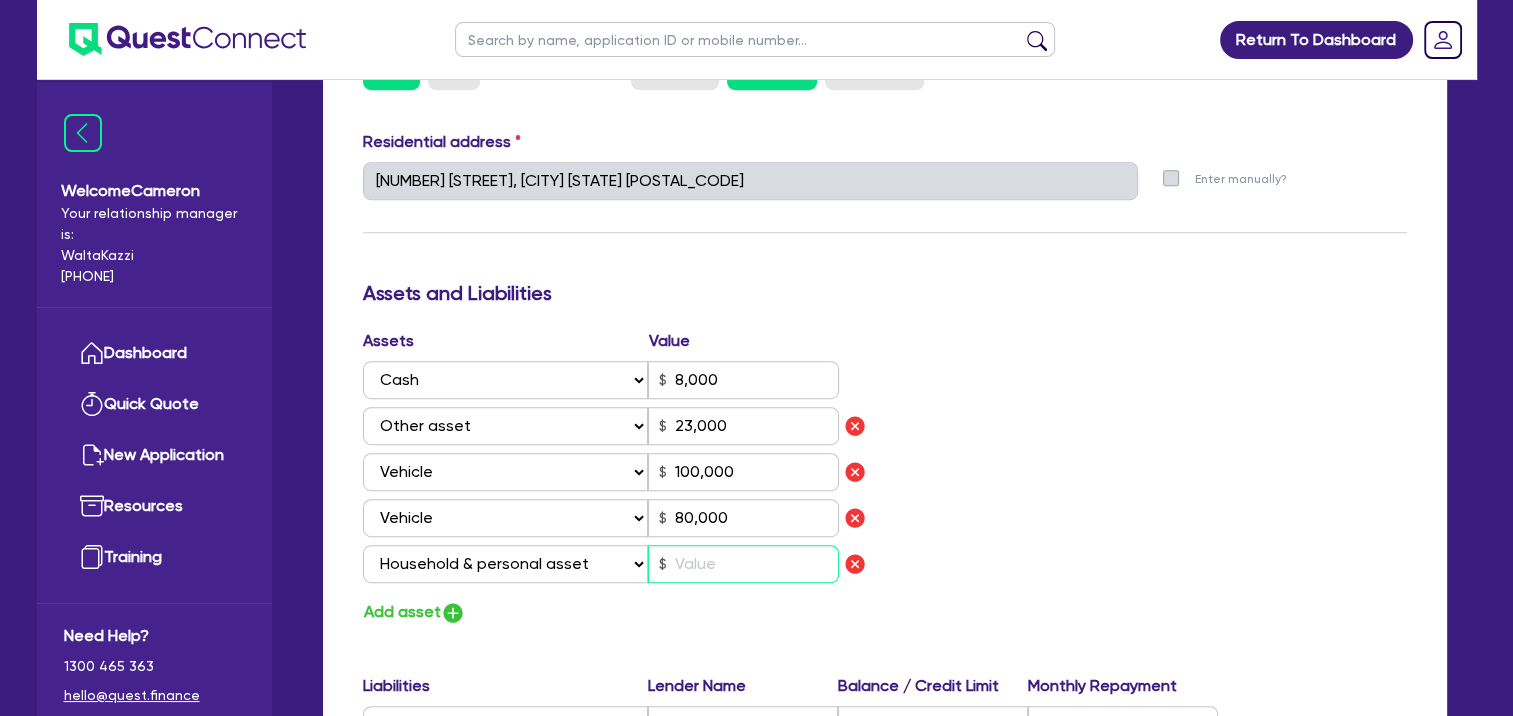 click at bounding box center [743, 564] 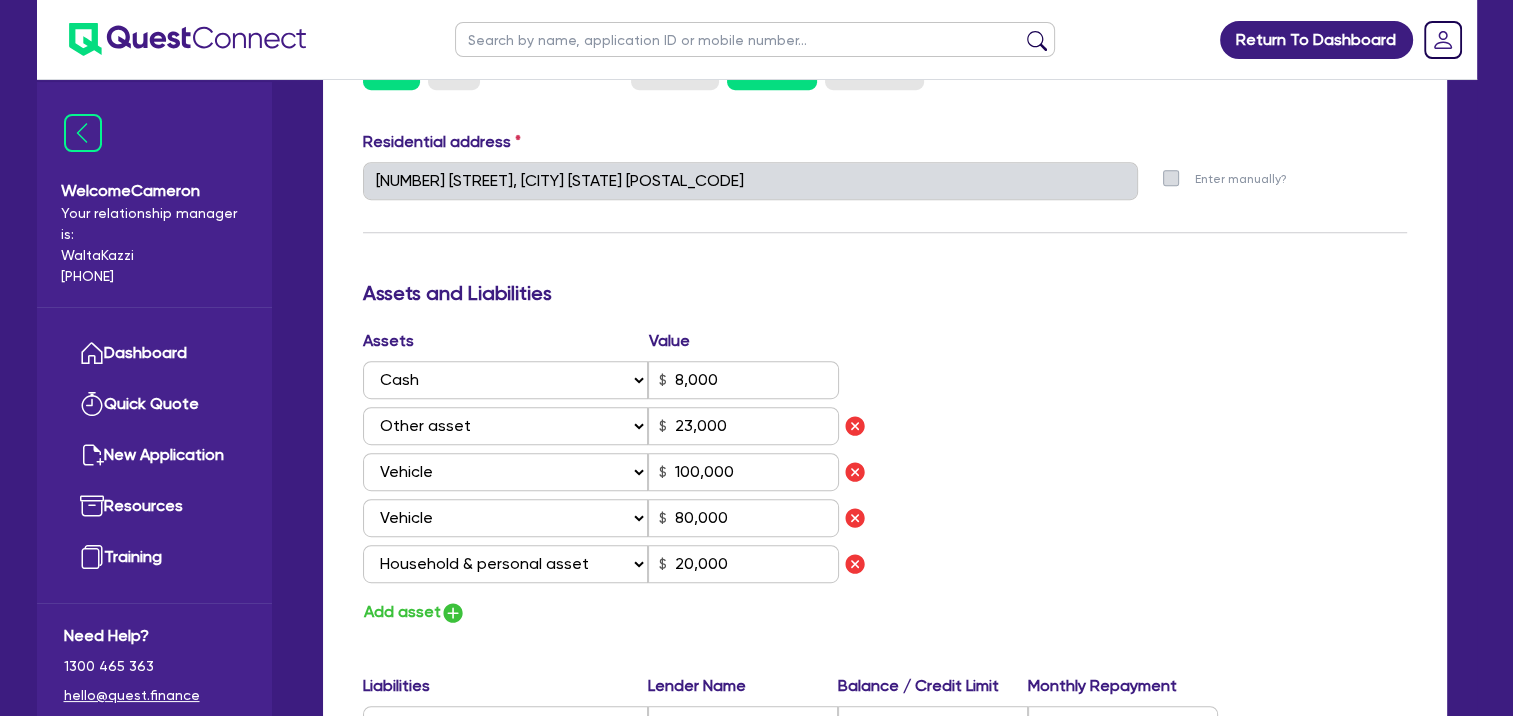 drag, startPoint x: 1378, startPoint y: 612, endPoint x: 1352, endPoint y: 582, distance: 39.698868 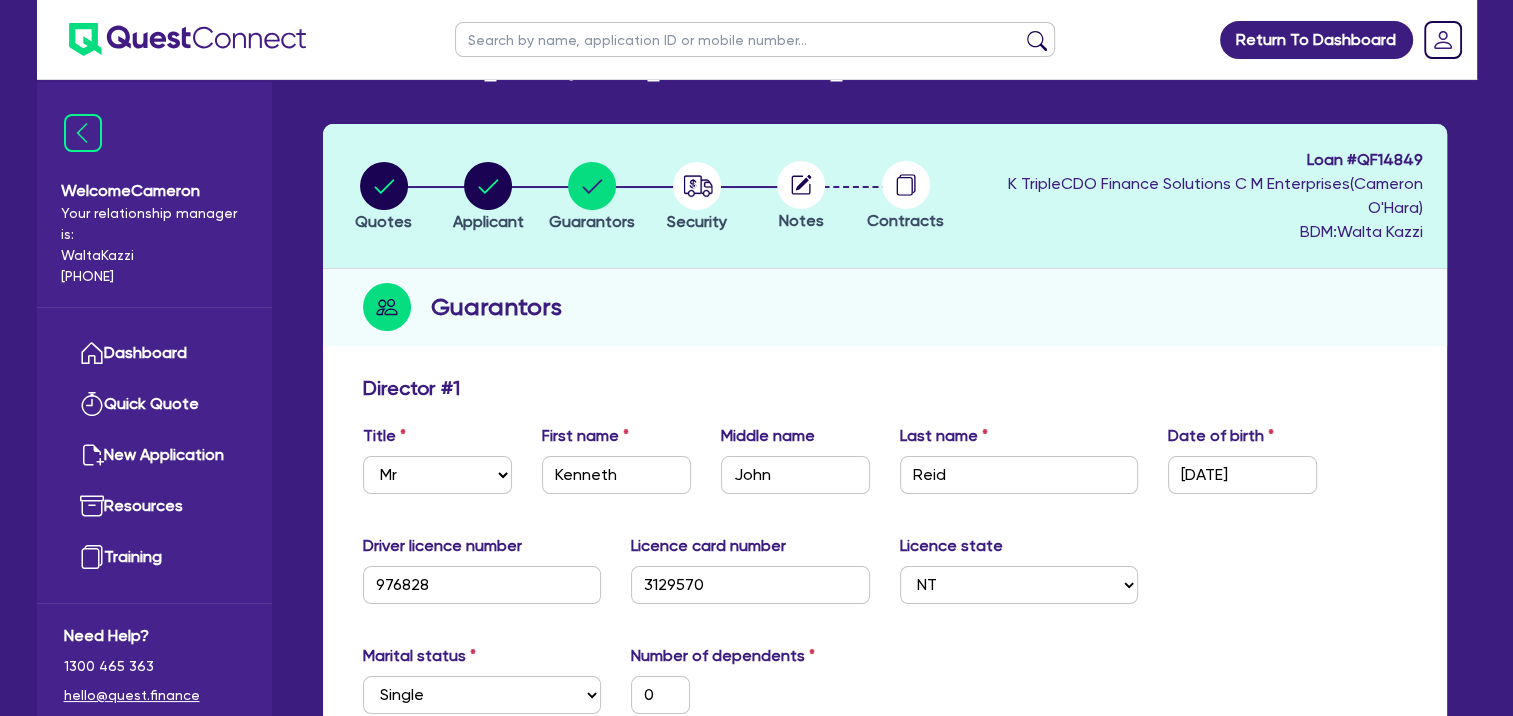 scroll, scrollTop: 56, scrollLeft: 0, axis: vertical 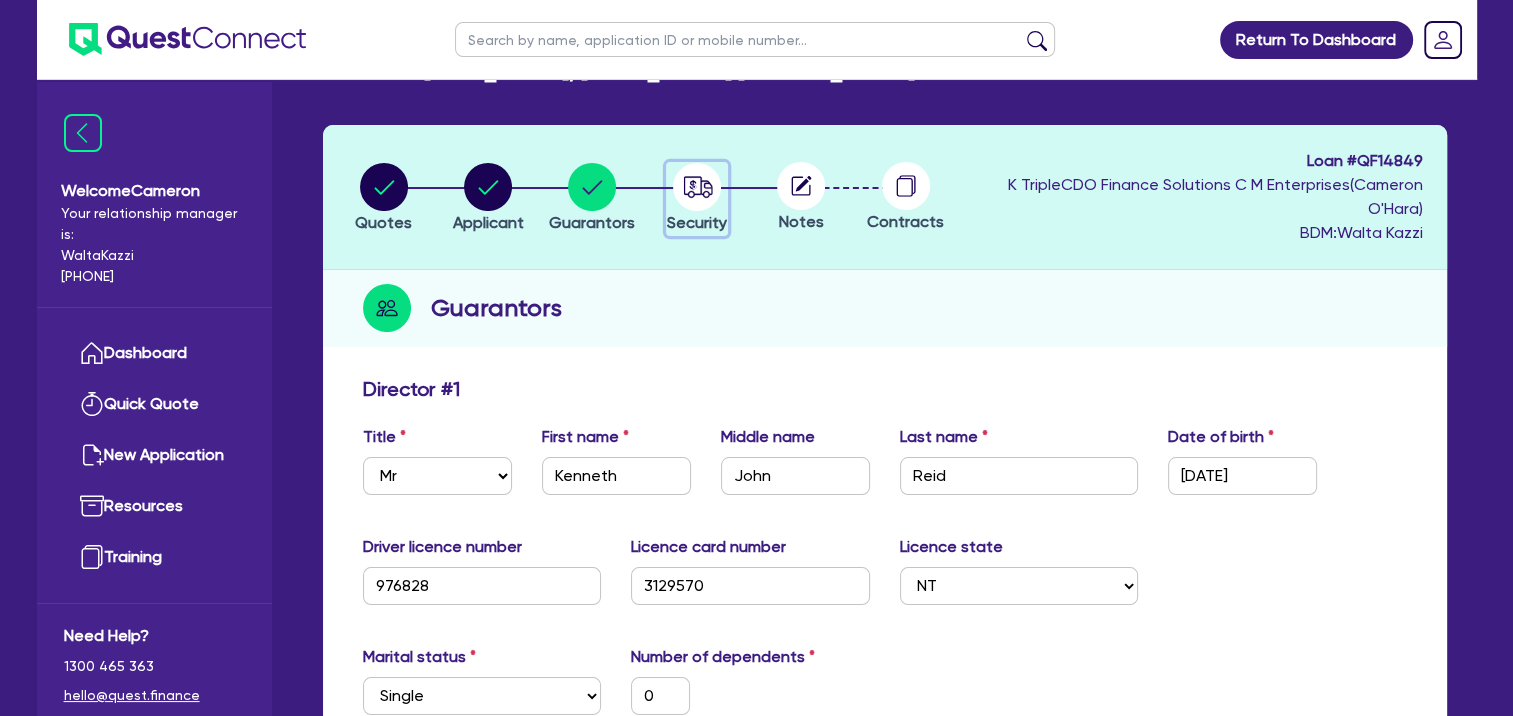 click 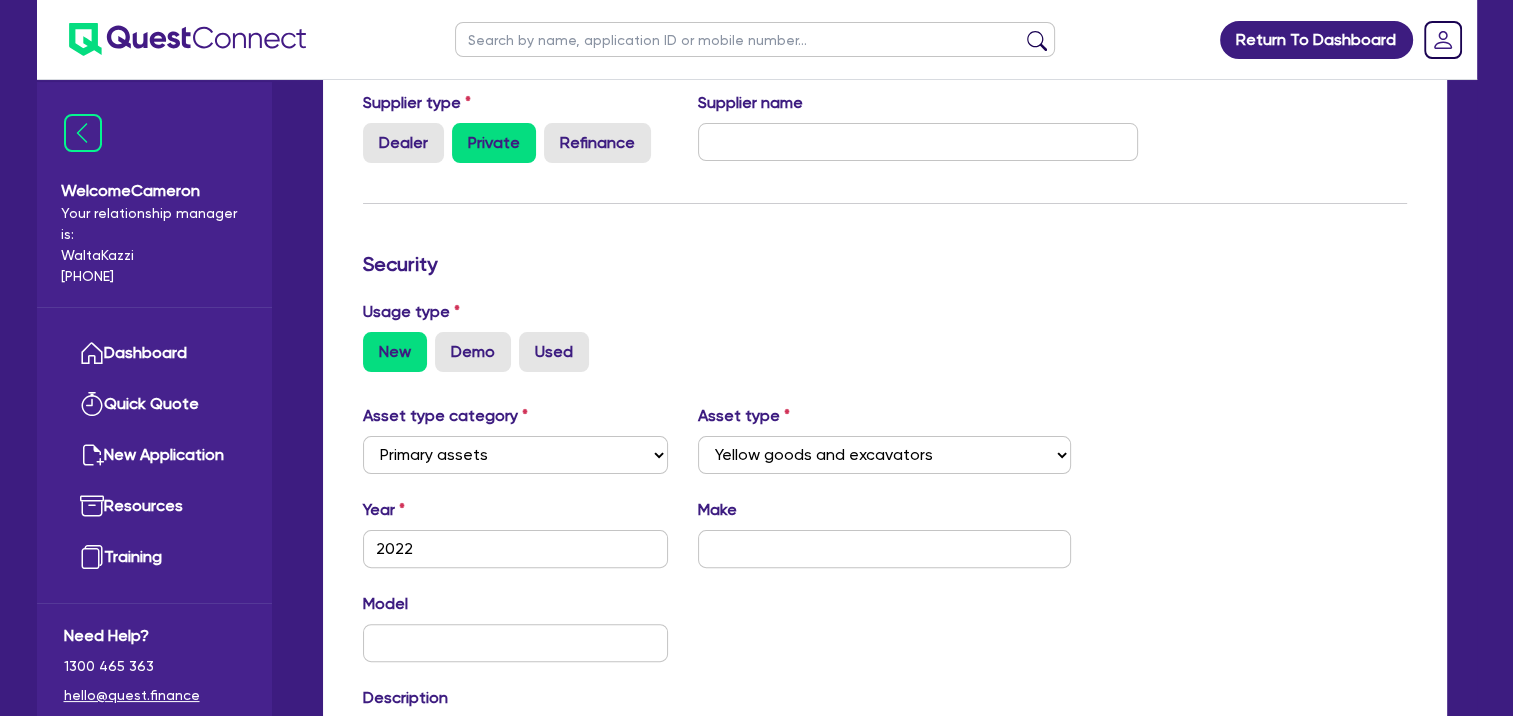 scroll, scrollTop: 400, scrollLeft: 0, axis: vertical 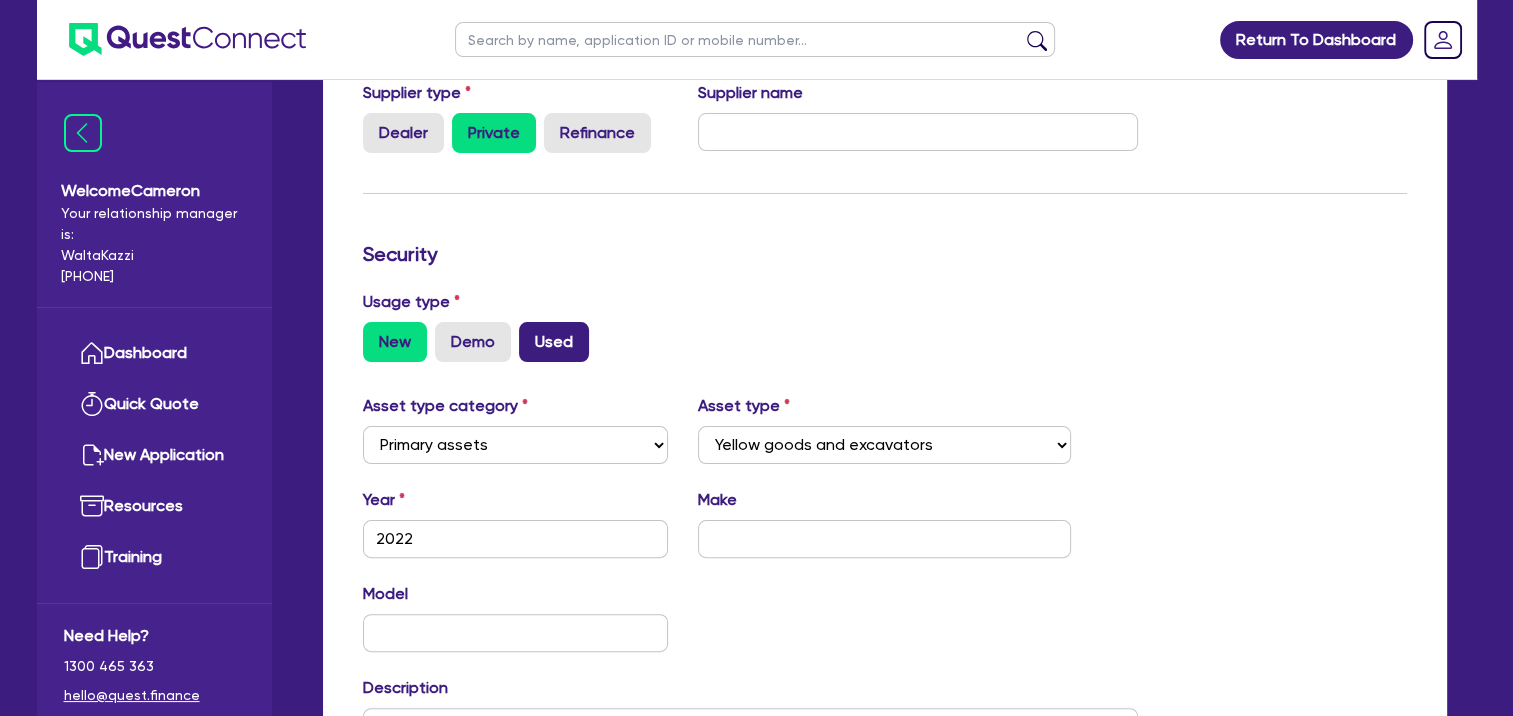 click on "Used" at bounding box center [554, 342] 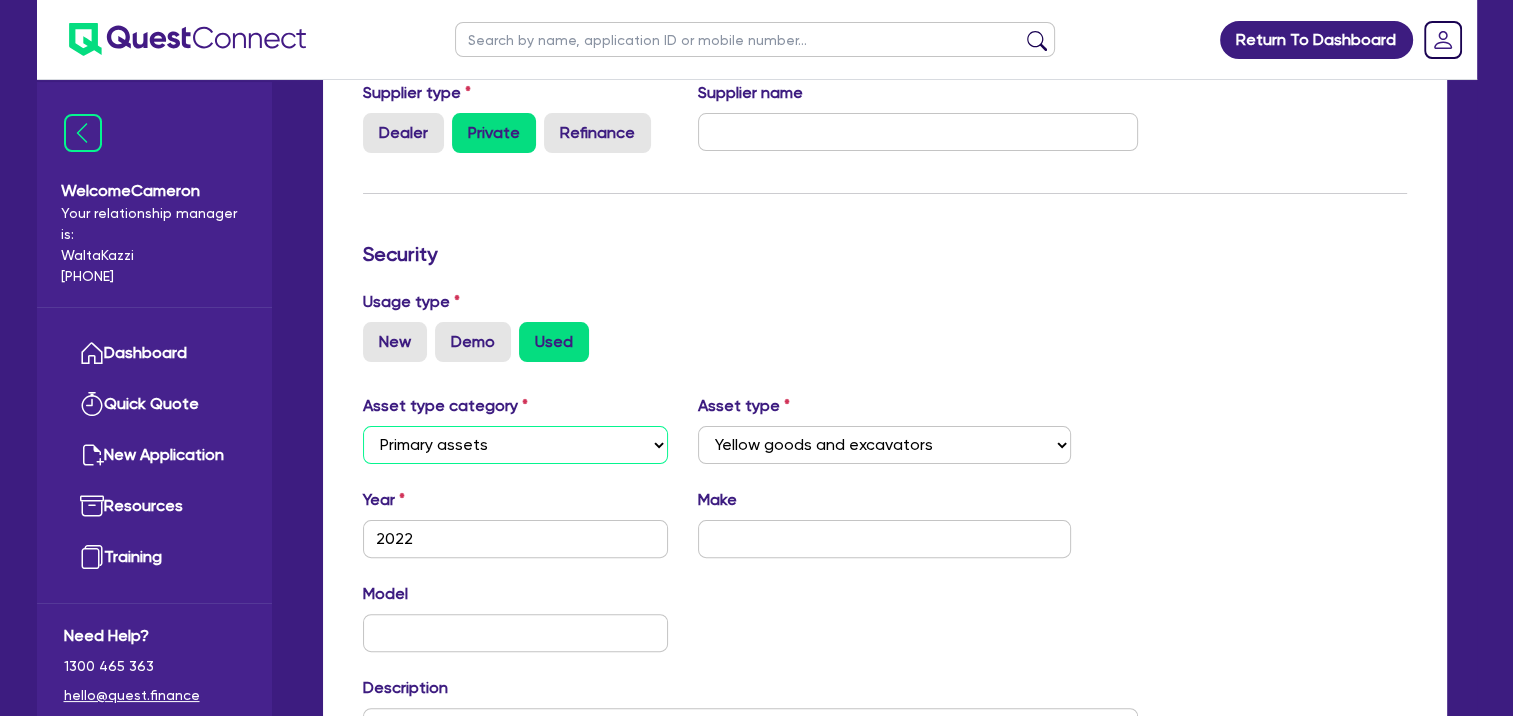 click on "Select Cars and light trucks Primary assets Secondary assets Tertiary assets" at bounding box center (516, 445) 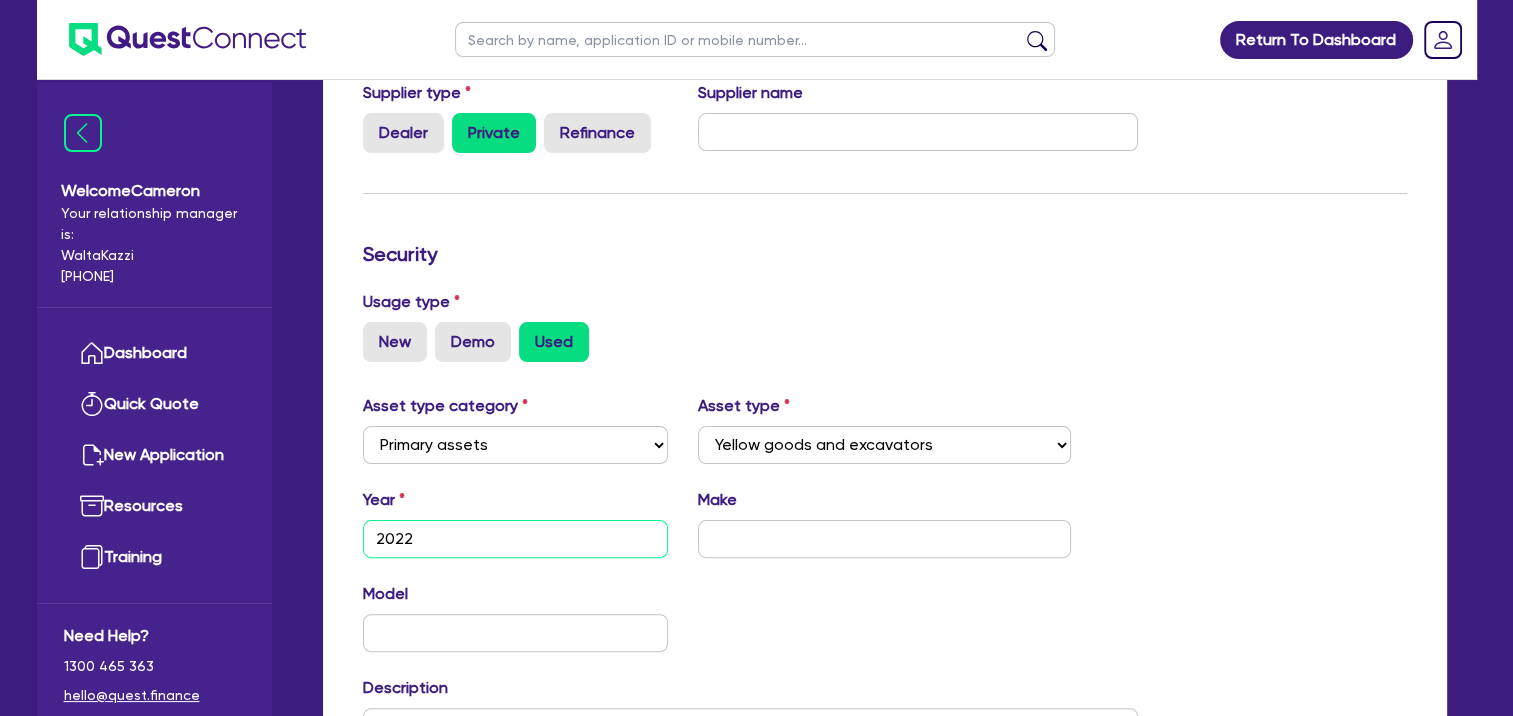 click on "2022" at bounding box center [516, 539] 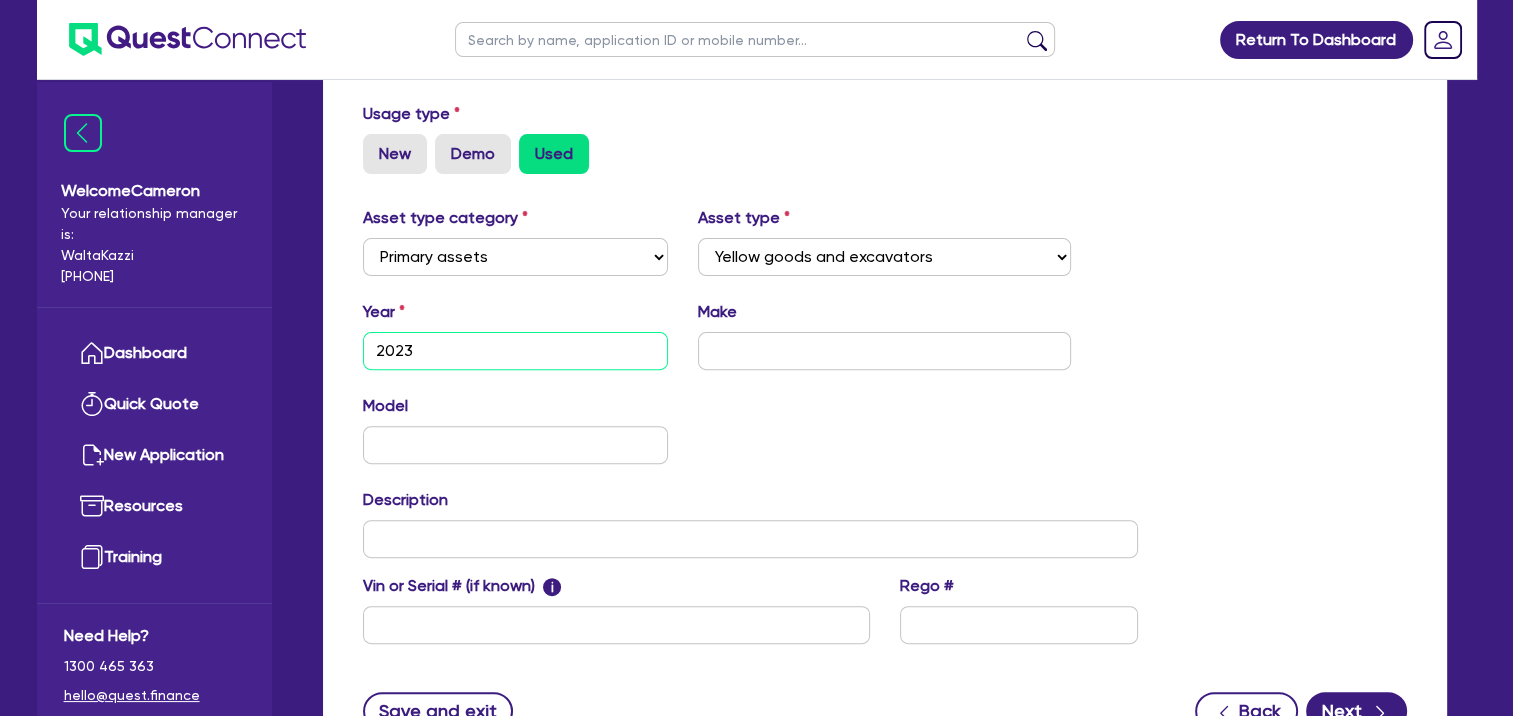 scroll, scrollTop: 600, scrollLeft: 0, axis: vertical 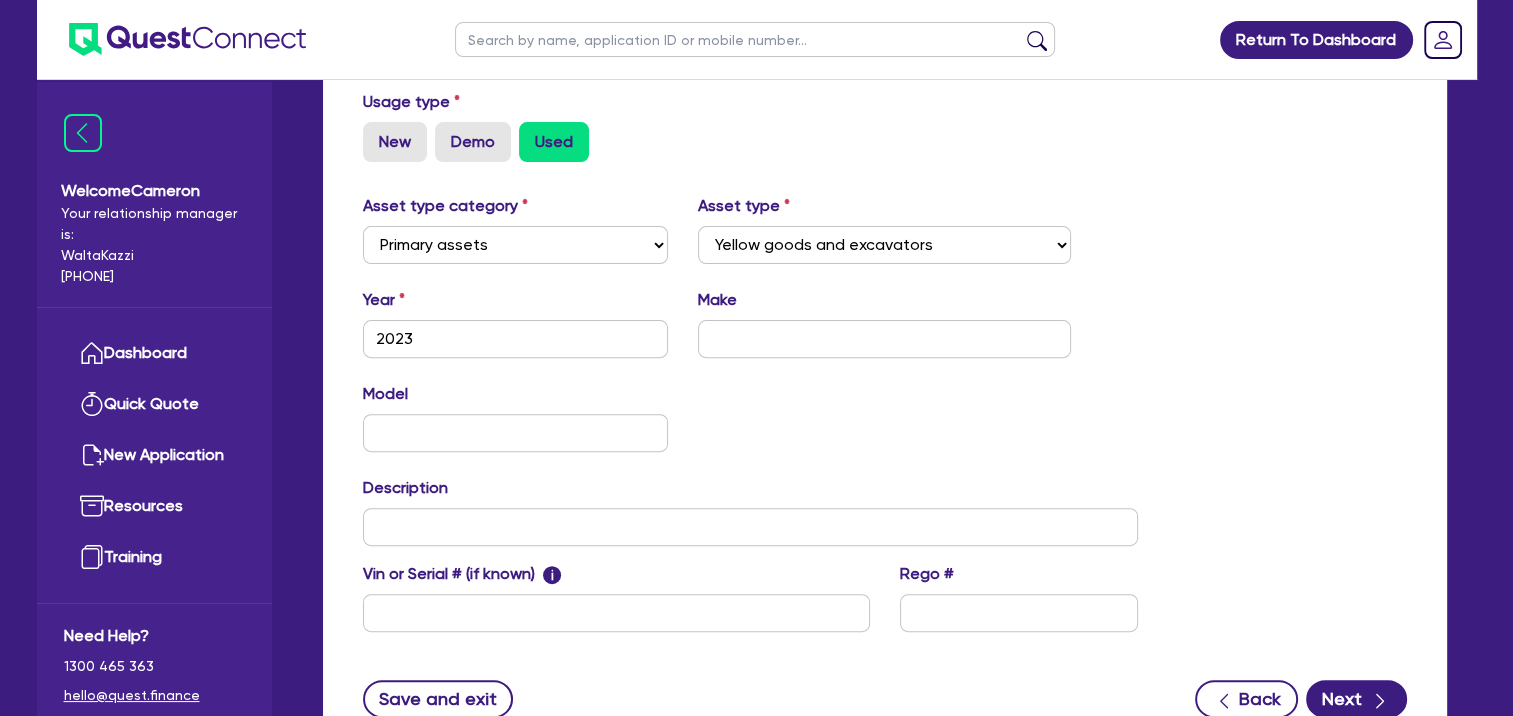 click on "Quotes
Applicant
Guarantors
Security
Notes
Contracts Loan #  QF14849 K TripleCDO Finance Solutions C M Enterprises  ( Cameron   O'Hara ) BDM:  Walta Kazzi Security Supplier Supplier type Dealer Private Refinance Supplier name Security Usage type New Demo Used Asset type category Select Cars and light trucks Primary assets Secondary assets Tertiary assets Asset type Select Heavy trucks over 4.5 tonne Trailers Bus and coaches Yellow goods and excavators Construction and earthmoving equipment Farming and agriculture Forklifts and warehousing equipment Landscaping and greenkeeping Year 2023 Make Model KM Description Retail value Vin or Serial # (if known)   i Rego # Save and exit
Back Next
Asset model year" at bounding box center [885, 181] 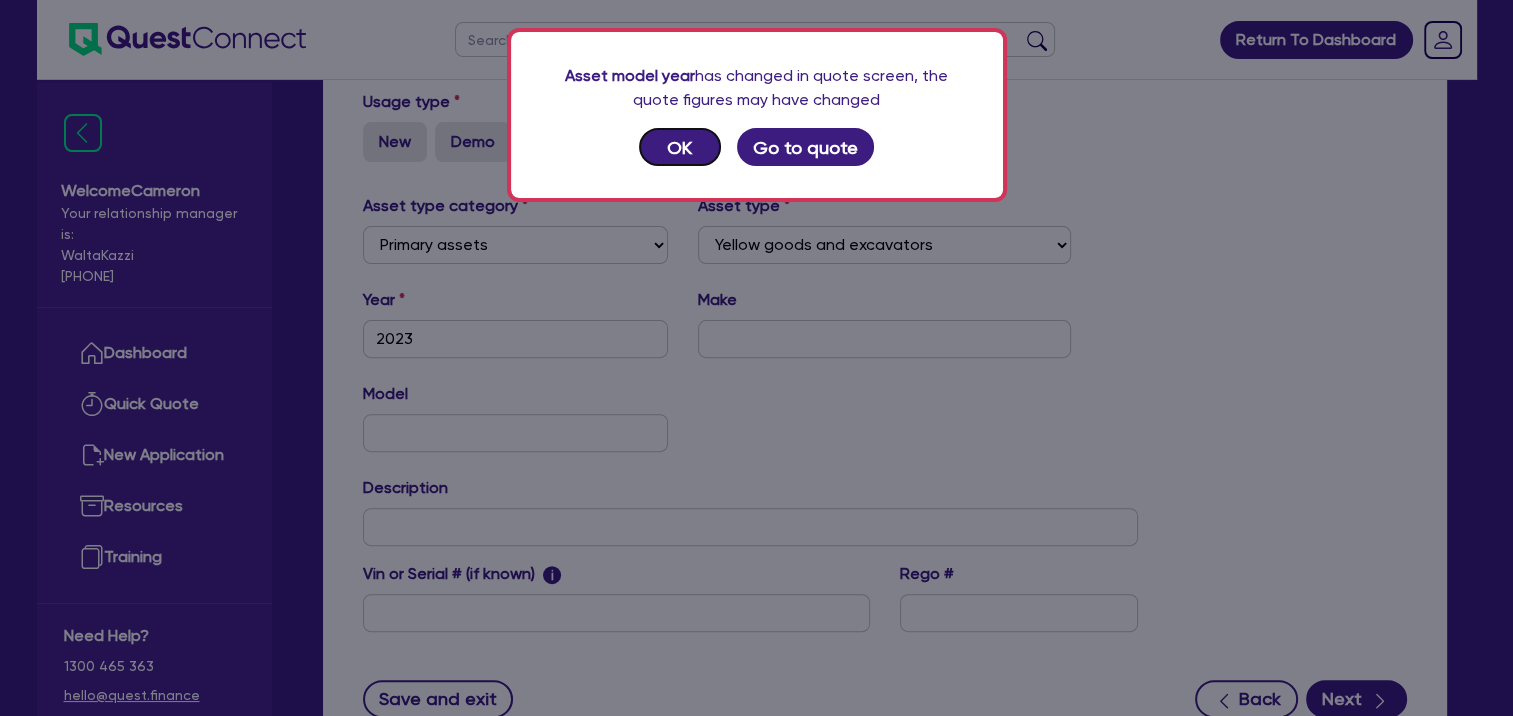 click on "OK" at bounding box center (680, 147) 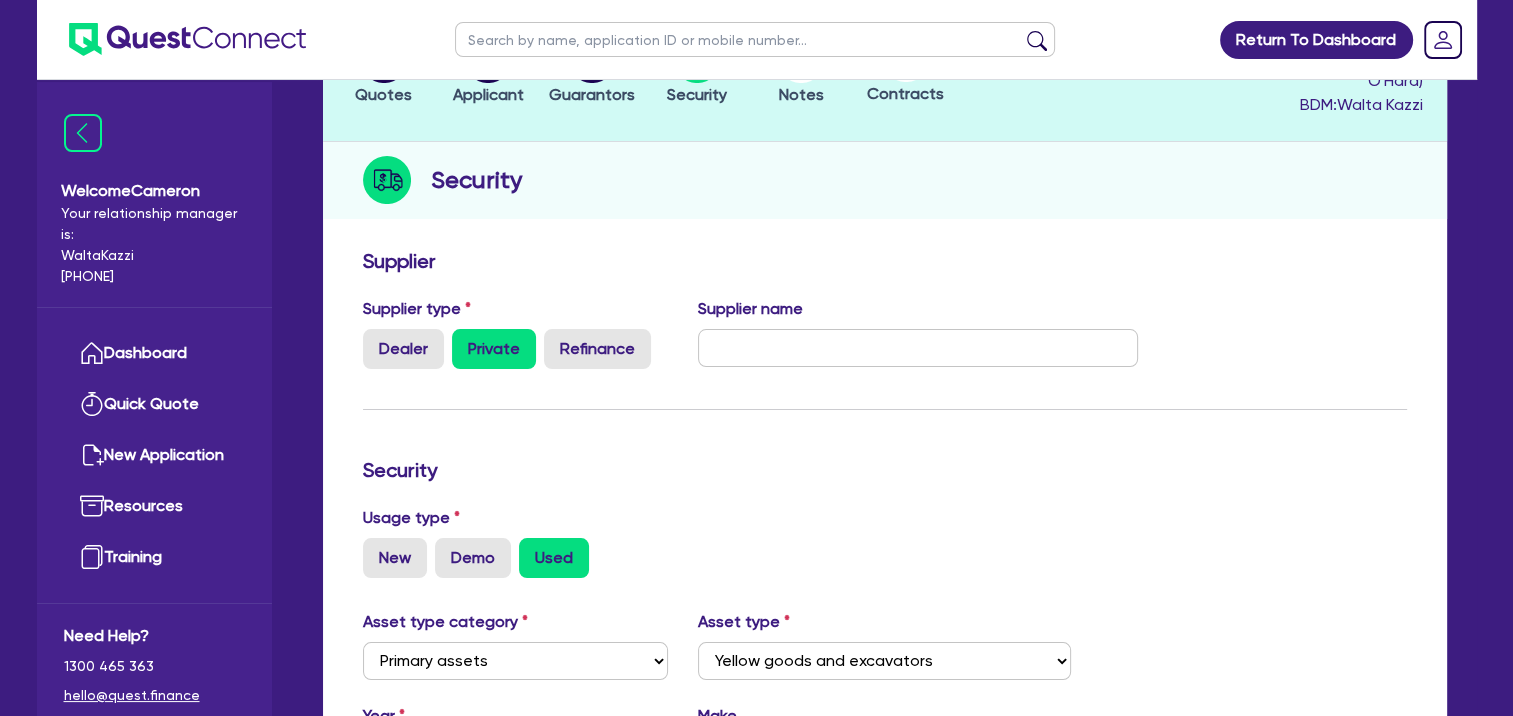 scroll, scrollTop: 0, scrollLeft: 0, axis: both 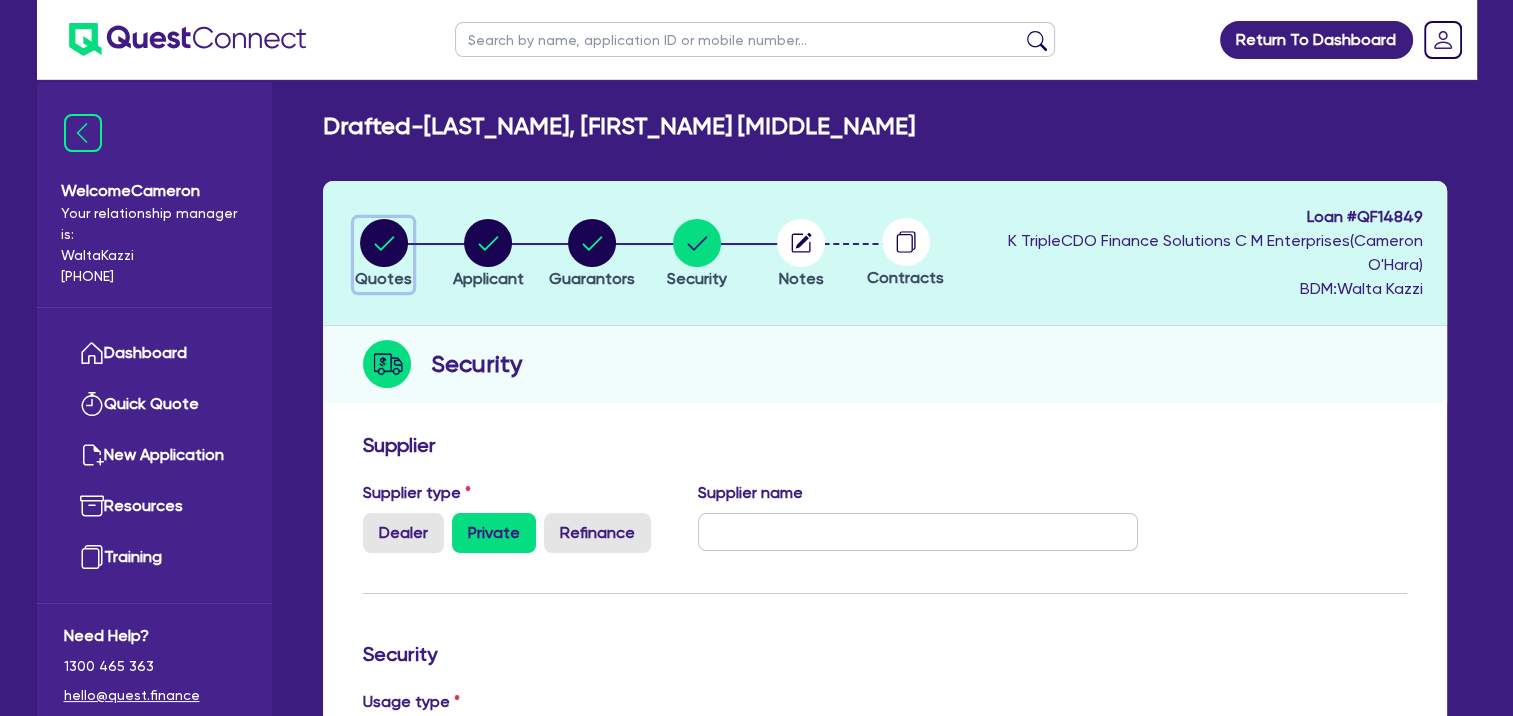 click 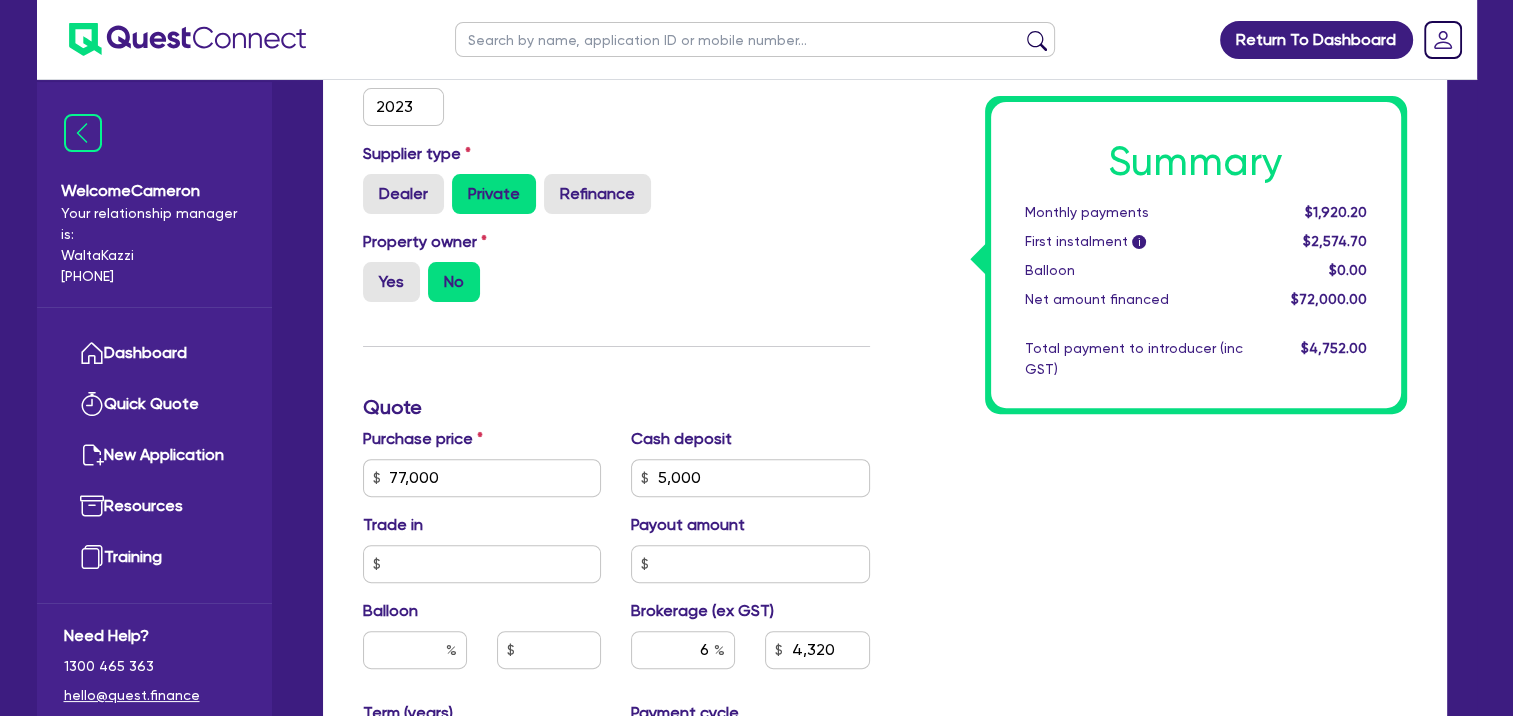 scroll, scrollTop: 600, scrollLeft: 0, axis: vertical 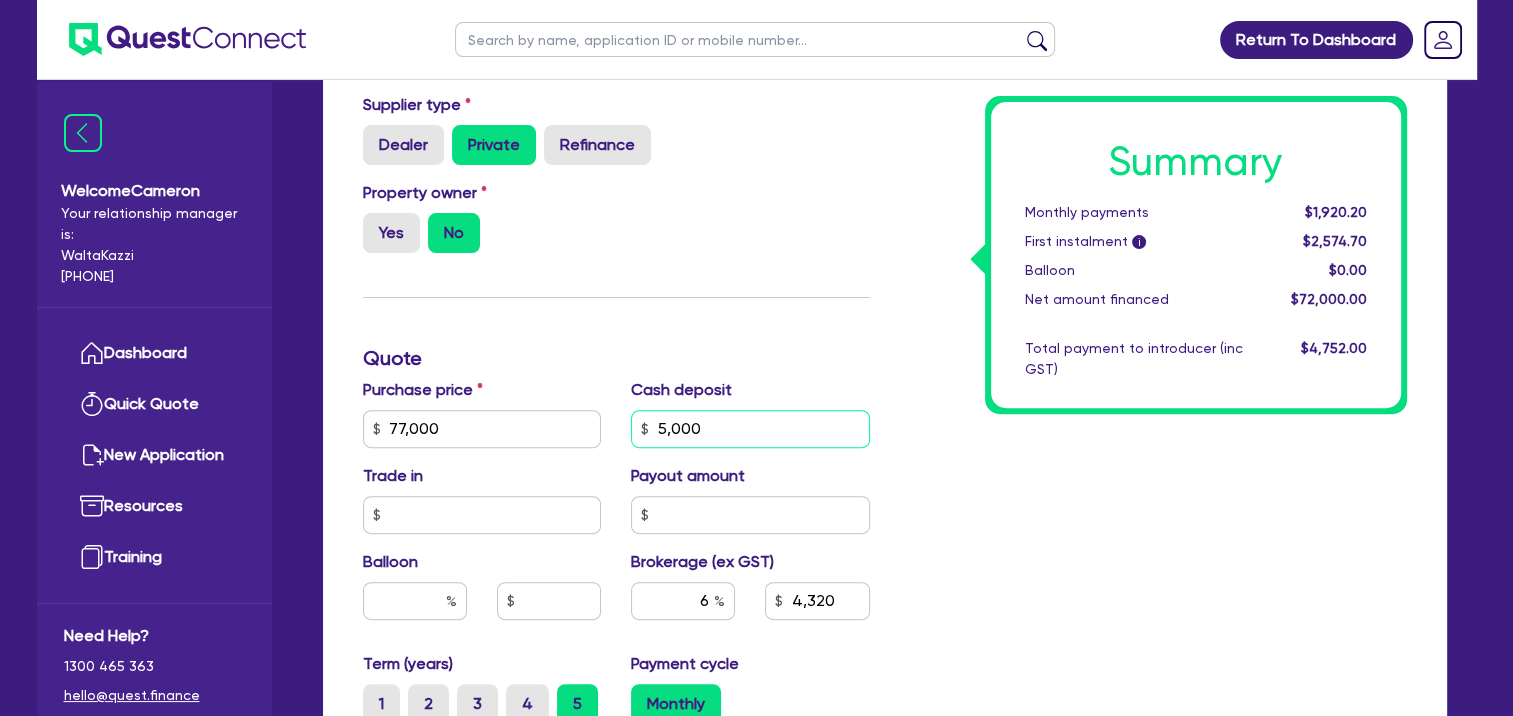 click on "5,000" at bounding box center [750, 429] 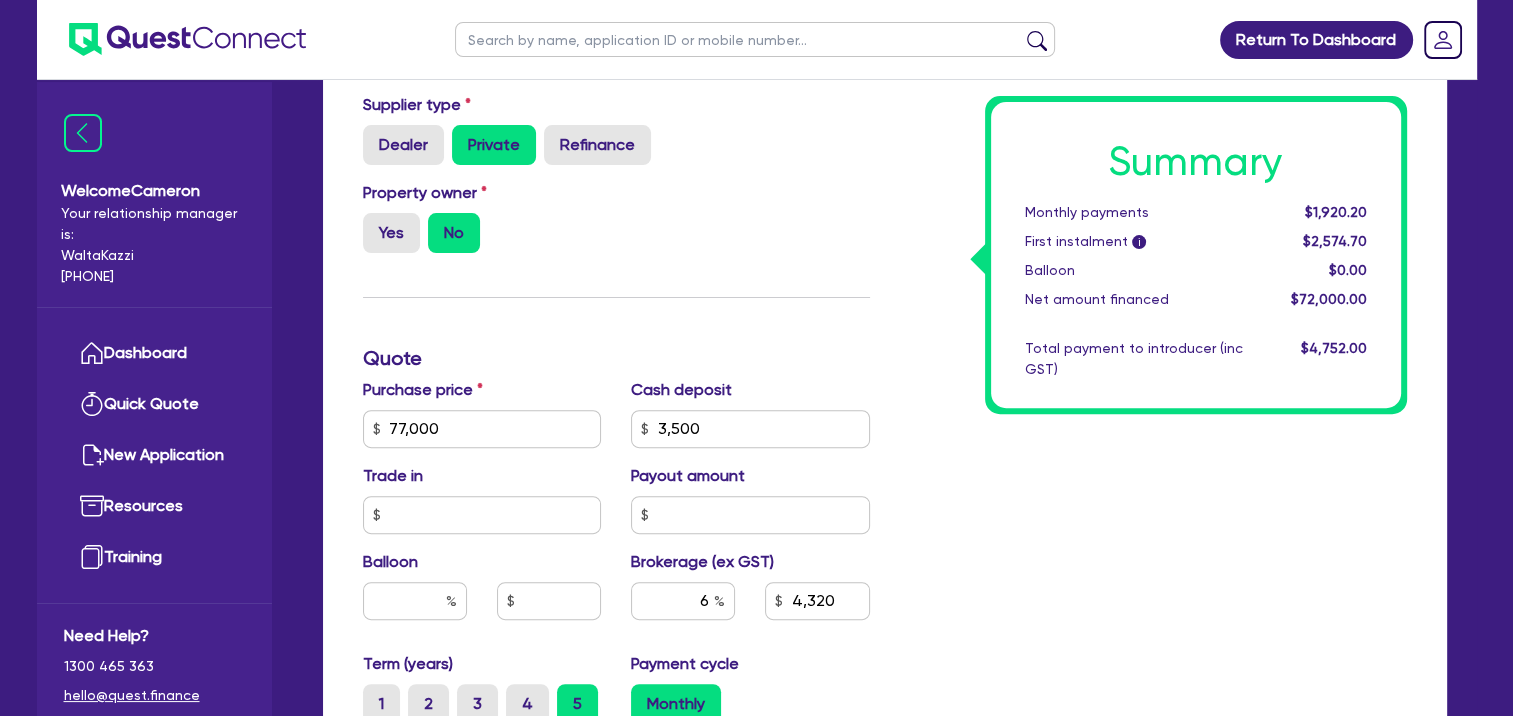 click on "Summary Monthly payments $1,920.20 First instalment i $2,574.70 Balloon $0.00 Net amount financed $72,000.00 Total payment to introducer (inc GST) $4,752.00" at bounding box center (1153, 417) 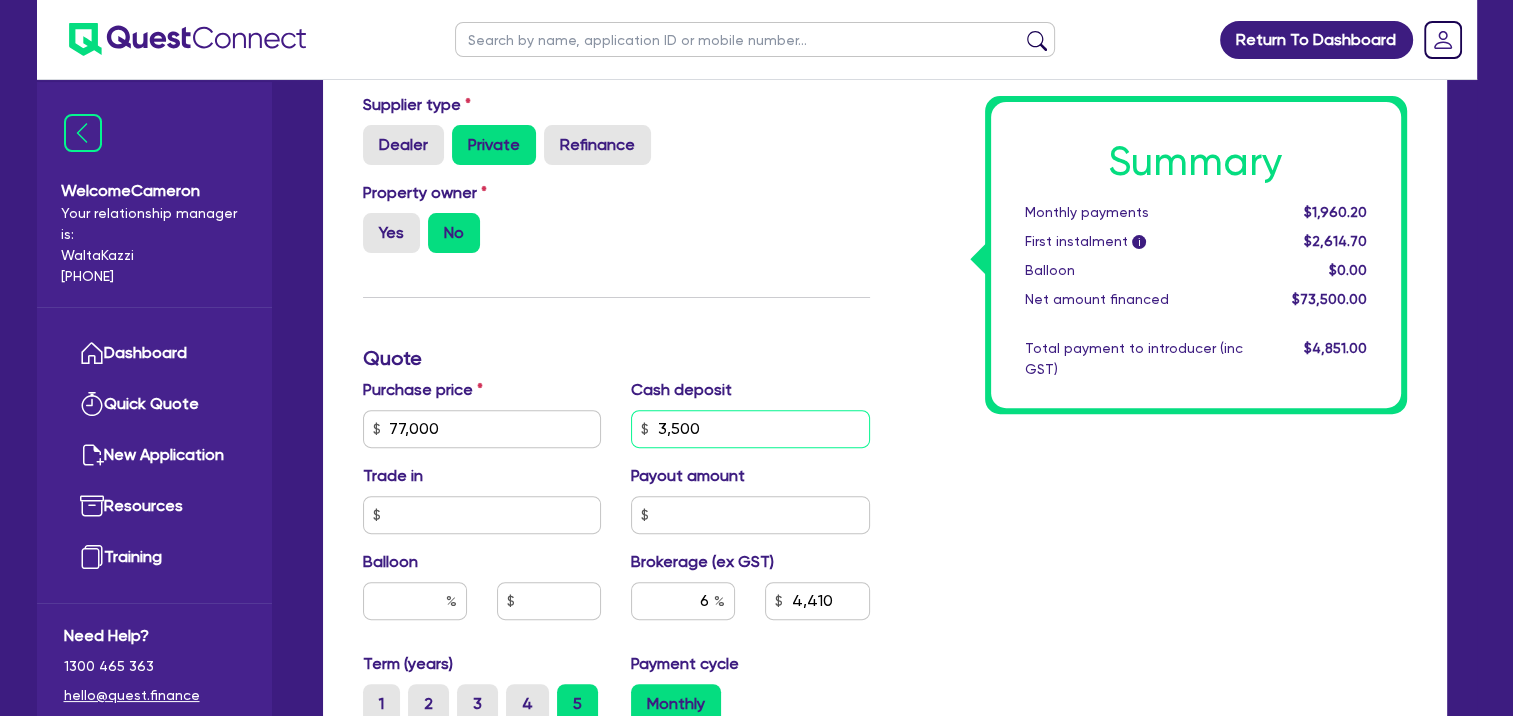 drag, startPoint x: 713, startPoint y: 427, endPoint x: 625, endPoint y: 432, distance: 88.14193 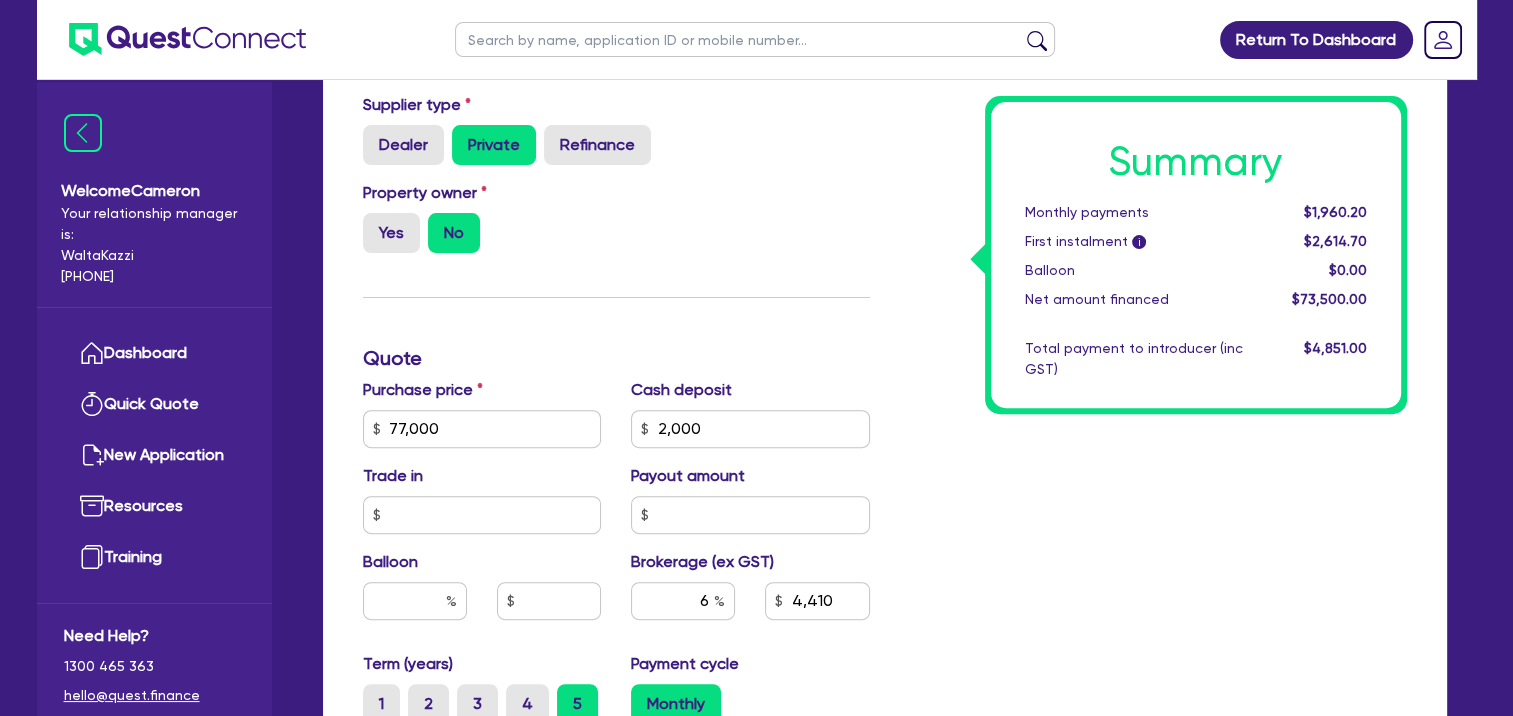 click on "Summary Monthly payments $1,960.20 First instalment i $2,614.70 Balloon $0.00 Net amount financed $73,500.00 Total payment to introducer (inc GST) $4,851.00" at bounding box center (1153, 417) 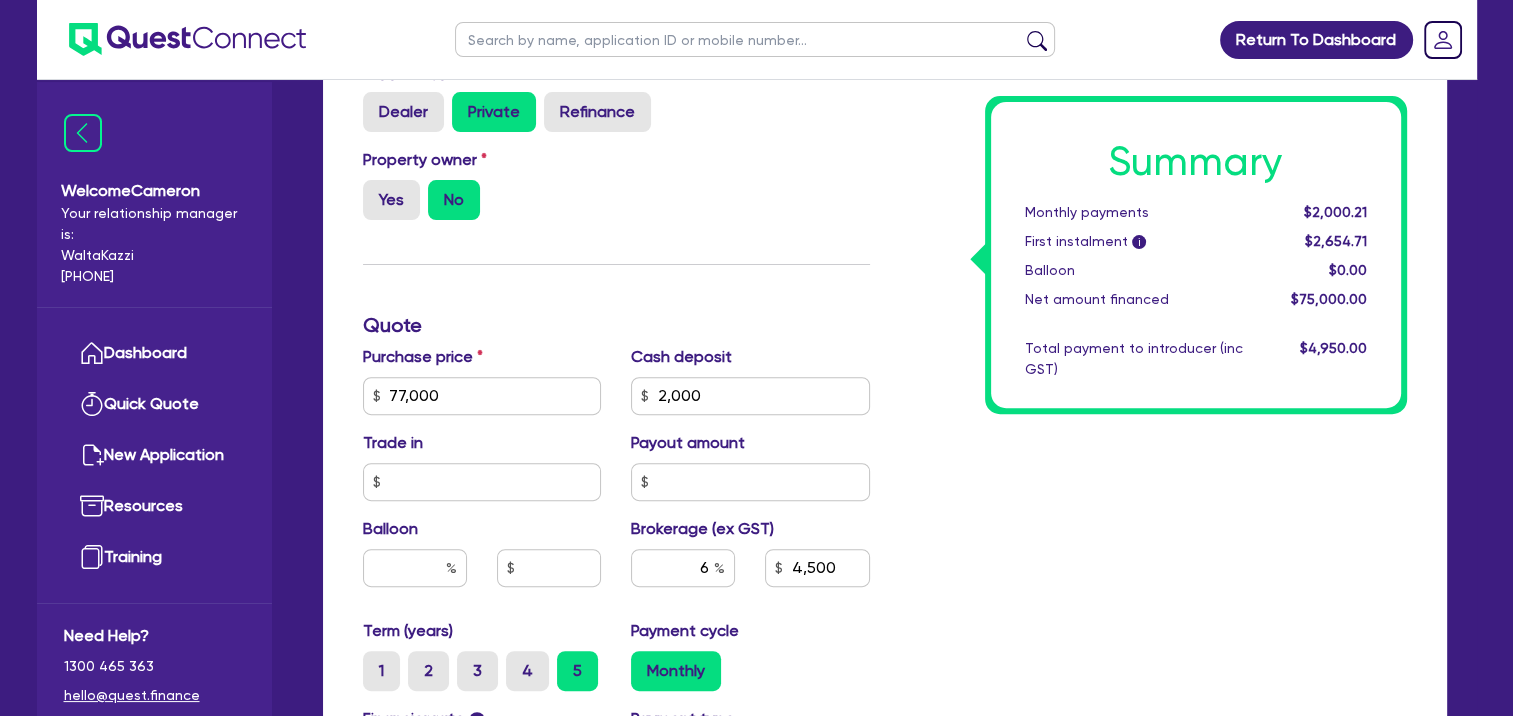 scroll, scrollTop: 500, scrollLeft: 0, axis: vertical 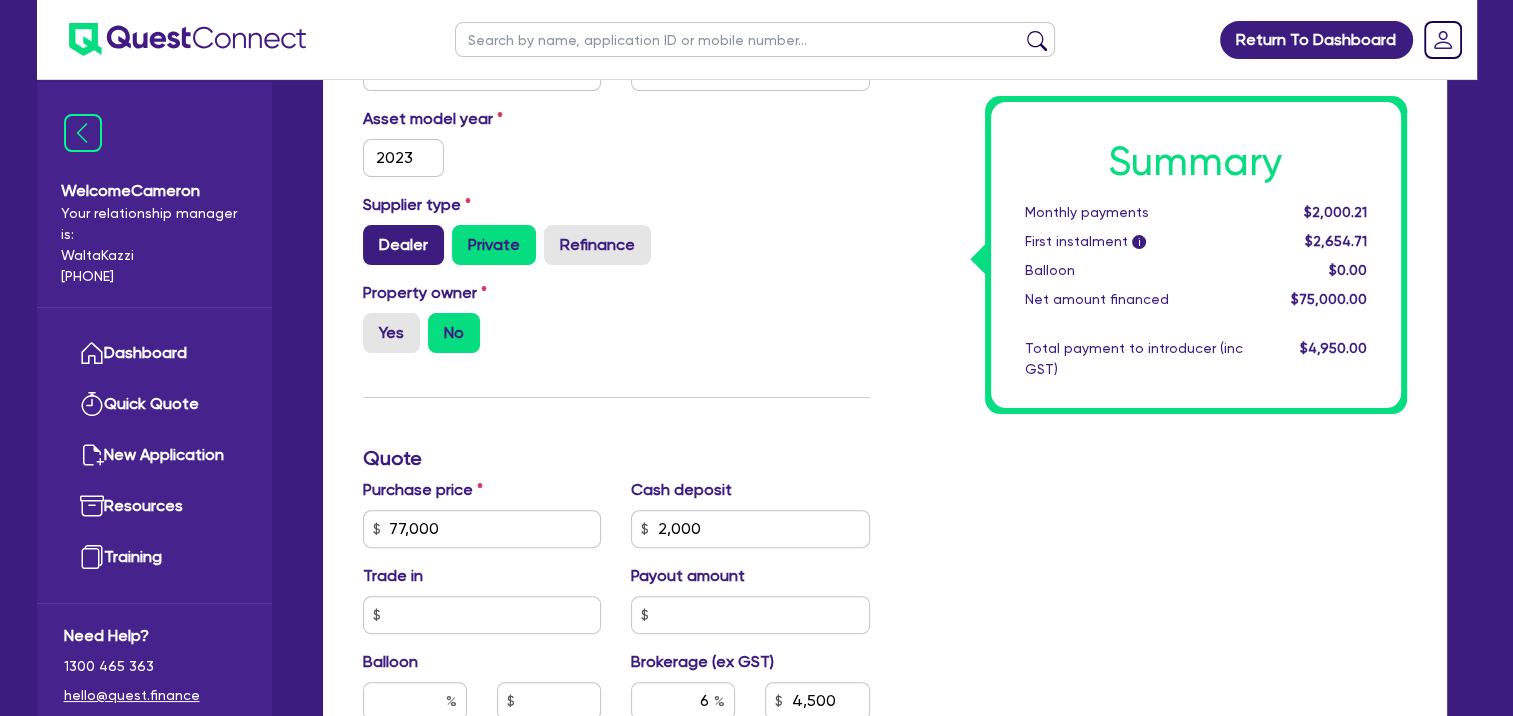 click on "Dealer" at bounding box center [403, 245] 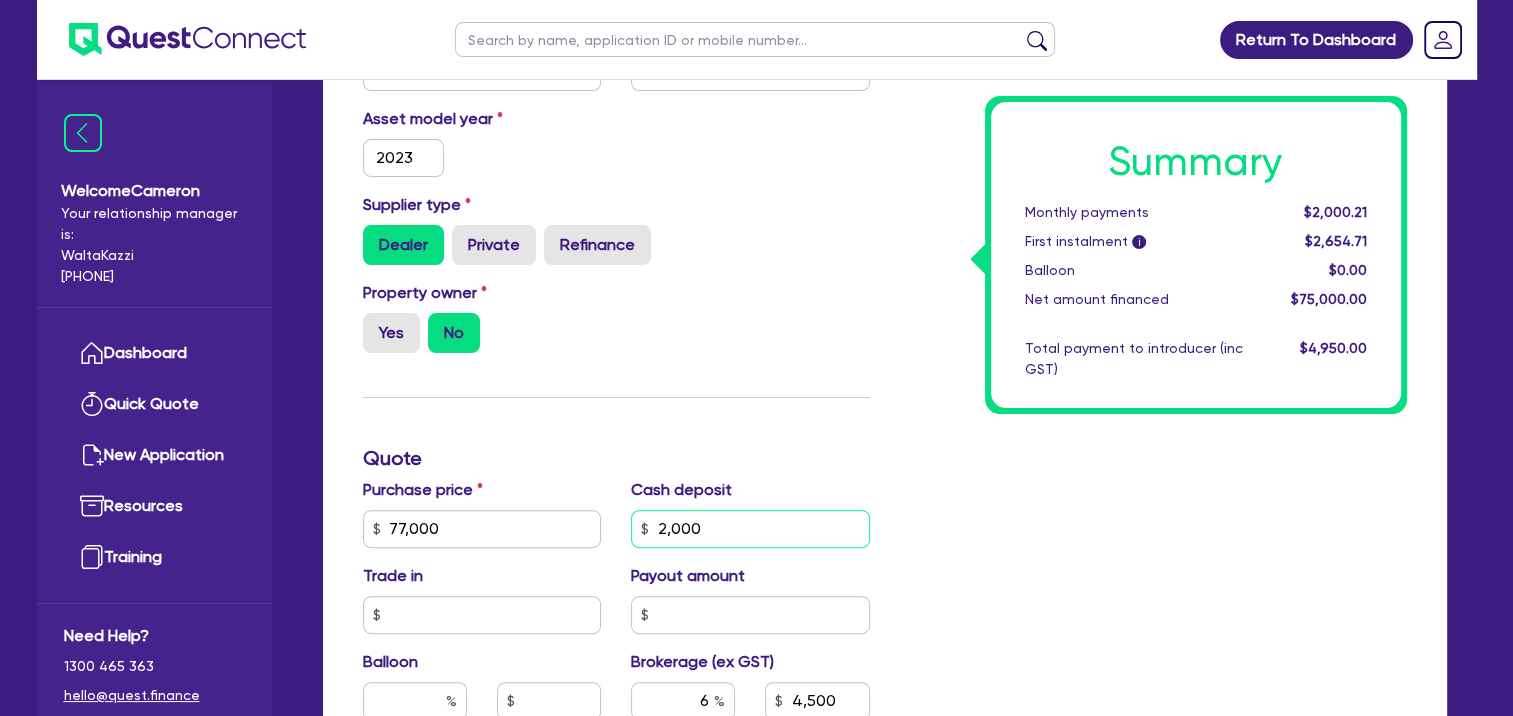 click on "2,000" at bounding box center [750, 529] 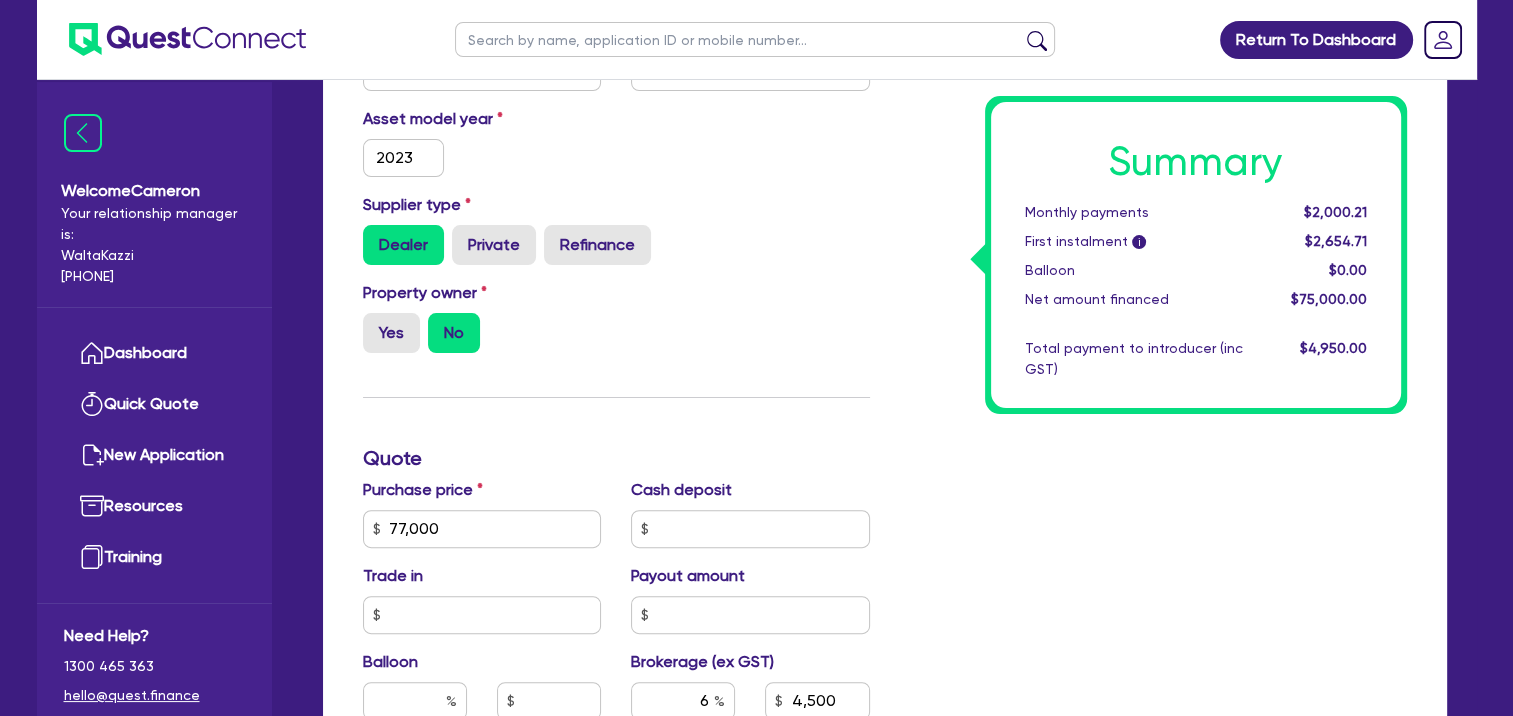 click on "Summary Monthly payments $2,000.21 First instalment i $2,654.71 Balloon $0.00 Net amount financed $75,000.00 Total payment to introducer (inc GST) $4,950.00" at bounding box center (1153, 517) 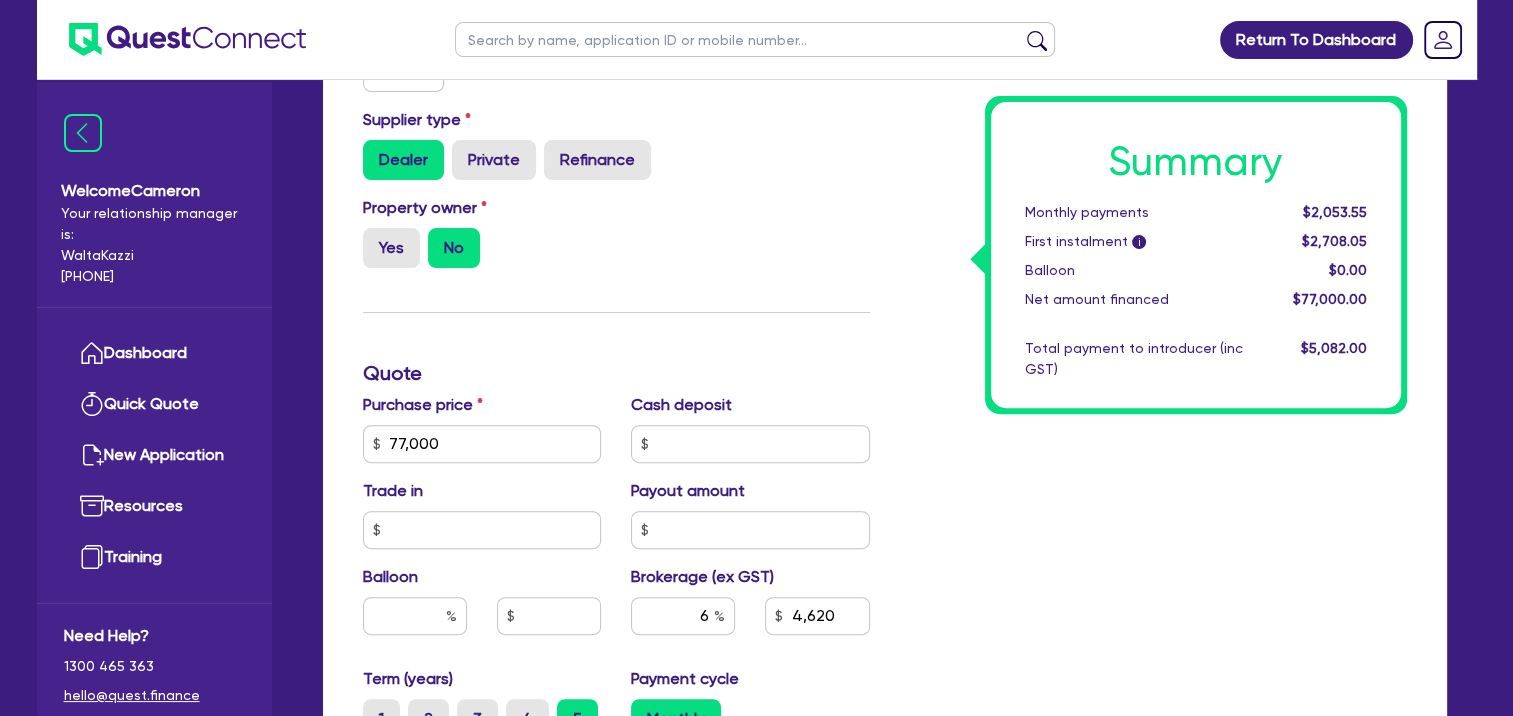 scroll, scrollTop: 700, scrollLeft: 0, axis: vertical 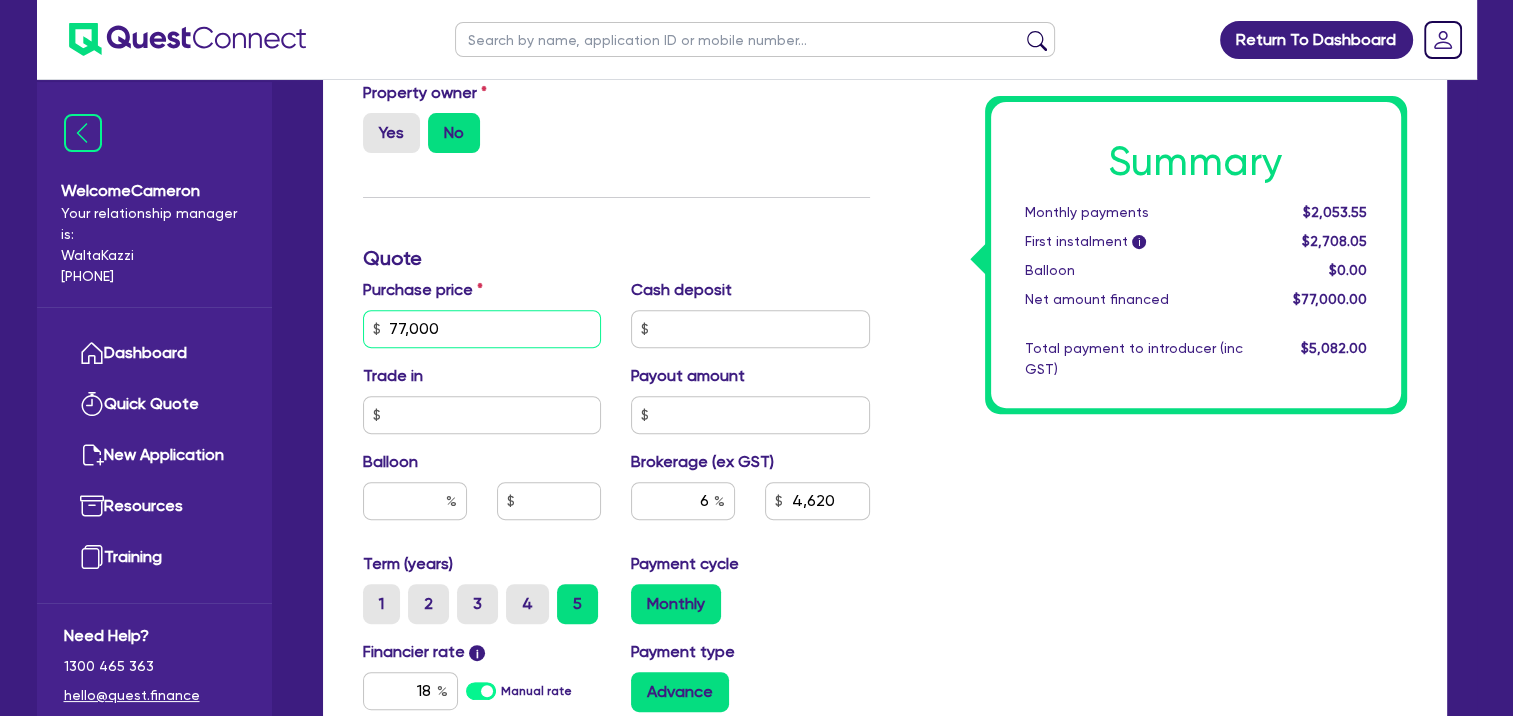click on "77,000" at bounding box center [482, 329] 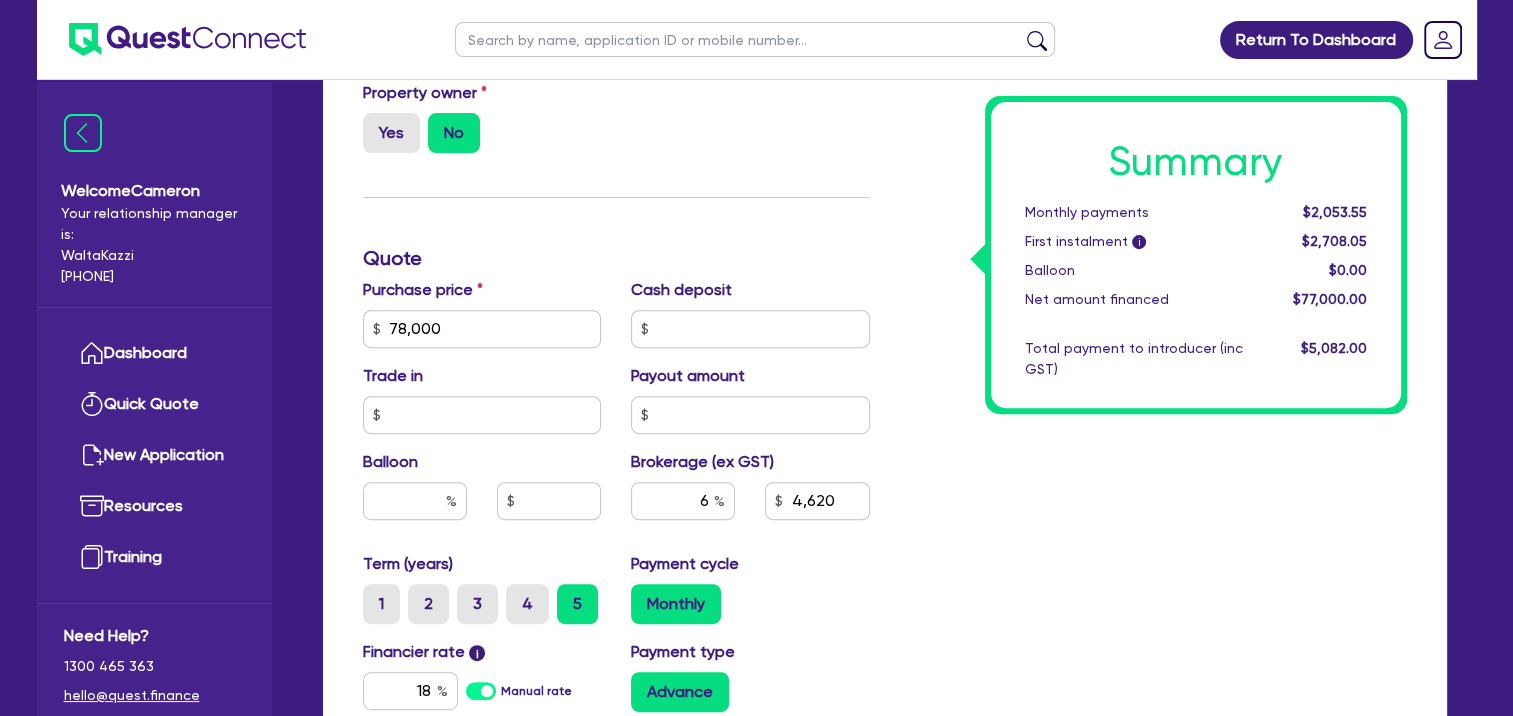 click on "Summary Monthly payments $2,053.55 First instalment i $2,708.05 Balloon $0.00 Net amount financed $77,000.00 Total payment to introducer (inc GST) $5,082.00" at bounding box center [1153, 317] 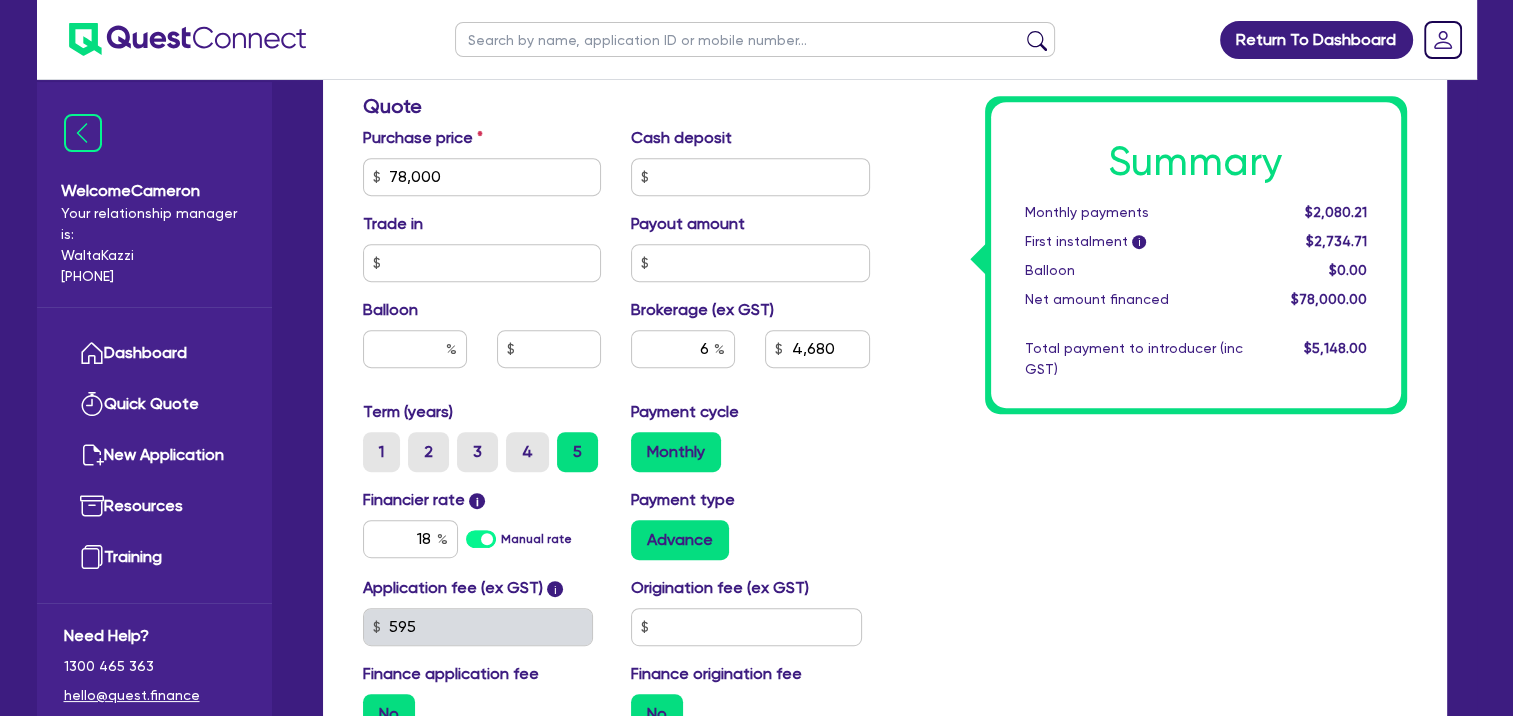 scroll, scrollTop: 1109, scrollLeft: 0, axis: vertical 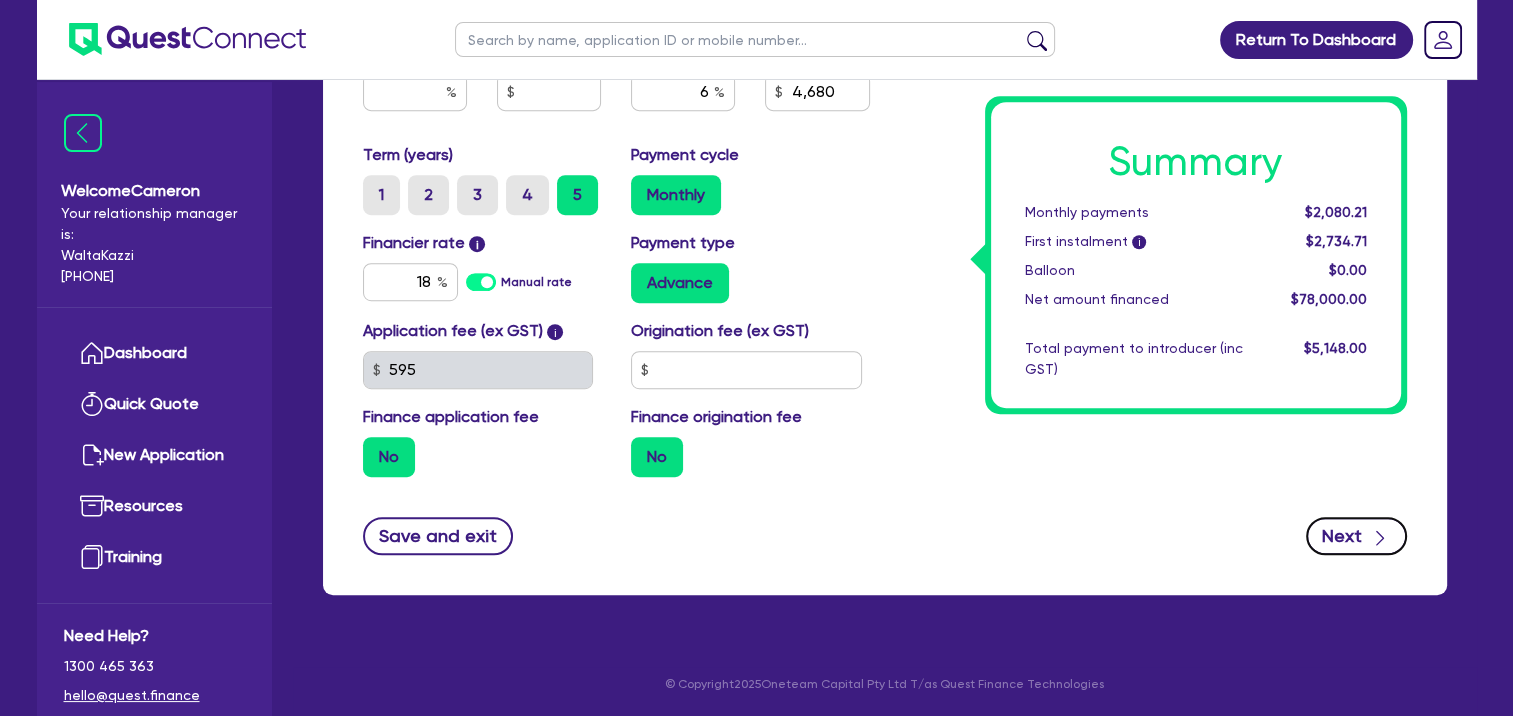 click 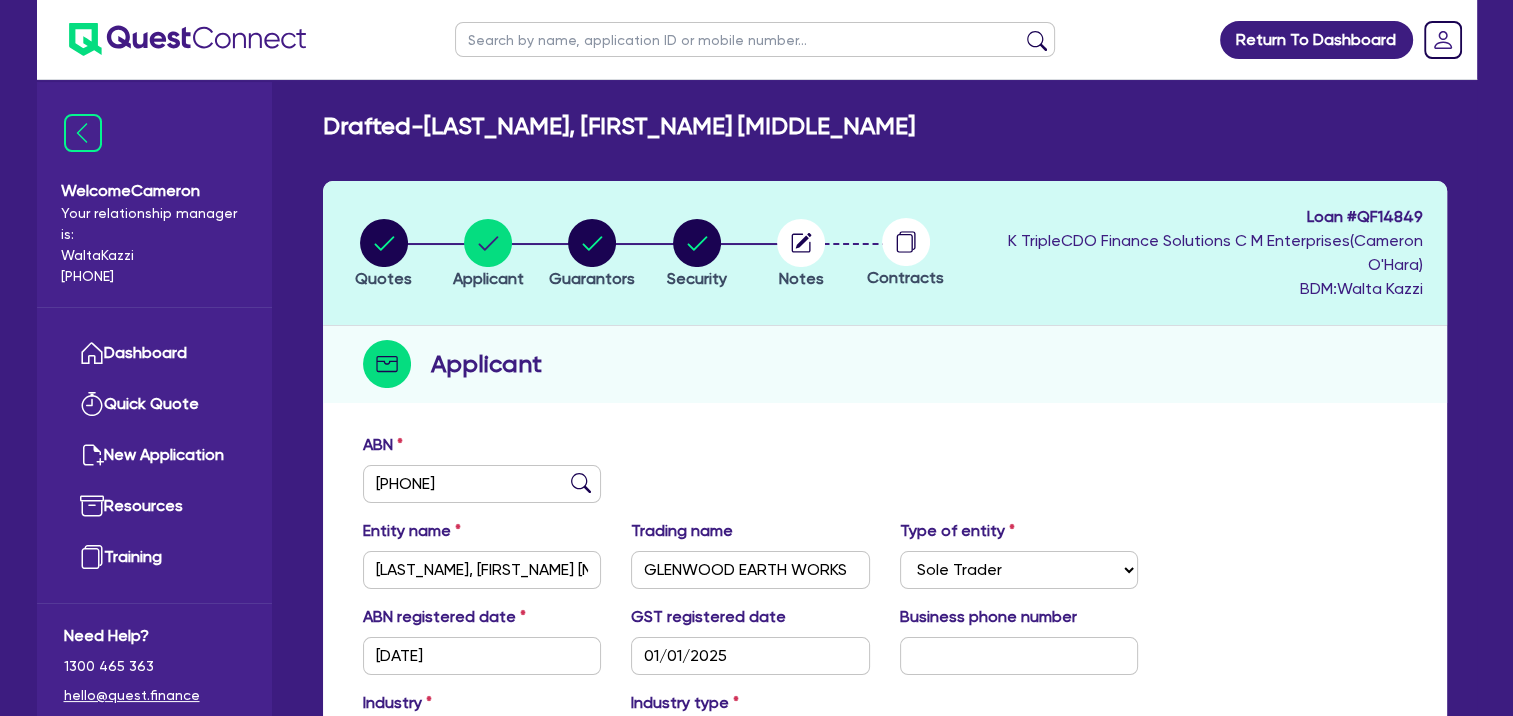 scroll, scrollTop: 354, scrollLeft: 0, axis: vertical 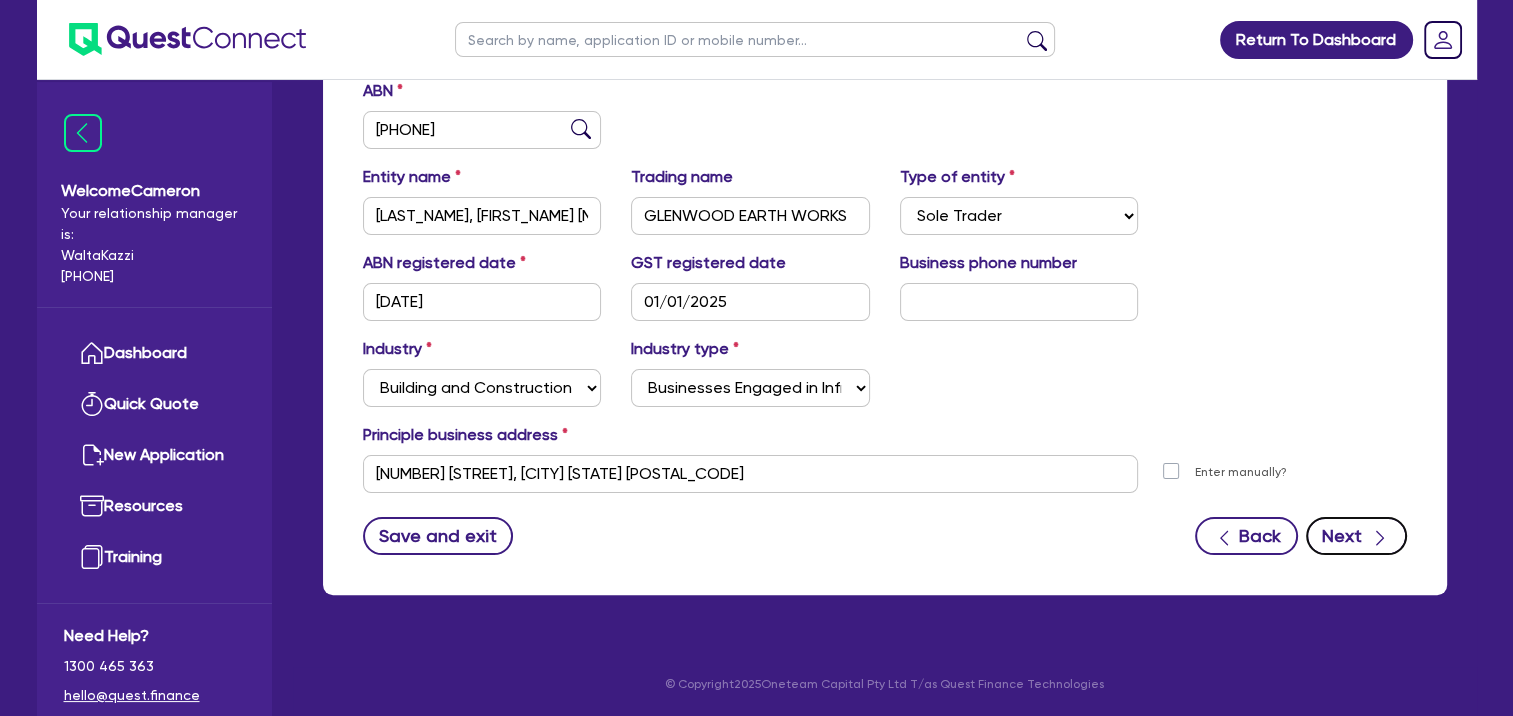 click 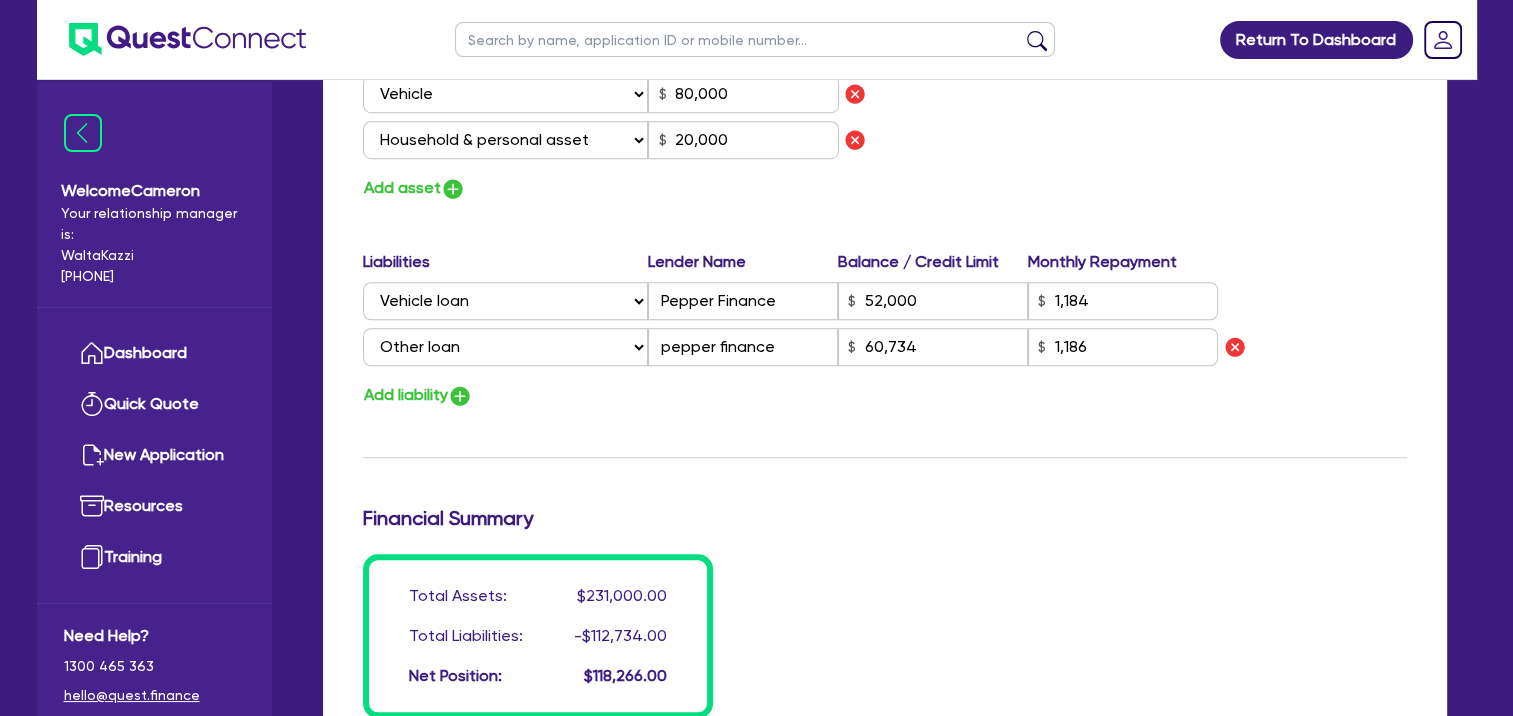 scroll, scrollTop: 1700, scrollLeft: 0, axis: vertical 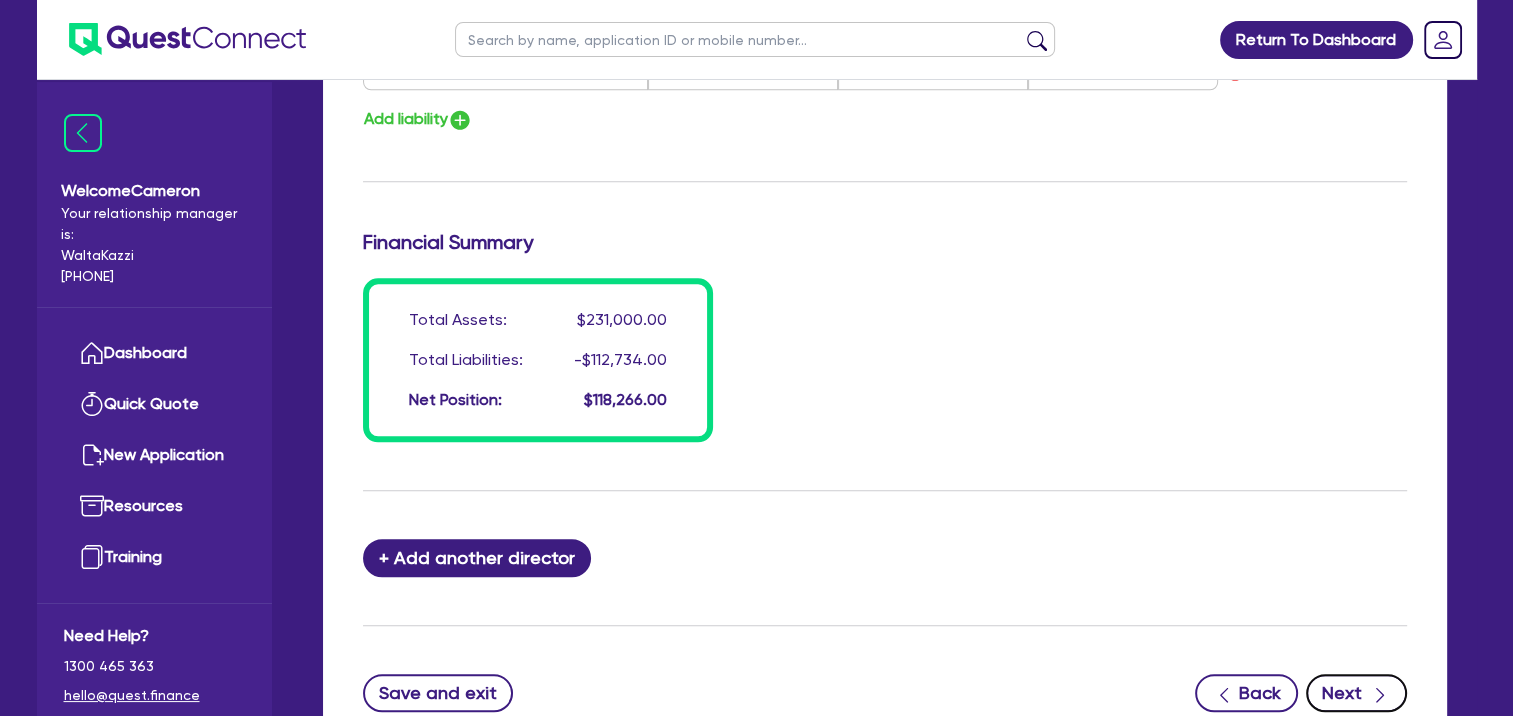 click 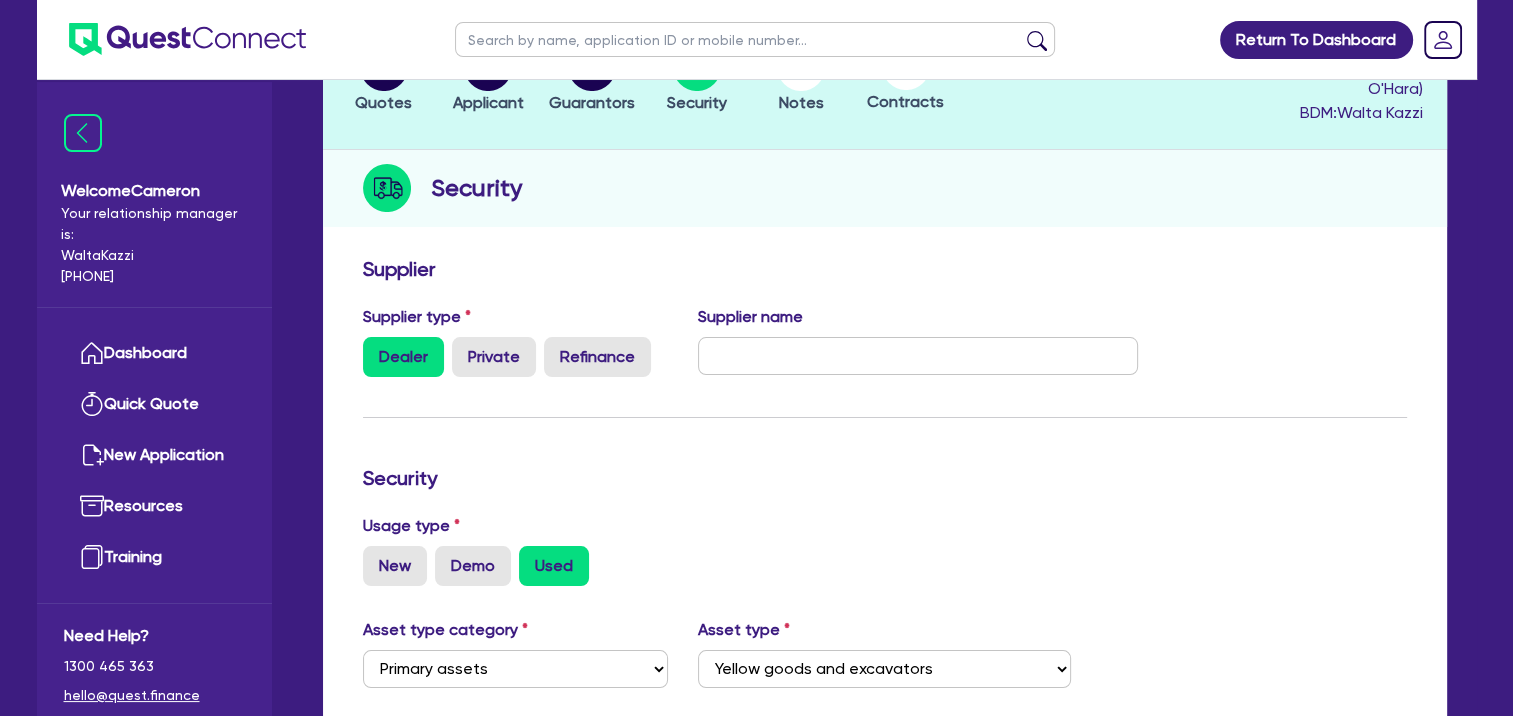 scroll, scrollTop: 200, scrollLeft: 0, axis: vertical 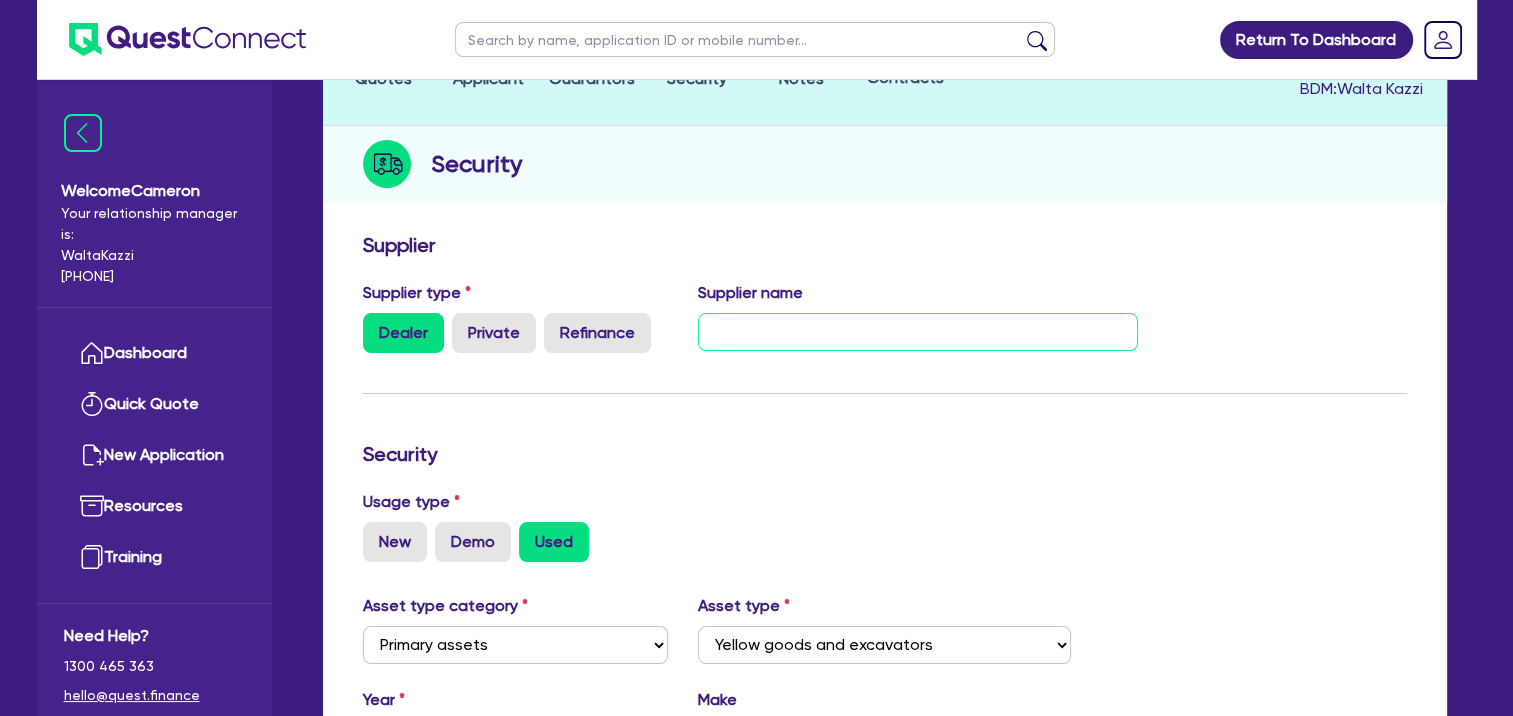 click at bounding box center [918, 332] 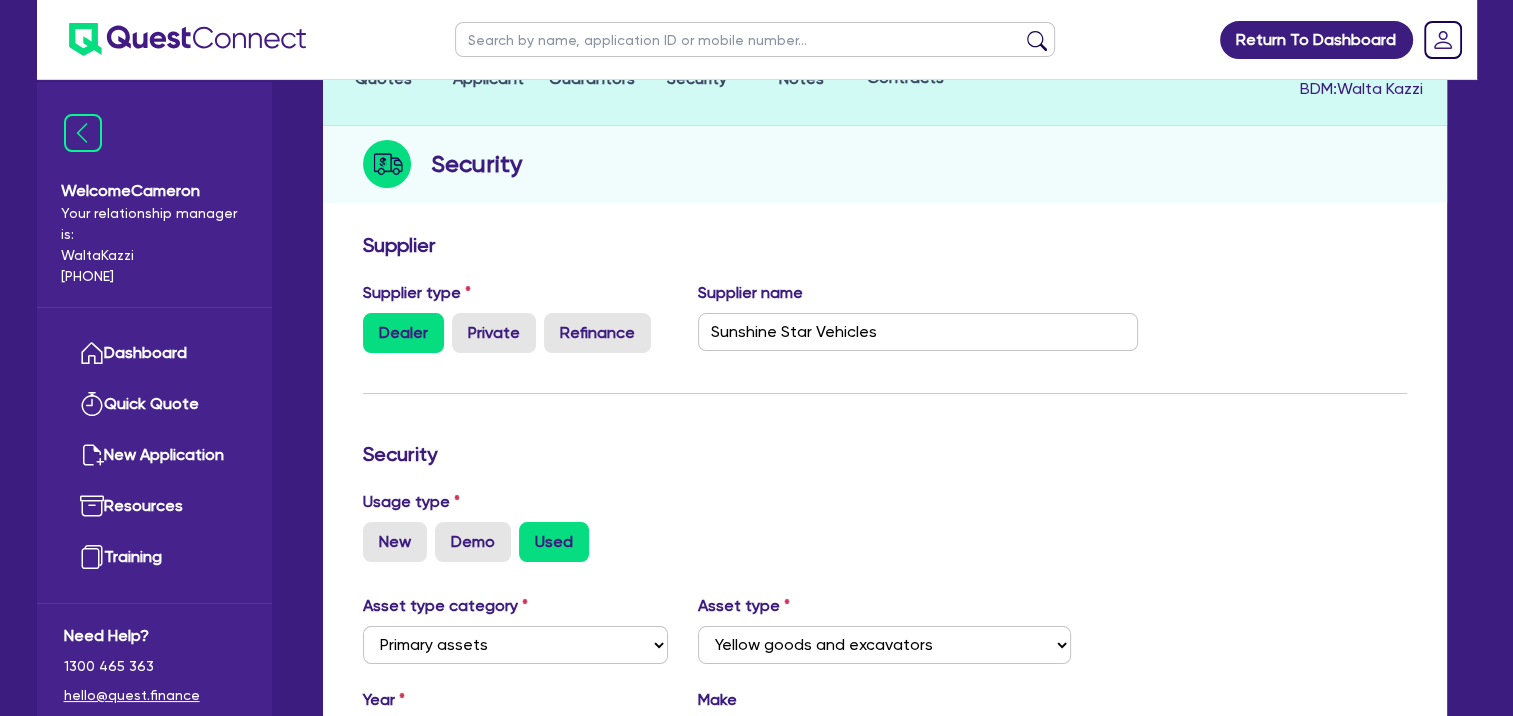click on "Security" at bounding box center (885, 454) 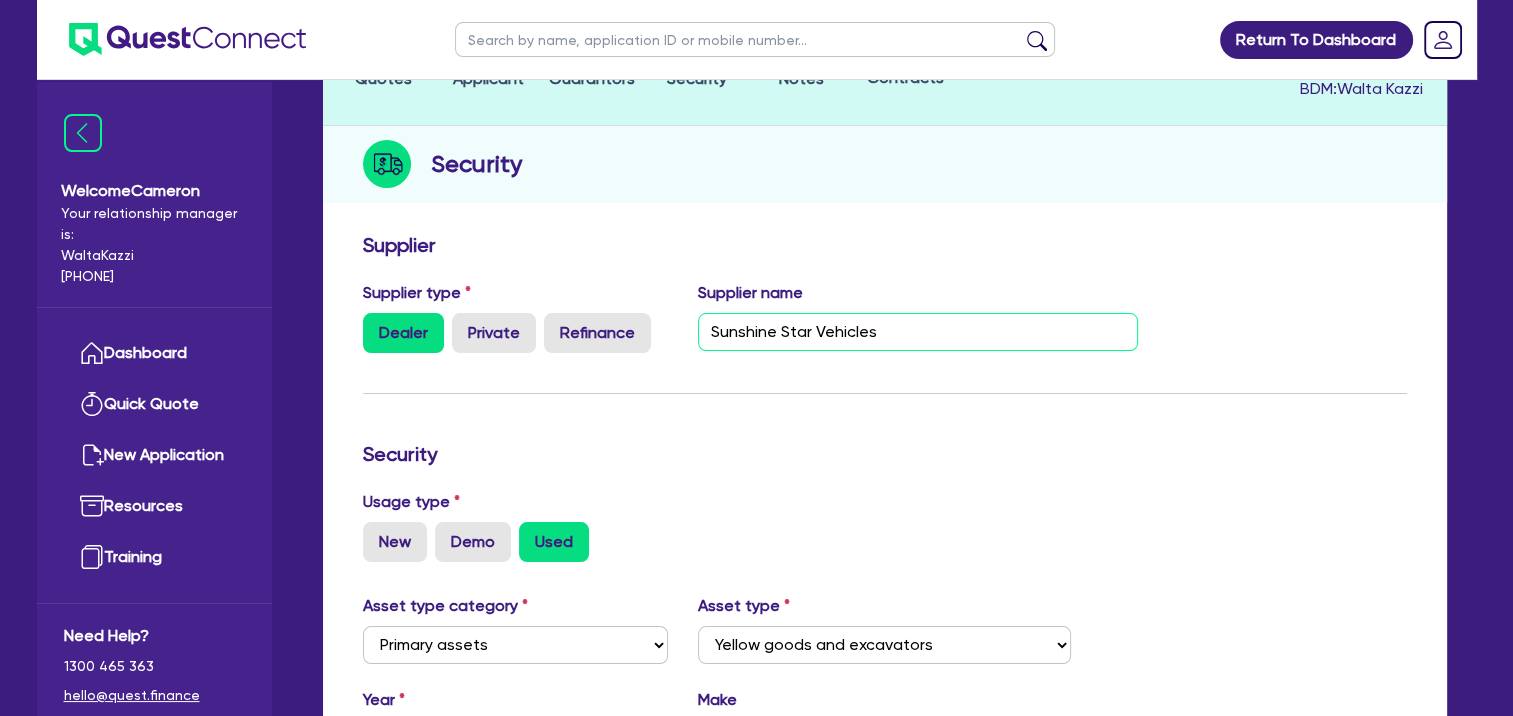drag, startPoint x: 942, startPoint y: 331, endPoint x: 648, endPoint y: 326, distance: 294.0425 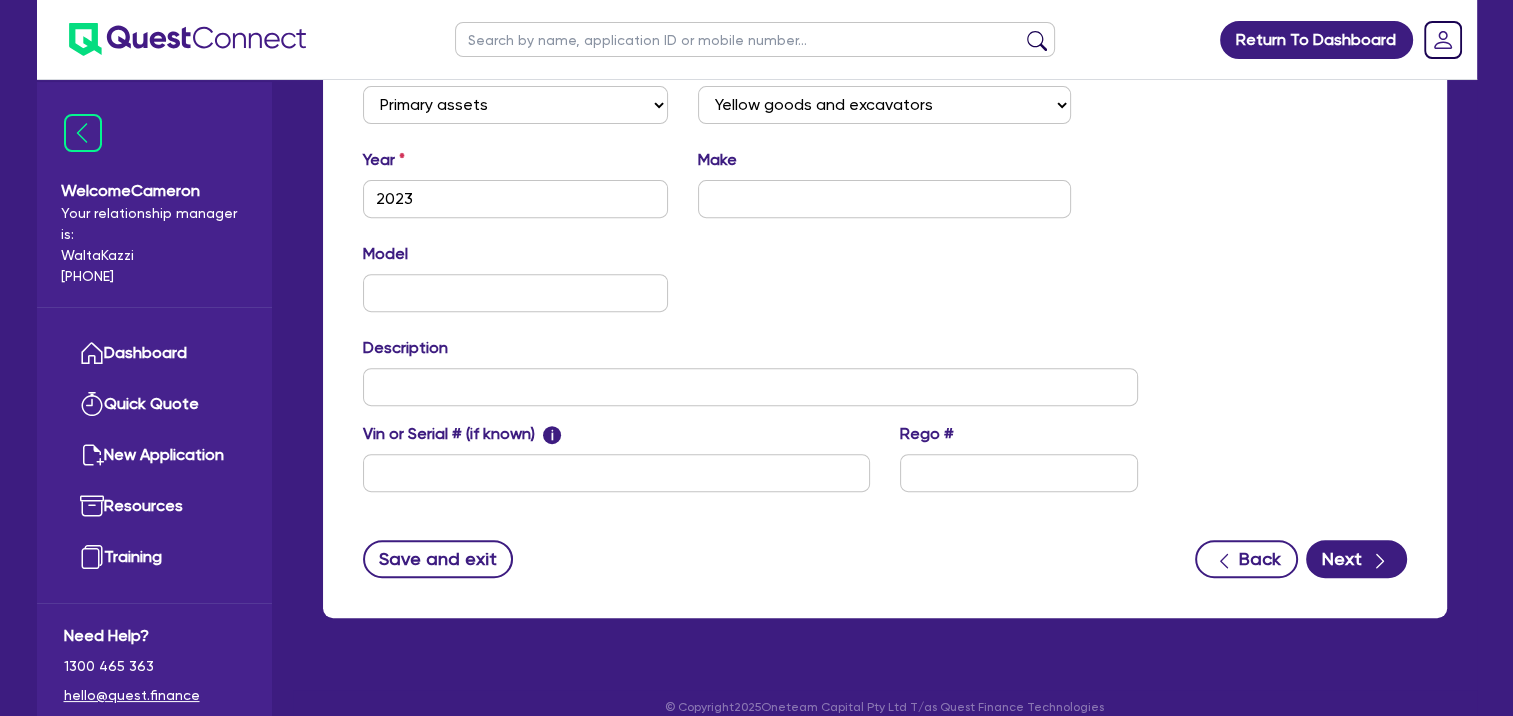 scroll, scrollTop: 763, scrollLeft: 0, axis: vertical 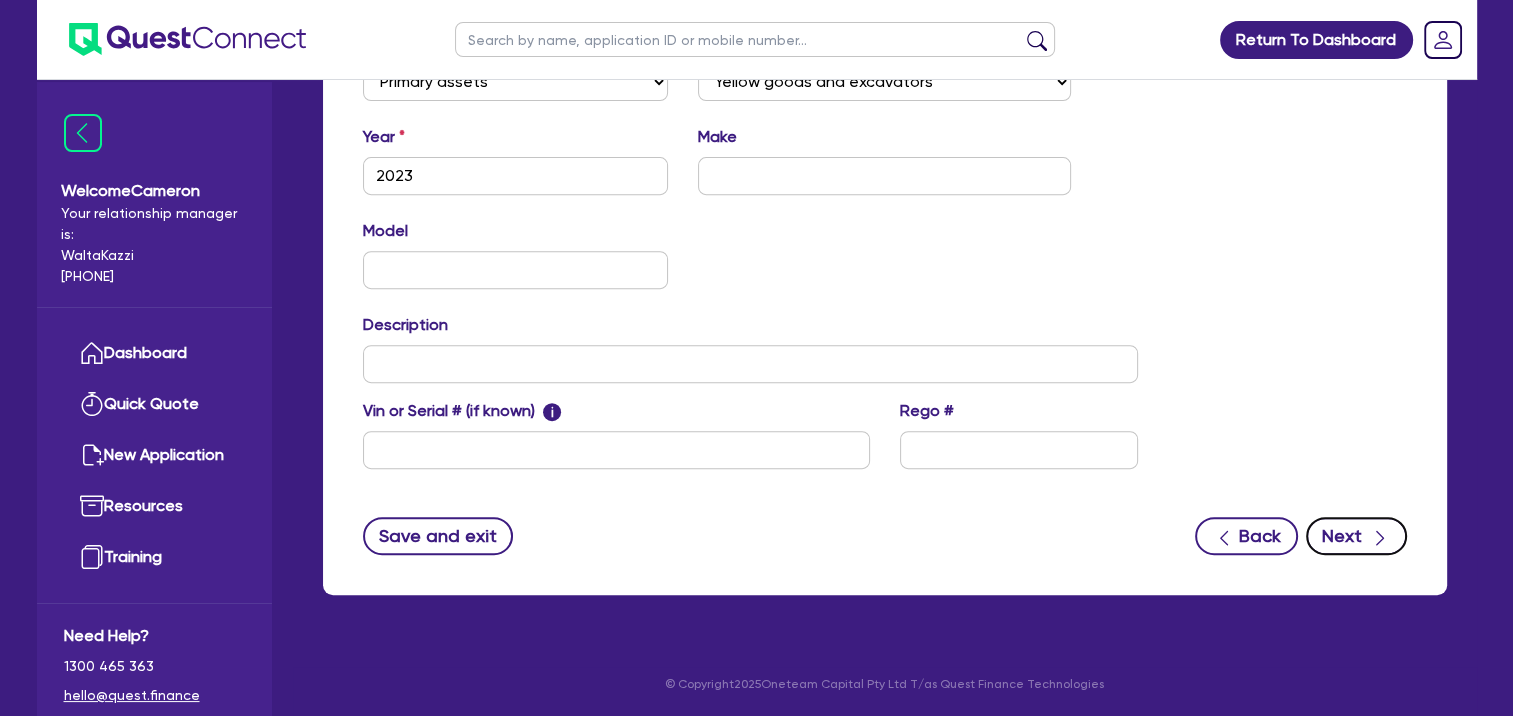 click on "Next" at bounding box center [1356, 536] 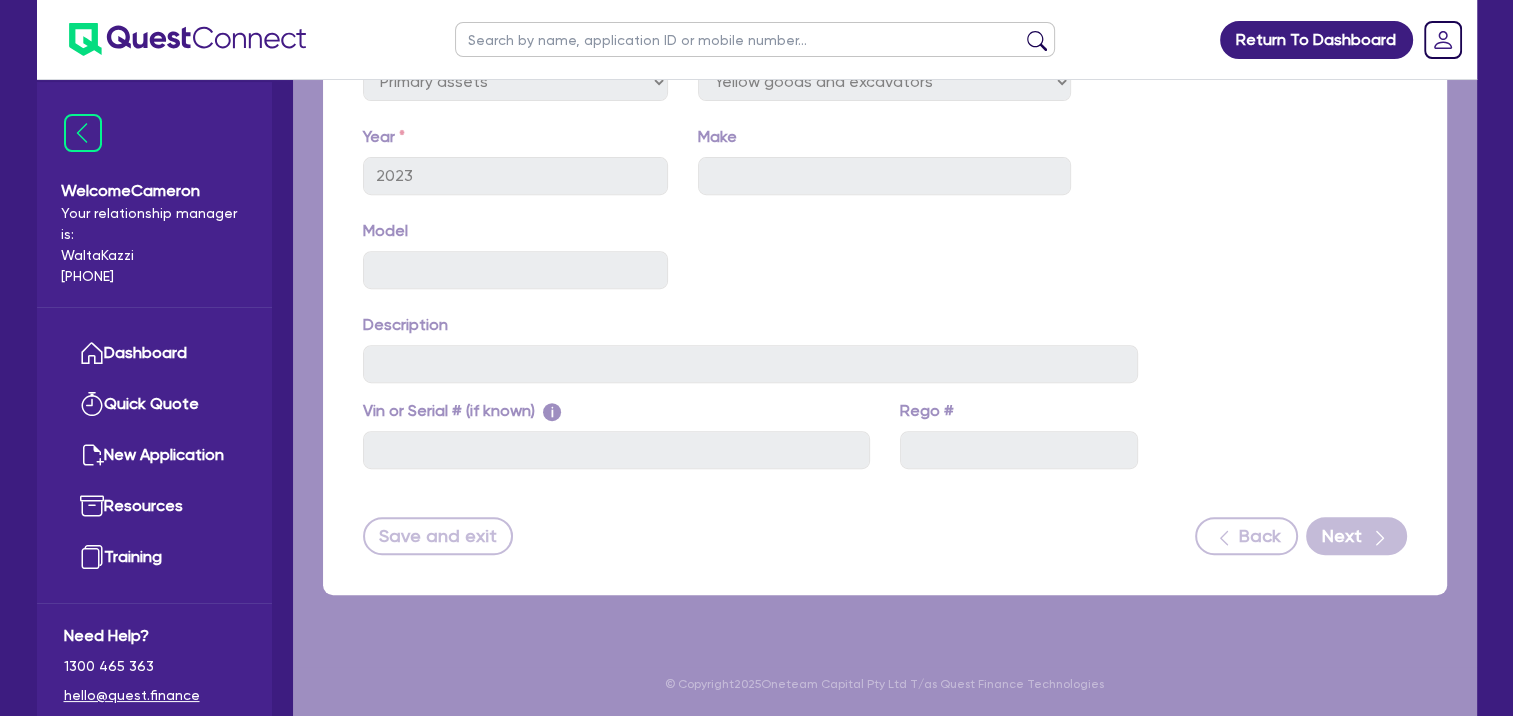 scroll, scrollTop: 0, scrollLeft: 0, axis: both 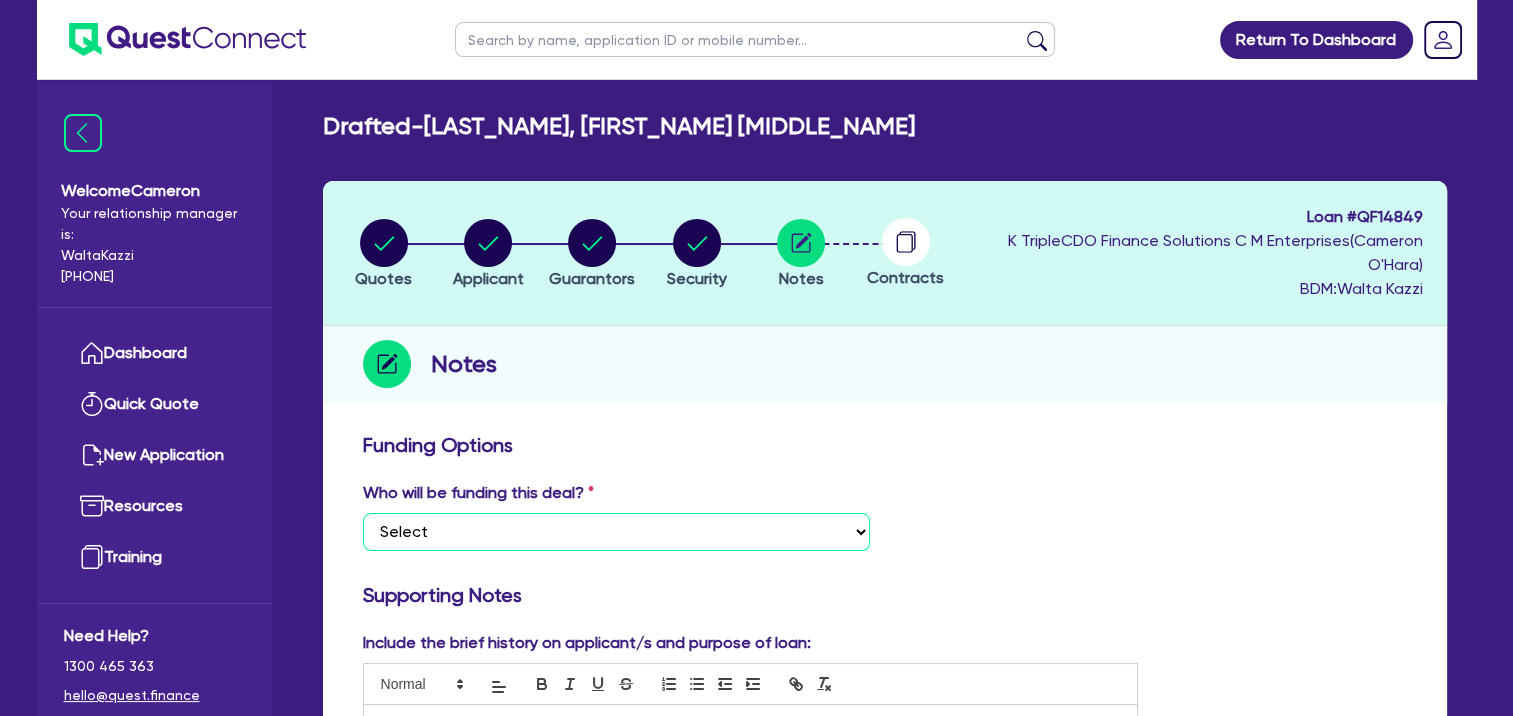 click on "Select I want Quest to fund 100% I will fund 100% I will co-fund with Quest Other - I am referring this deal in" at bounding box center [616, 532] 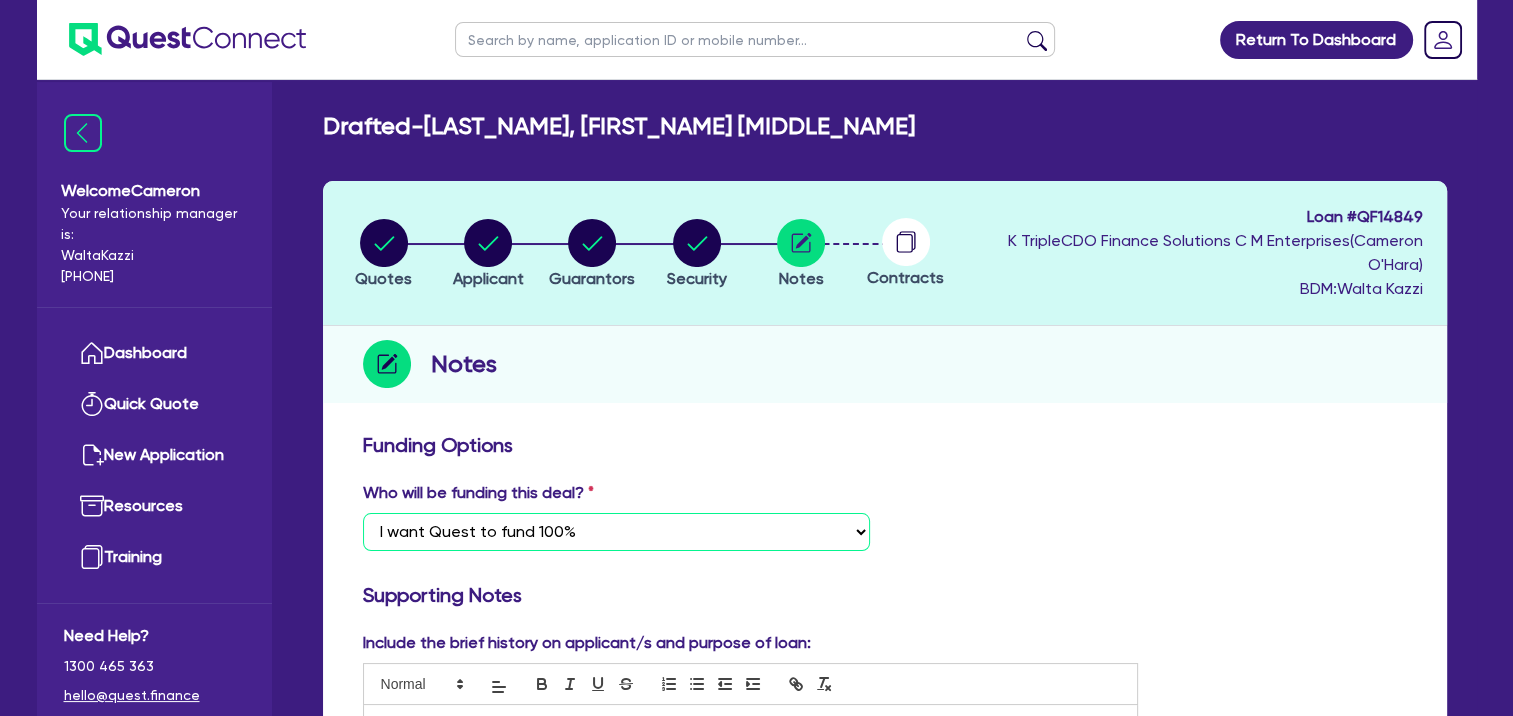 click on "Select I want Quest to fund 100% I will fund 100% I will co-fund with Quest Other - I am referring this deal in" at bounding box center (616, 532) 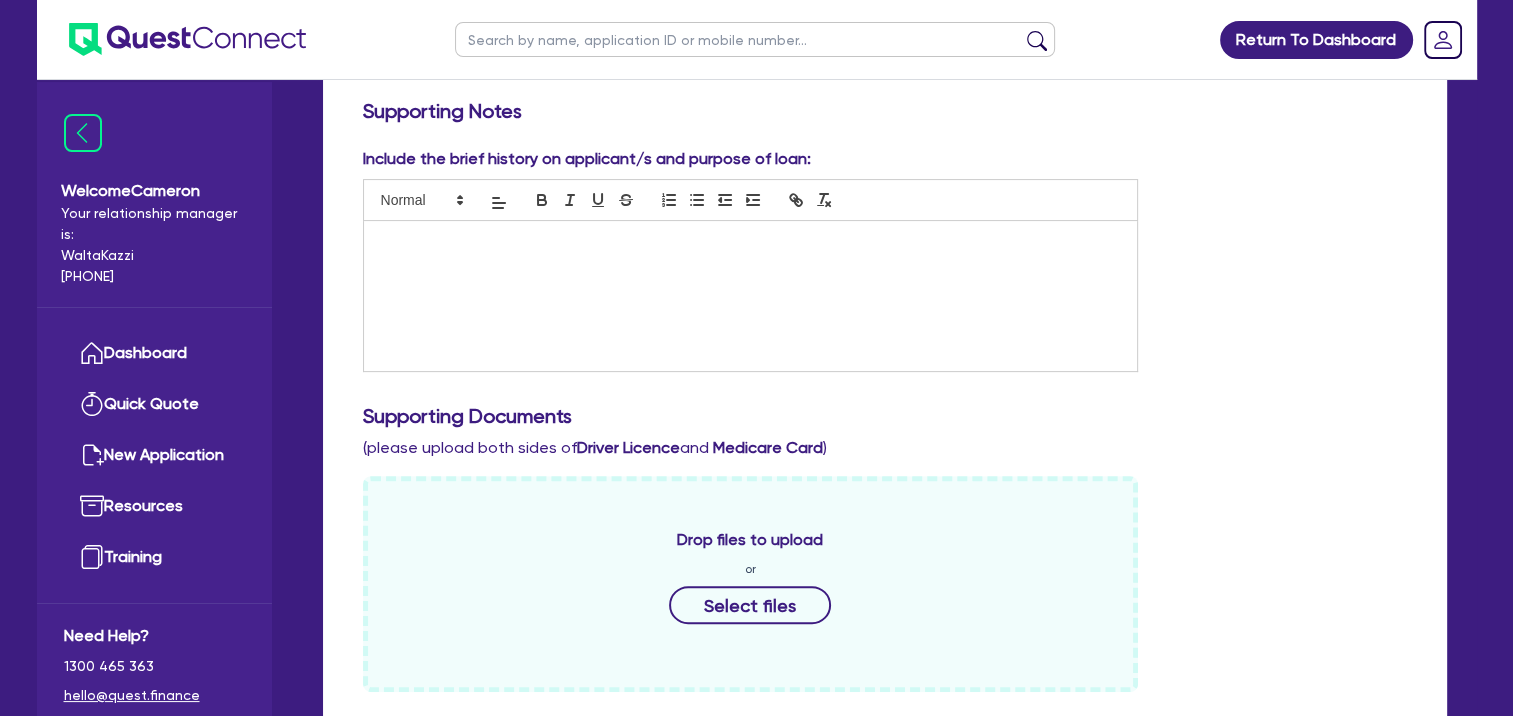 scroll, scrollTop: 500, scrollLeft: 0, axis: vertical 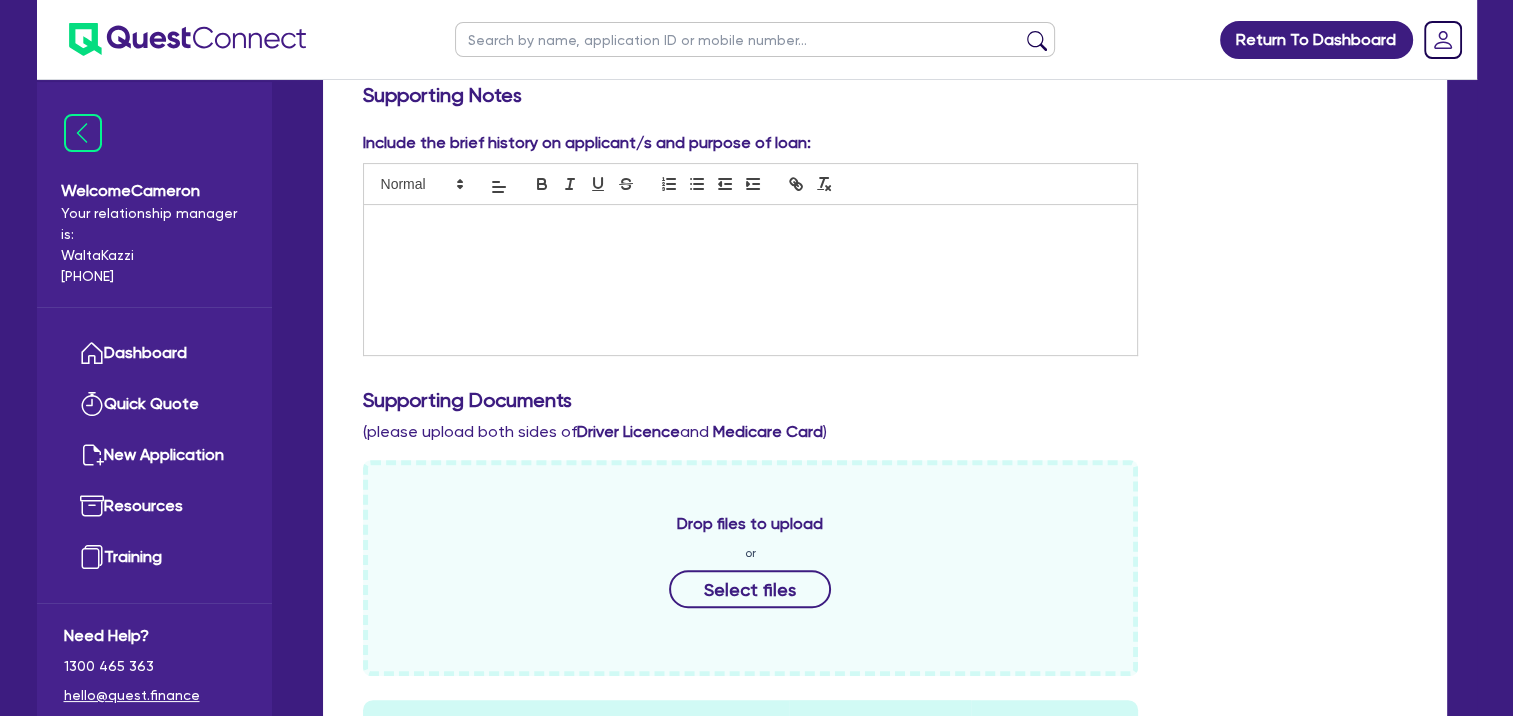 click at bounding box center (751, 280) 